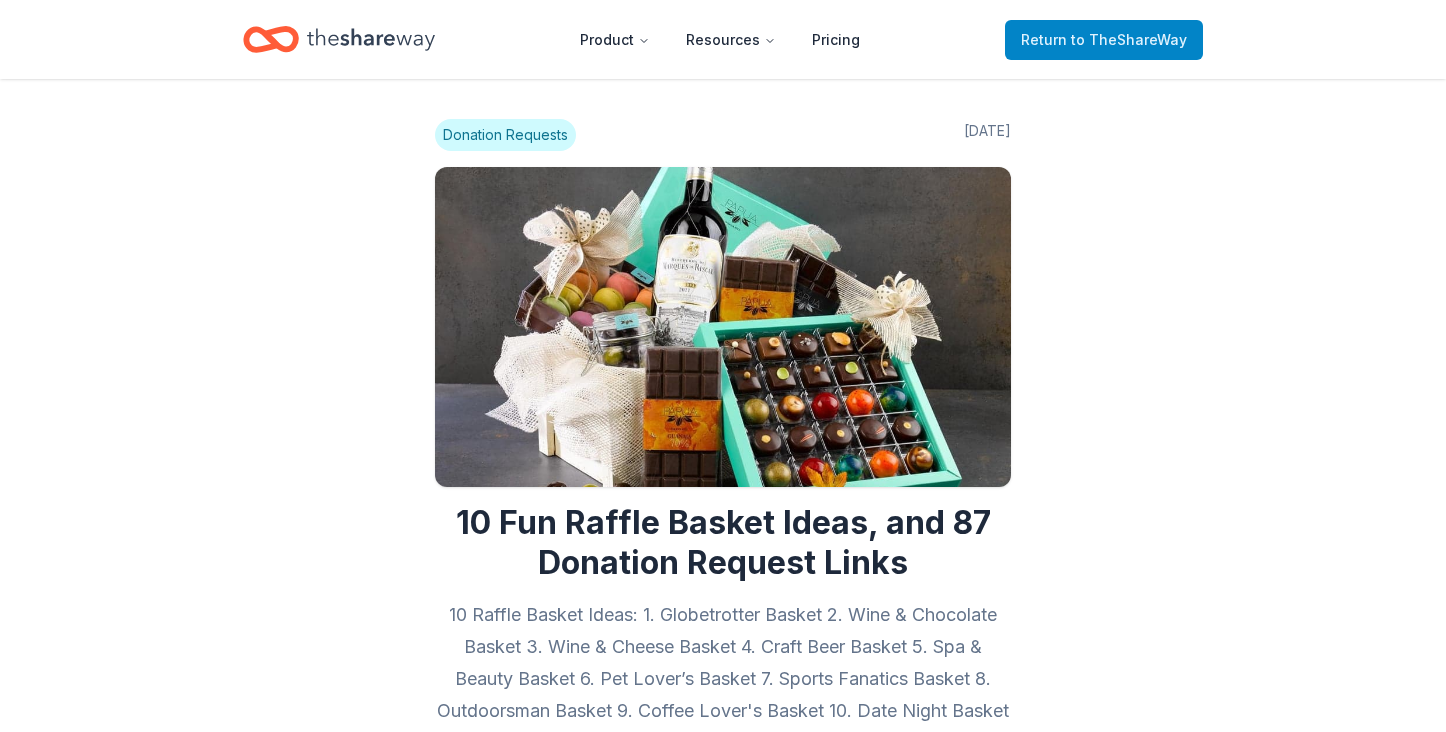 scroll, scrollTop: 0, scrollLeft: 0, axis: both 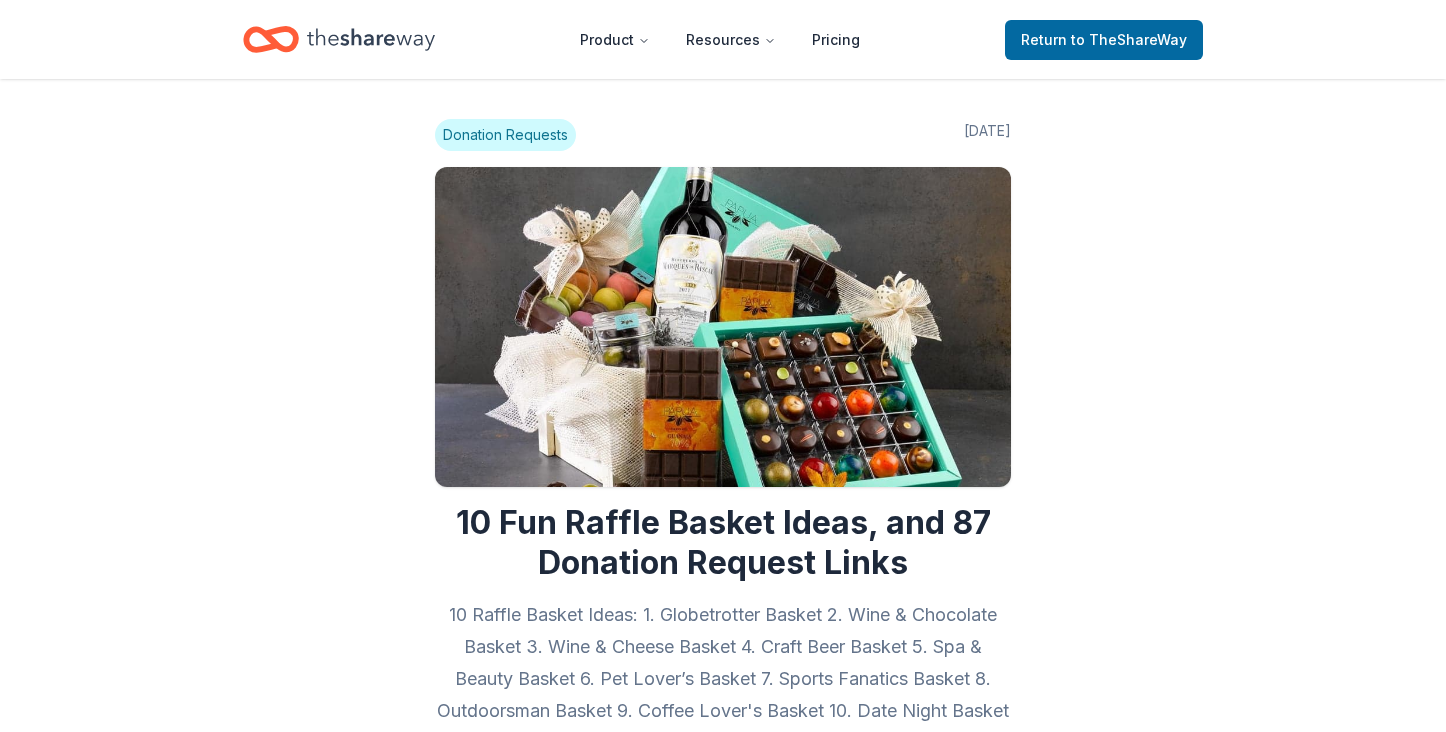 click 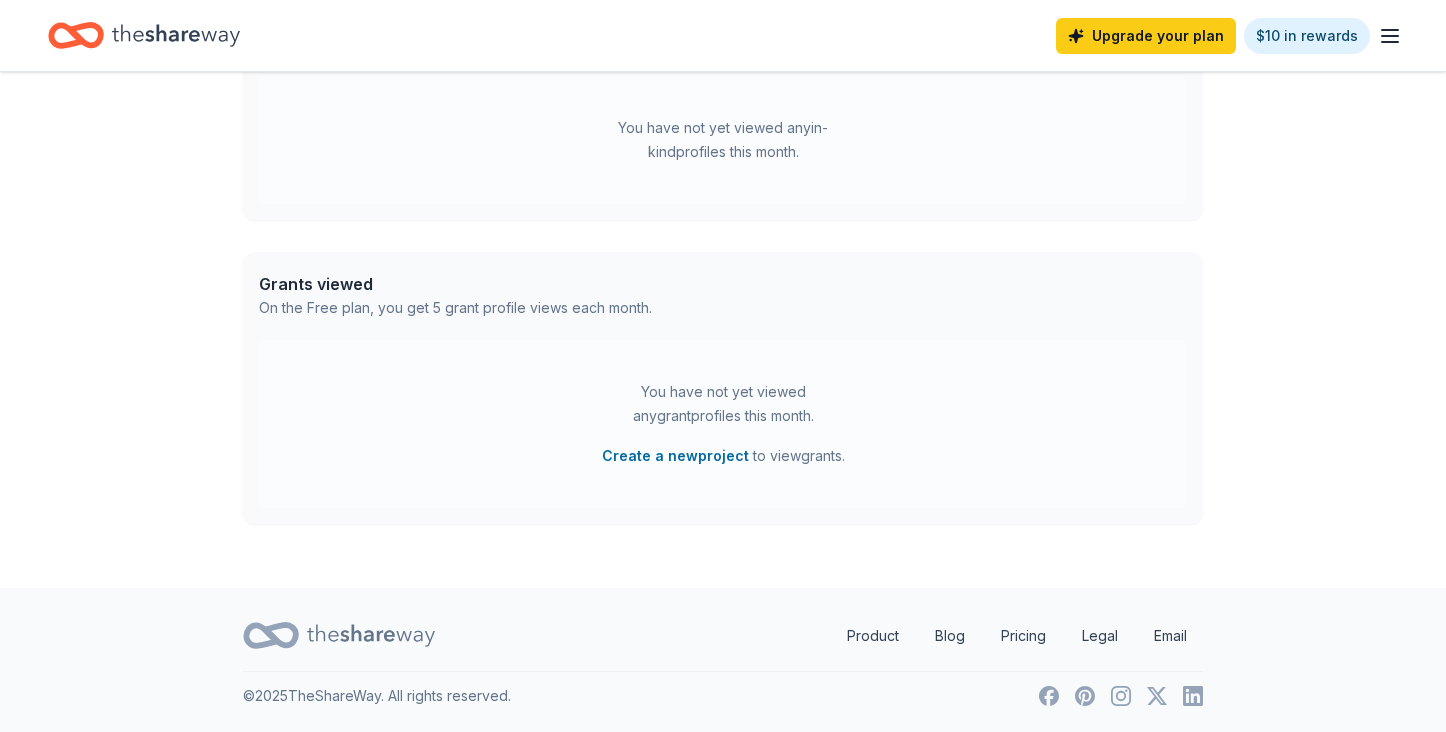 scroll, scrollTop: 1, scrollLeft: 0, axis: vertical 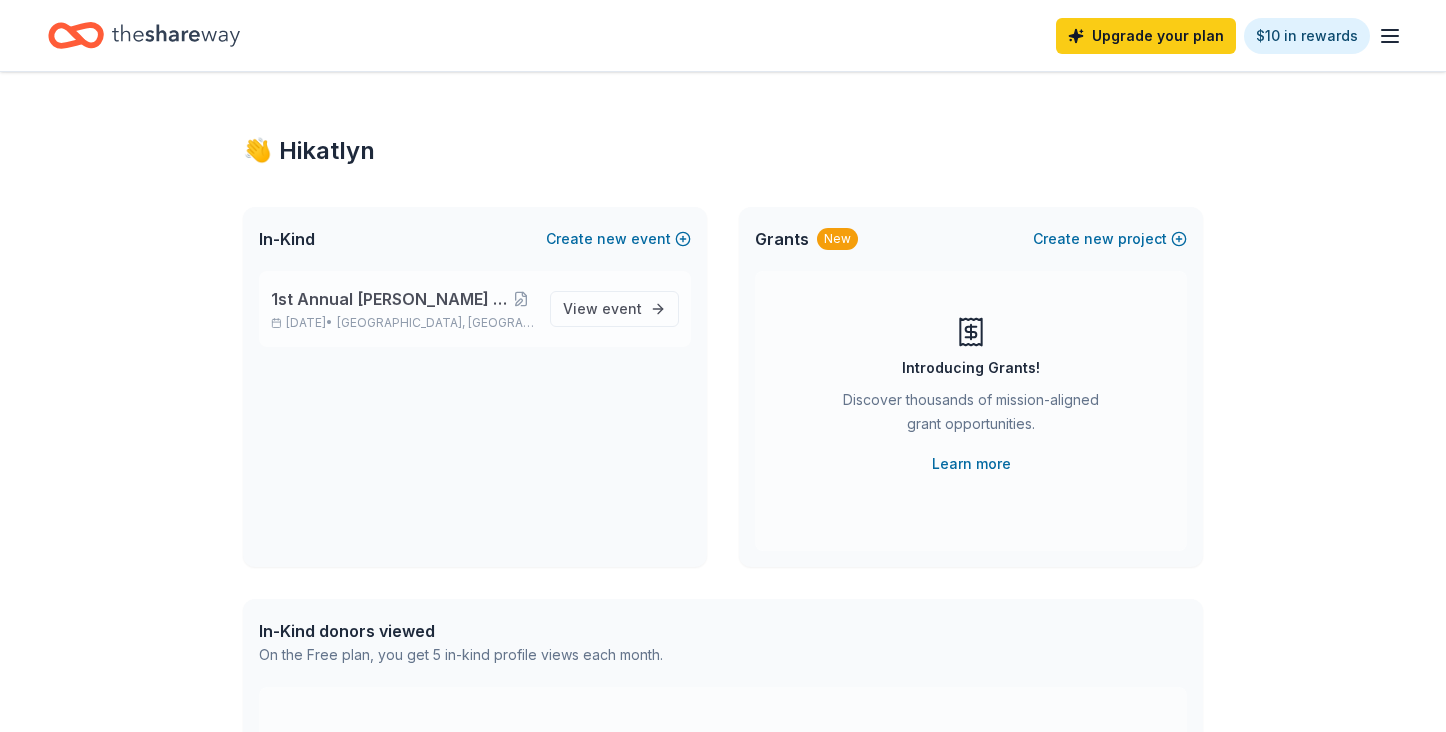 click on "[DATE]  •  [GEOGRAPHIC_DATA], [GEOGRAPHIC_DATA]" at bounding box center (402, 323) 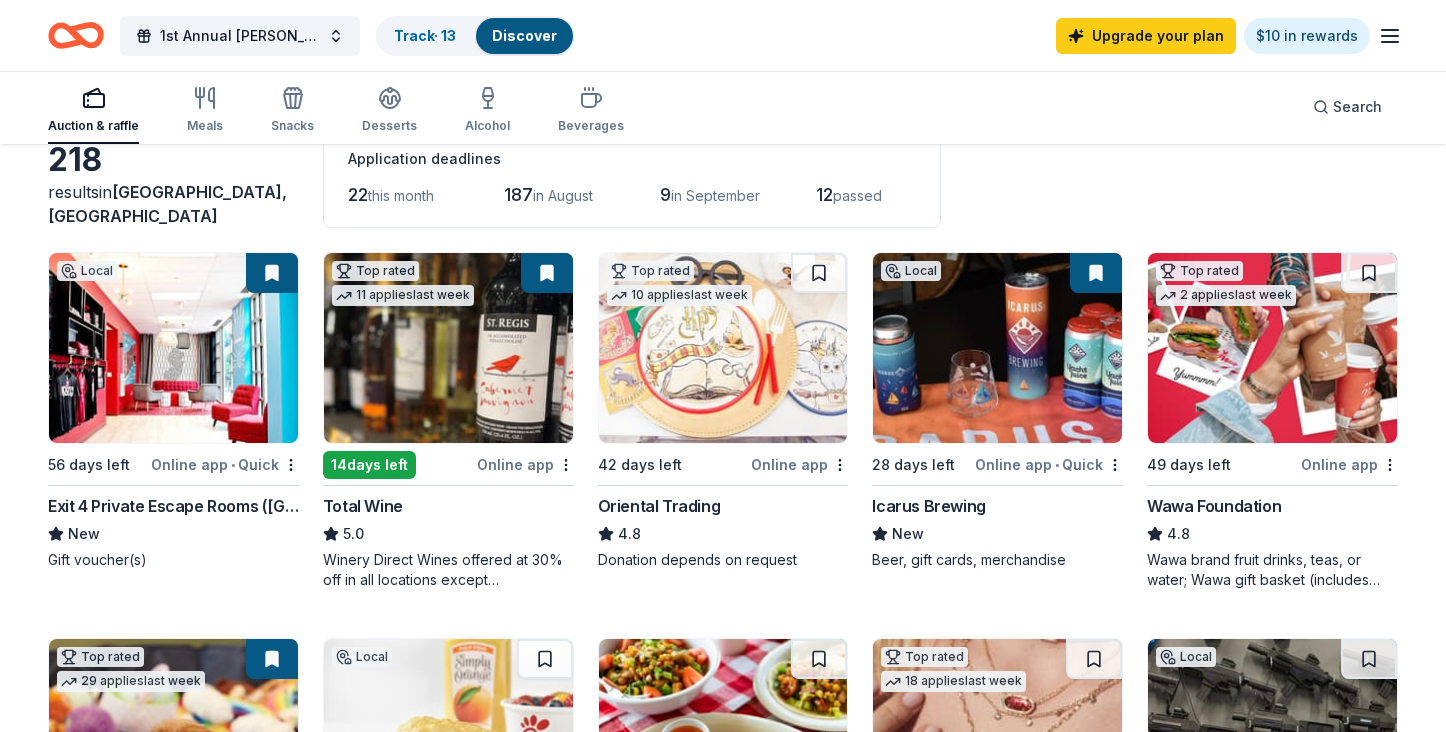 scroll, scrollTop: 159, scrollLeft: 0, axis: vertical 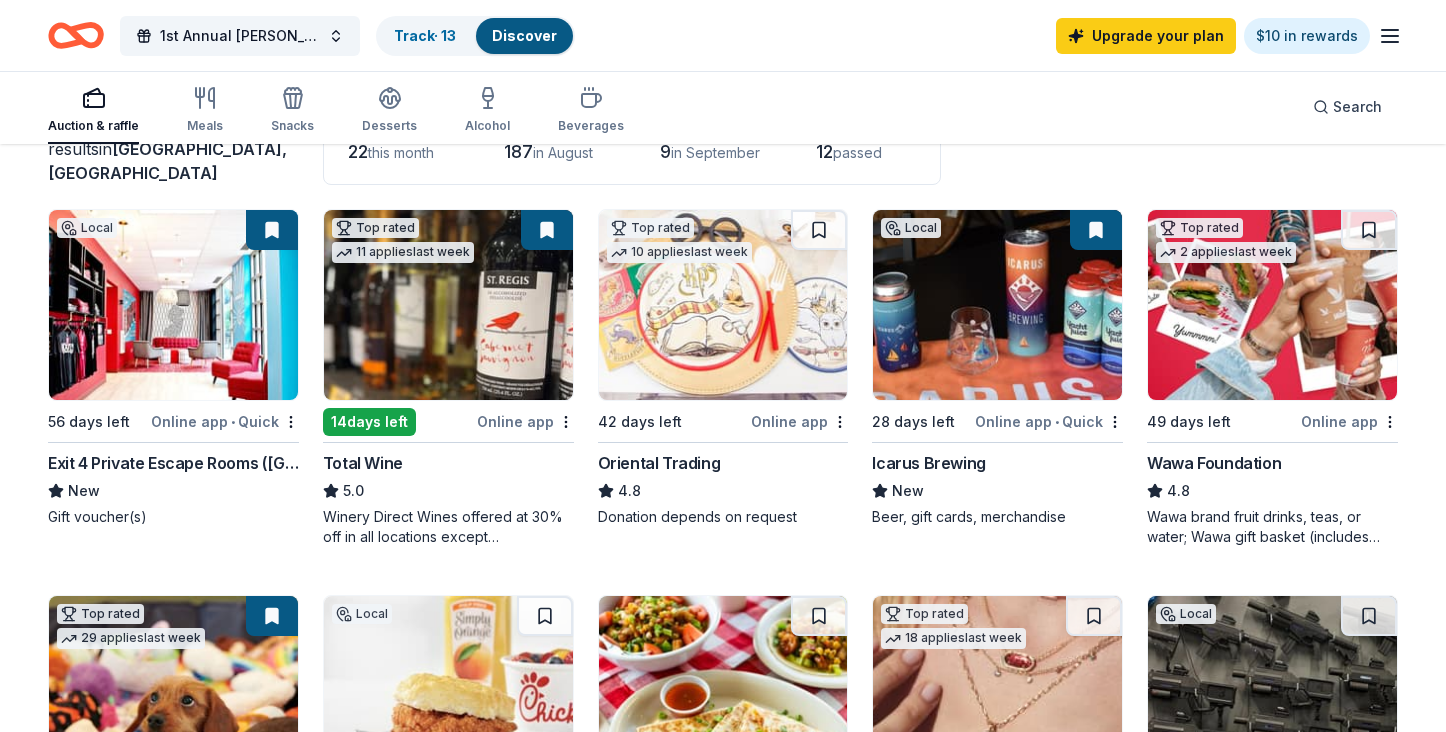 click on "Online app • Quick" at bounding box center [1049, 421] 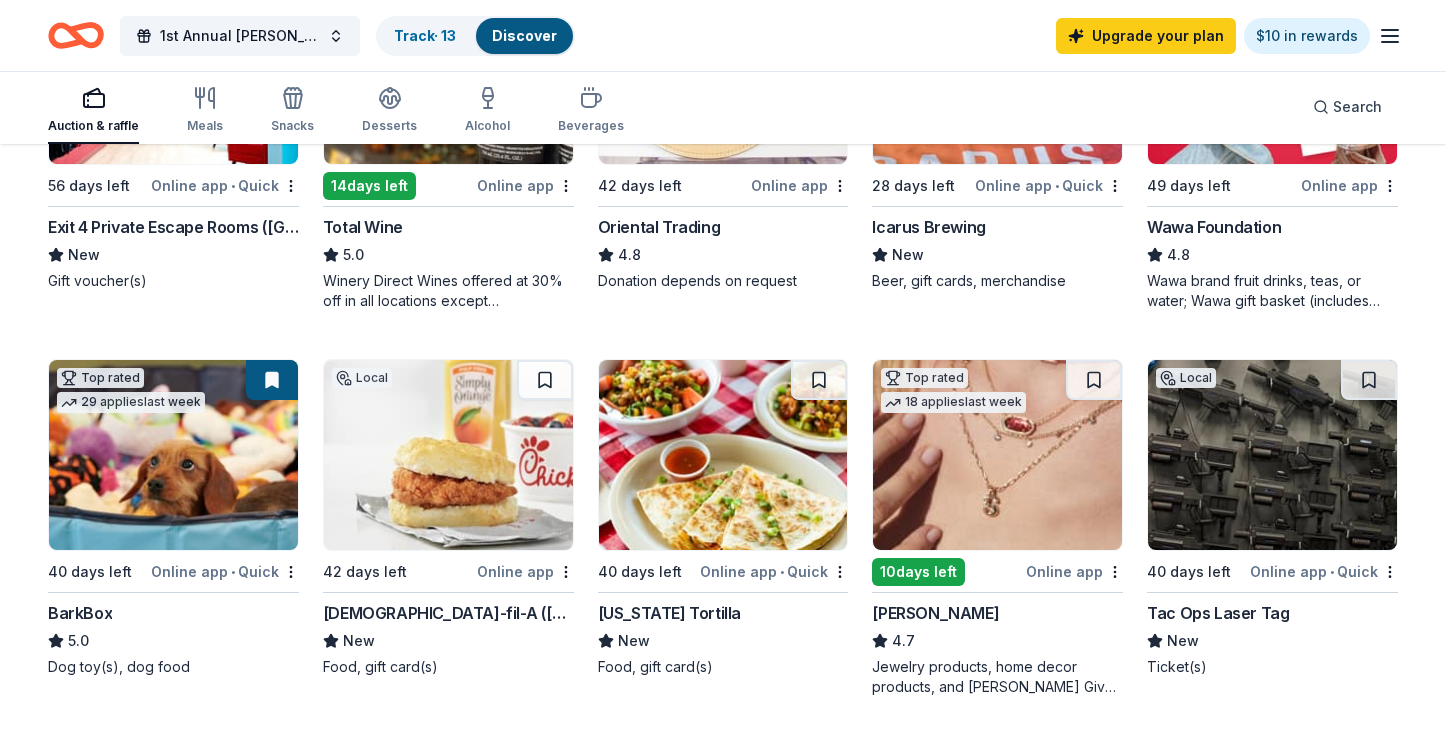 scroll, scrollTop: 399, scrollLeft: 0, axis: vertical 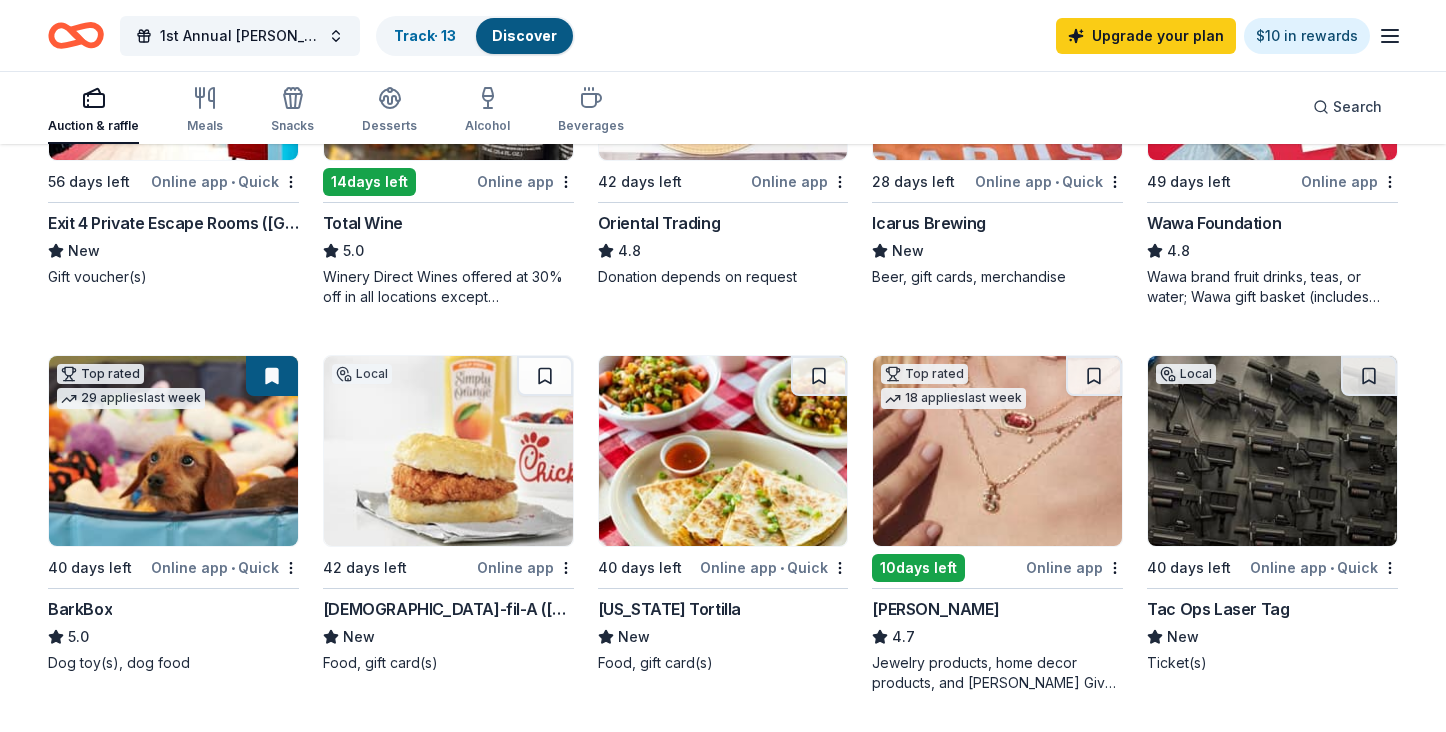 click at bounding box center (448, 451) 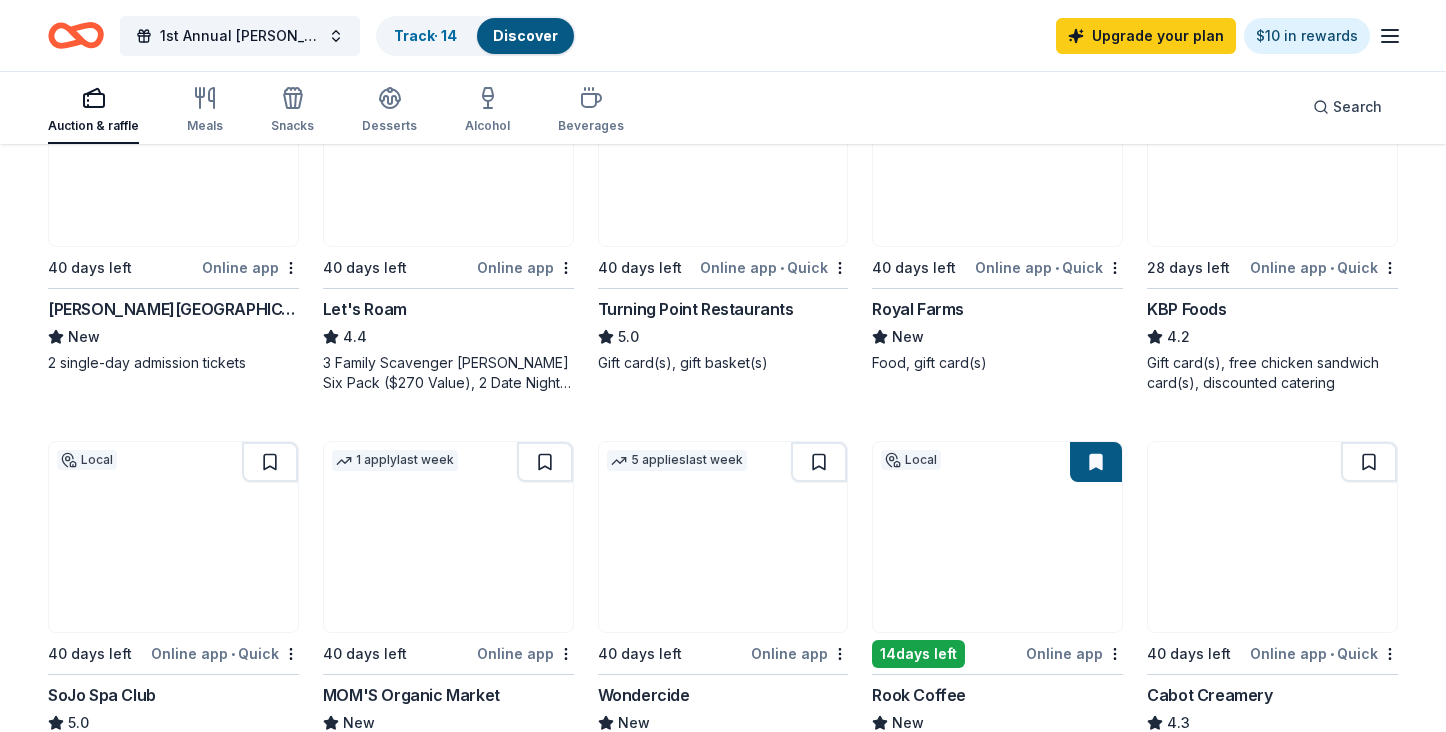 scroll, scrollTop: 1104, scrollLeft: 0, axis: vertical 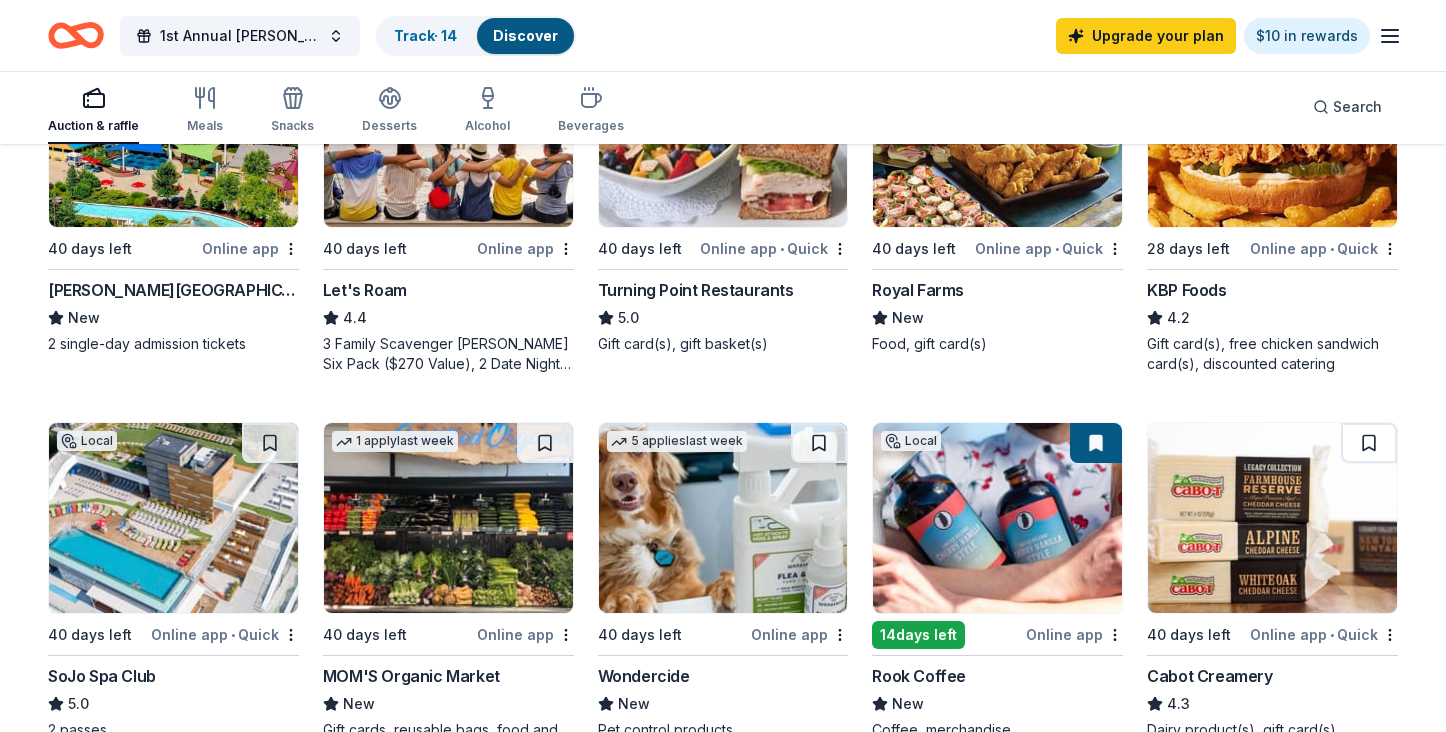click at bounding box center (997, 132) 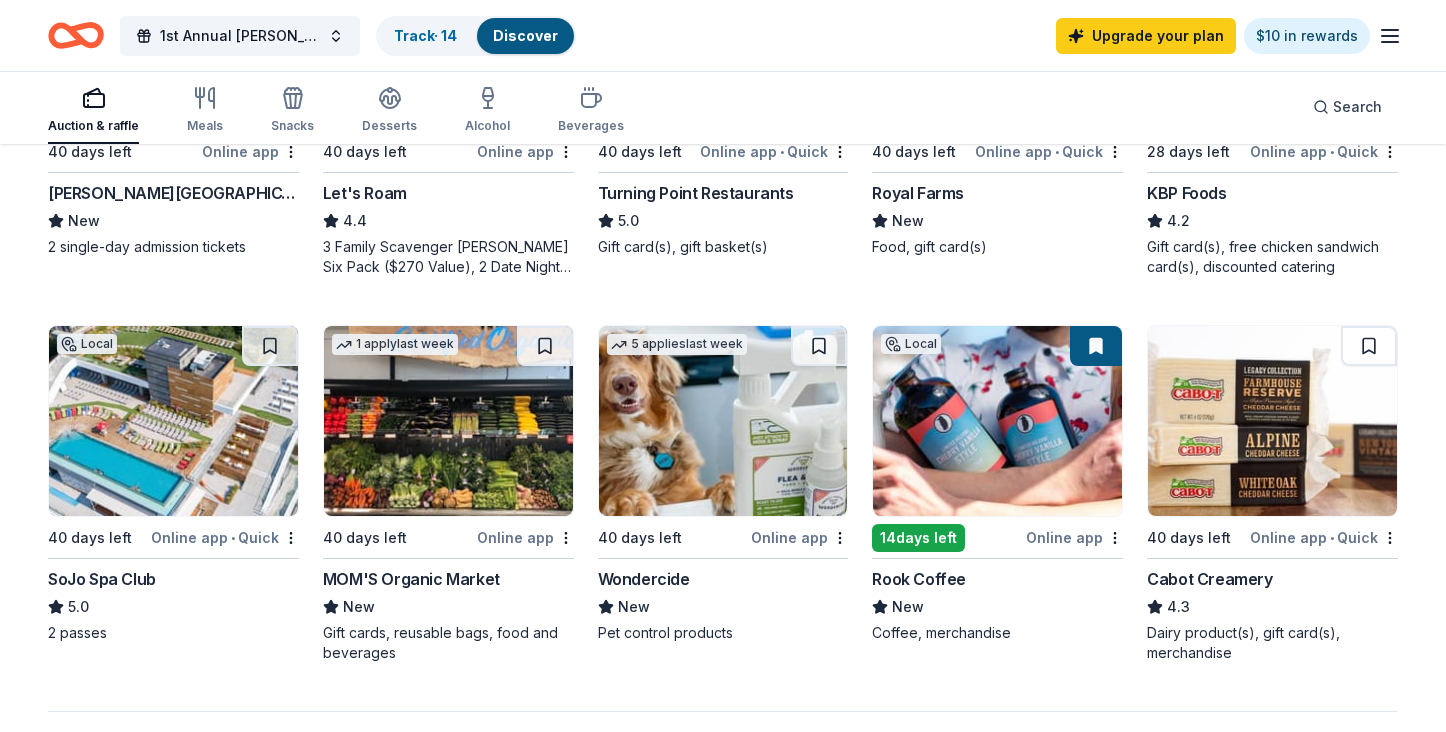 scroll, scrollTop: 1204, scrollLeft: 0, axis: vertical 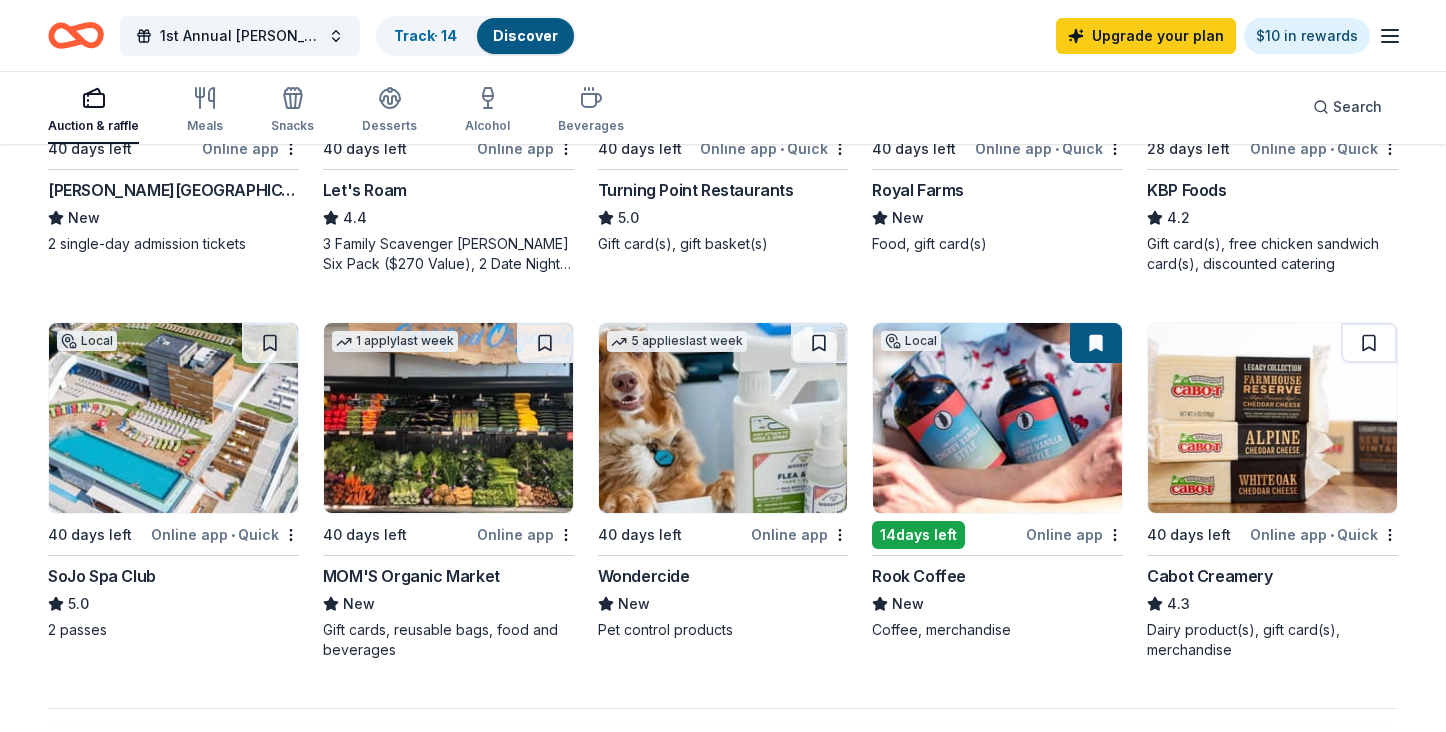 click at bounding box center [723, 418] 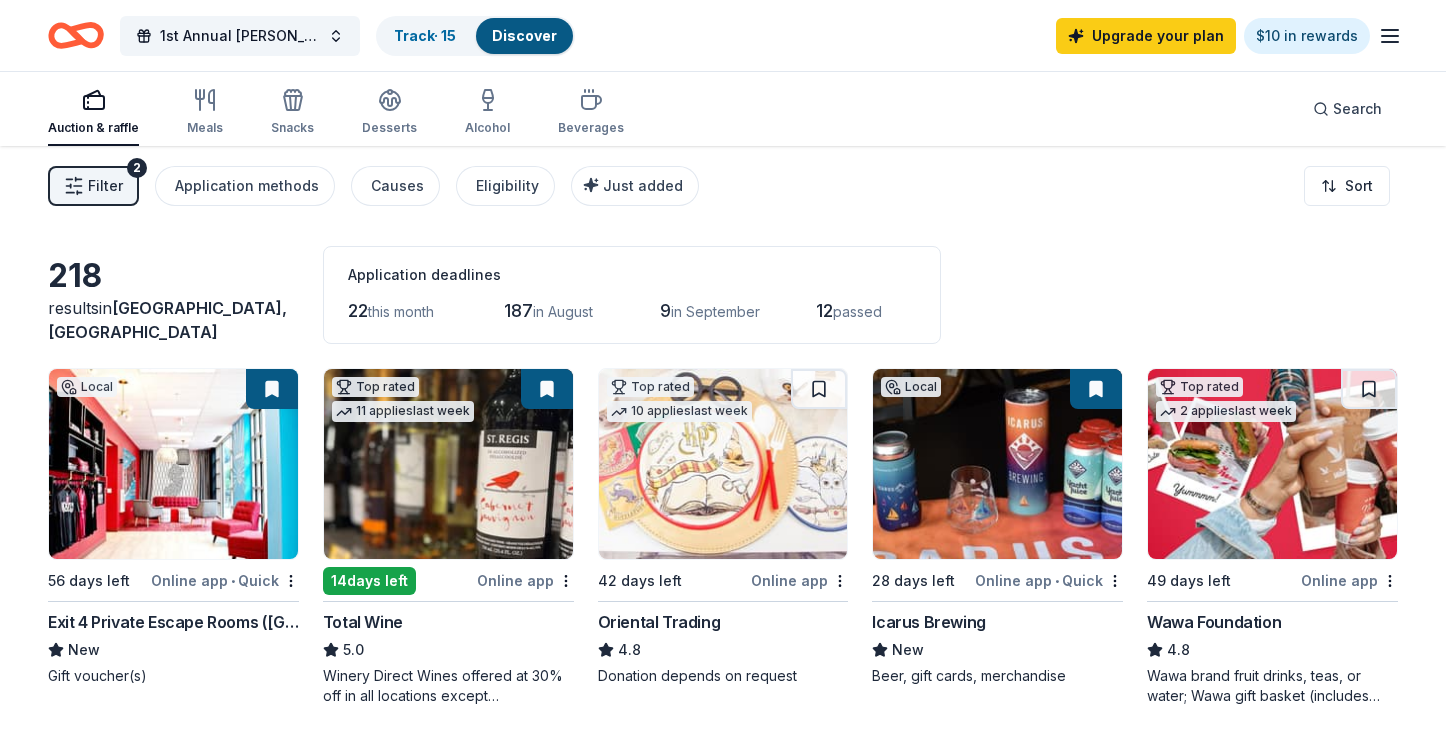 scroll, scrollTop: 0, scrollLeft: 0, axis: both 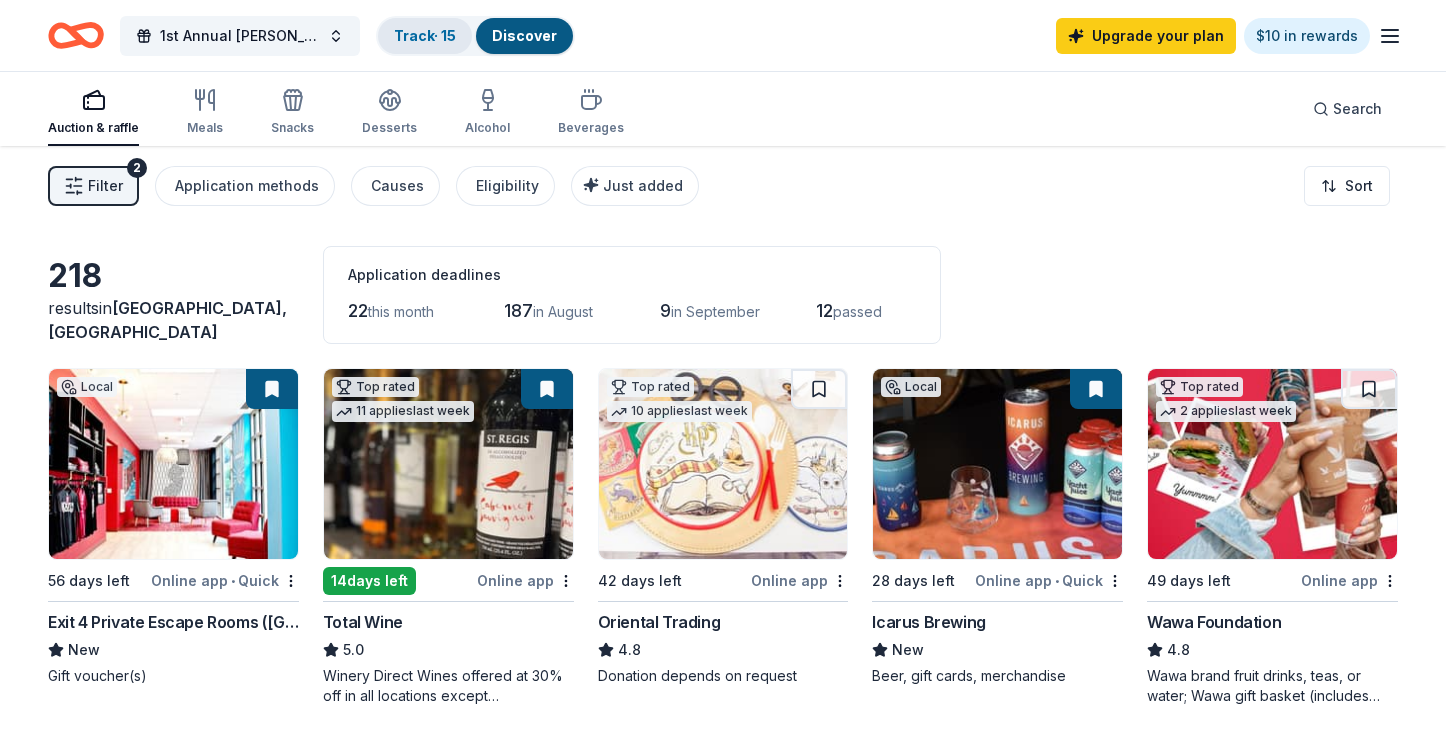 click on "Track  · 15" at bounding box center [425, 35] 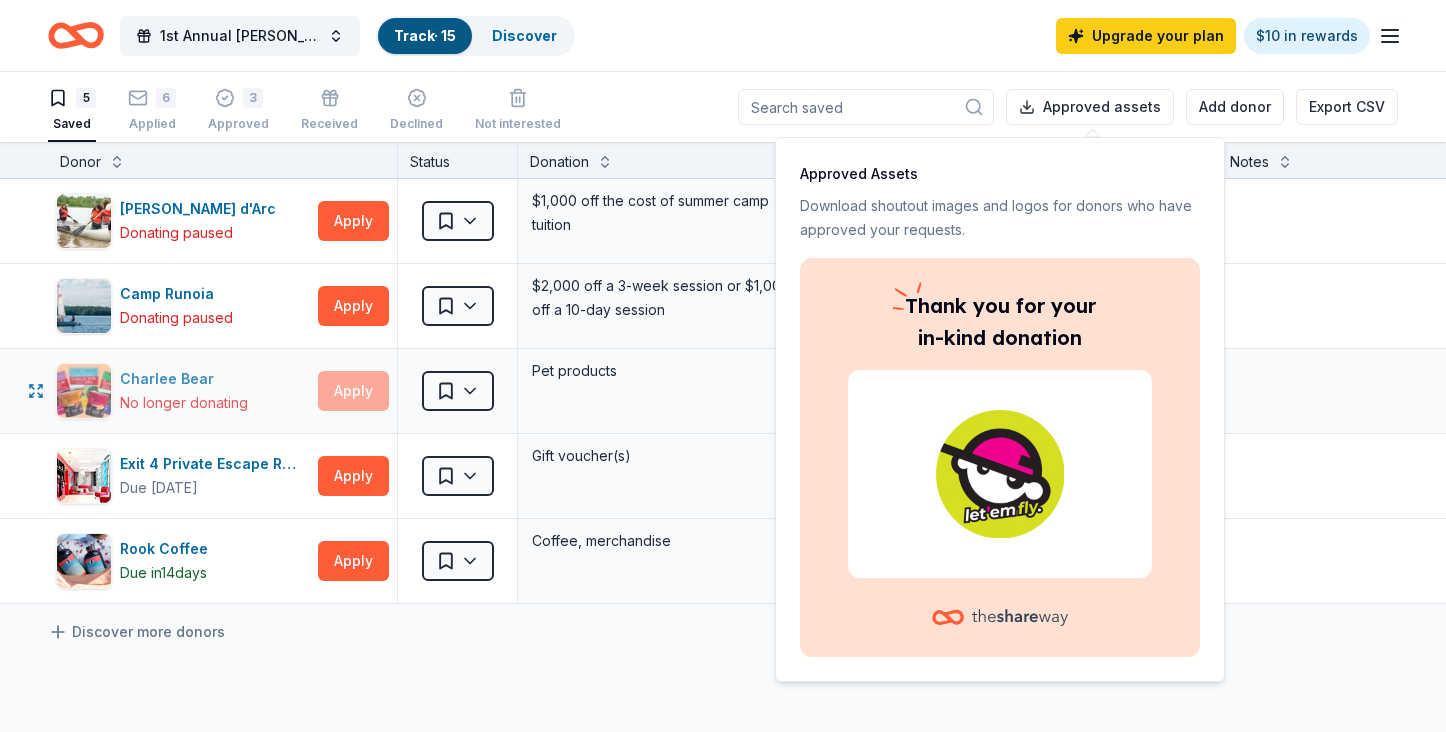 scroll, scrollTop: 0, scrollLeft: 0, axis: both 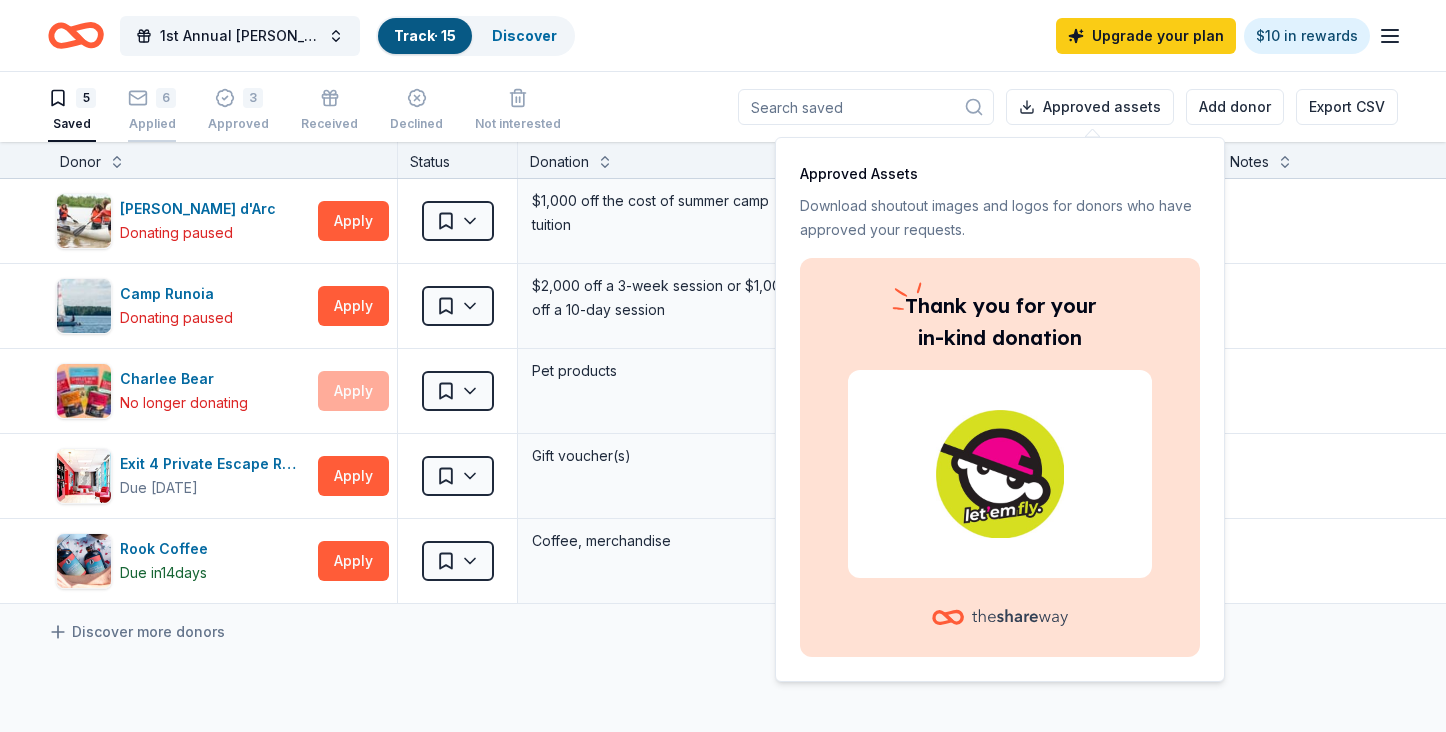 click on "6 Applied" at bounding box center (152, 110) 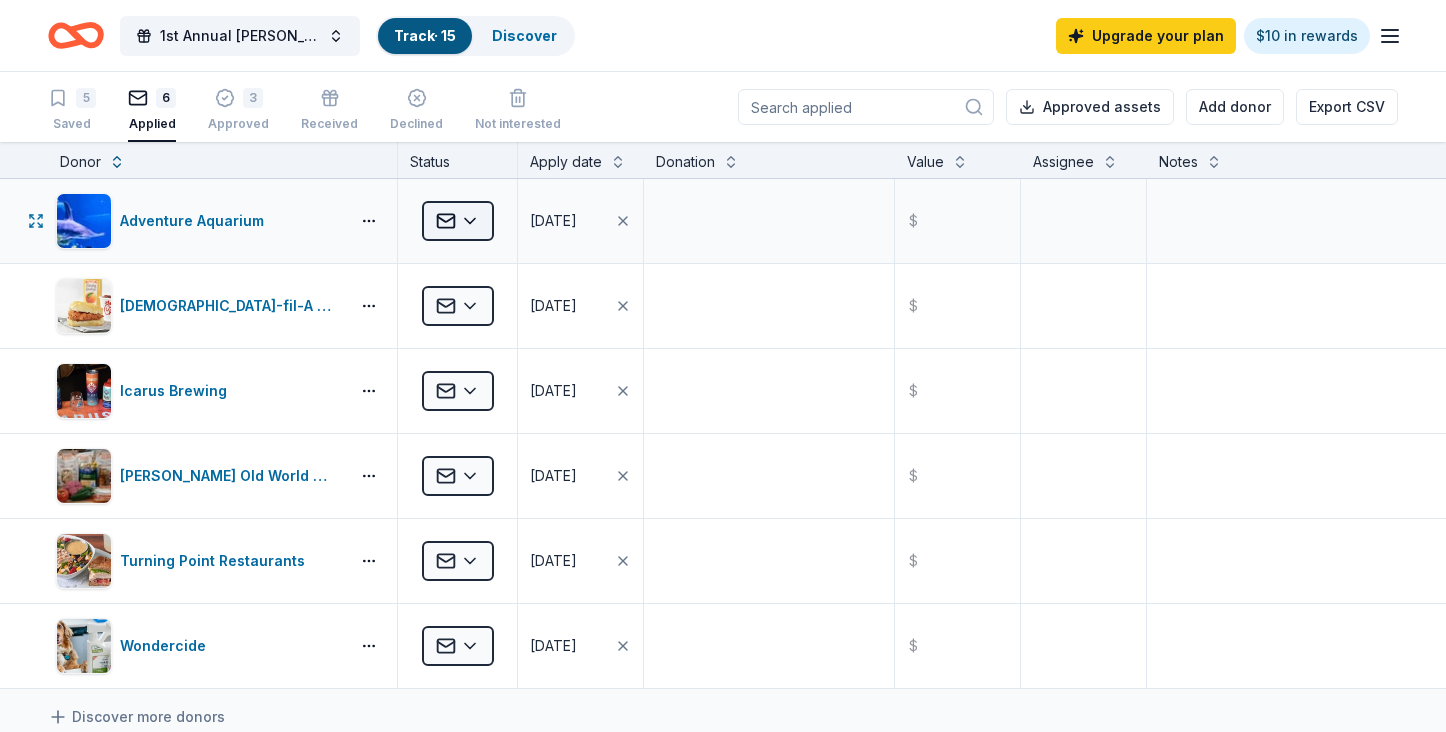 click on "1st Annual John Welby Memorial Luncheon Track  · 15 Discover Upgrade your plan $10 in rewards 5 Saved 6 Applied 3 Approved Received Declined Not interested  Approved assets Add donor Export CSV Donor Status Apply date Donation Value Assignee Notes Adventure Aquarium  Applied 03/29/2025 $ Chick-fil-A (Brick Township) Applied 07/12/2025 $ Icarus Brewing Applied 03/25/2025 $ Livoti's Old World Market Applied 03/31/2025 $ Turning Point Restaurants Applied 03/28/2025 $ Wondercide Applied 07/12/2025 $   Discover more donors Saved" at bounding box center [723, 366] 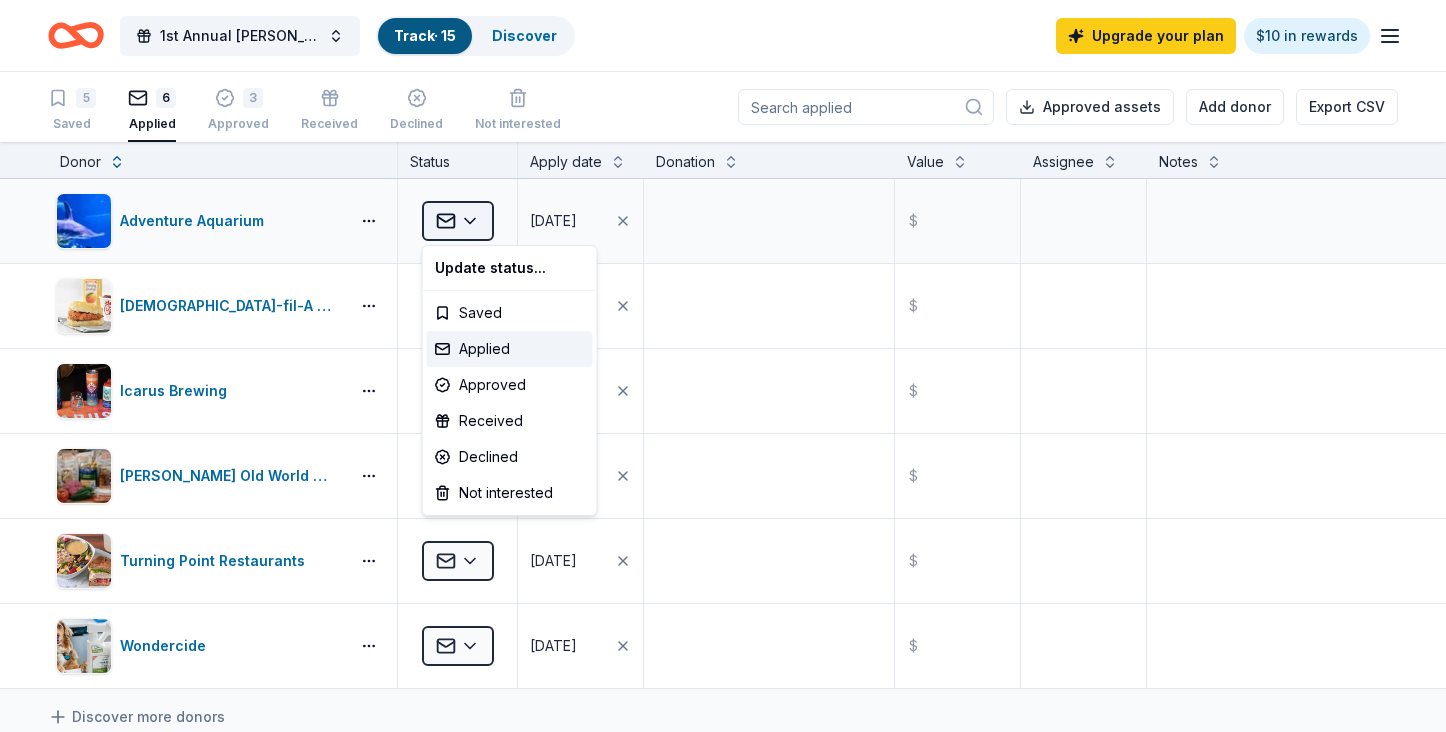 click on "1st Annual John Welby Memorial Luncheon Track  · 15 Discover Upgrade your plan $10 in rewards 5 Saved 6 Applied 3 Approved Received Declined Not interested  Approved assets Add donor Export CSV Donor Status Apply date Donation Value Assignee Notes Adventure Aquarium  Applied 03/29/2025 $ Chick-fil-A (Brick Township) Applied 07/12/2025 $ Icarus Brewing Applied 03/25/2025 $ Livoti's Old World Market Applied 03/31/2025 $ Turning Point Restaurants Applied 03/28/2025 $ Wondercide Applied 07/12/2025 $   Discover more donors Saved Update status... Saved Applied Approved Received Declined Not interested" at bounding box center (723, 366) 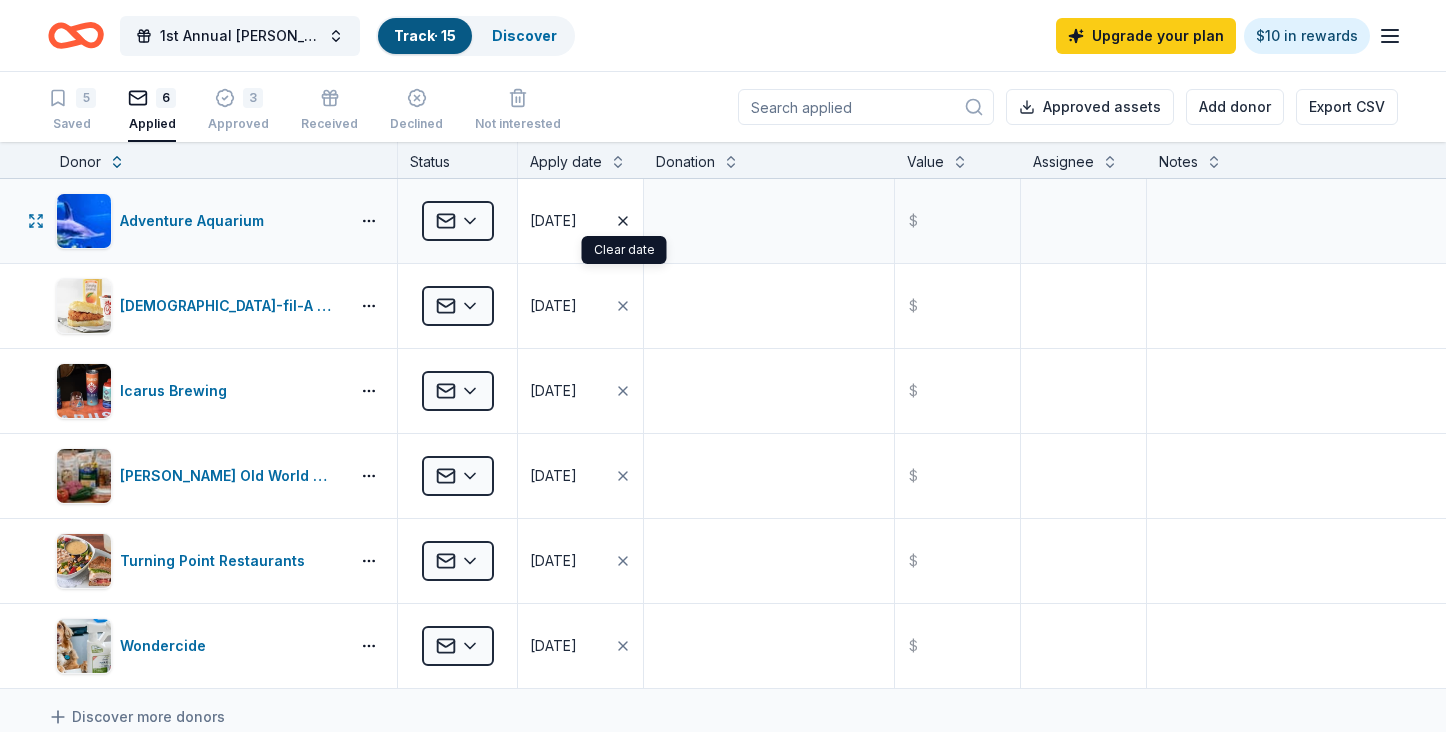 scroll, scrollTop: -3, scrollLeft: 0, axis: vertical 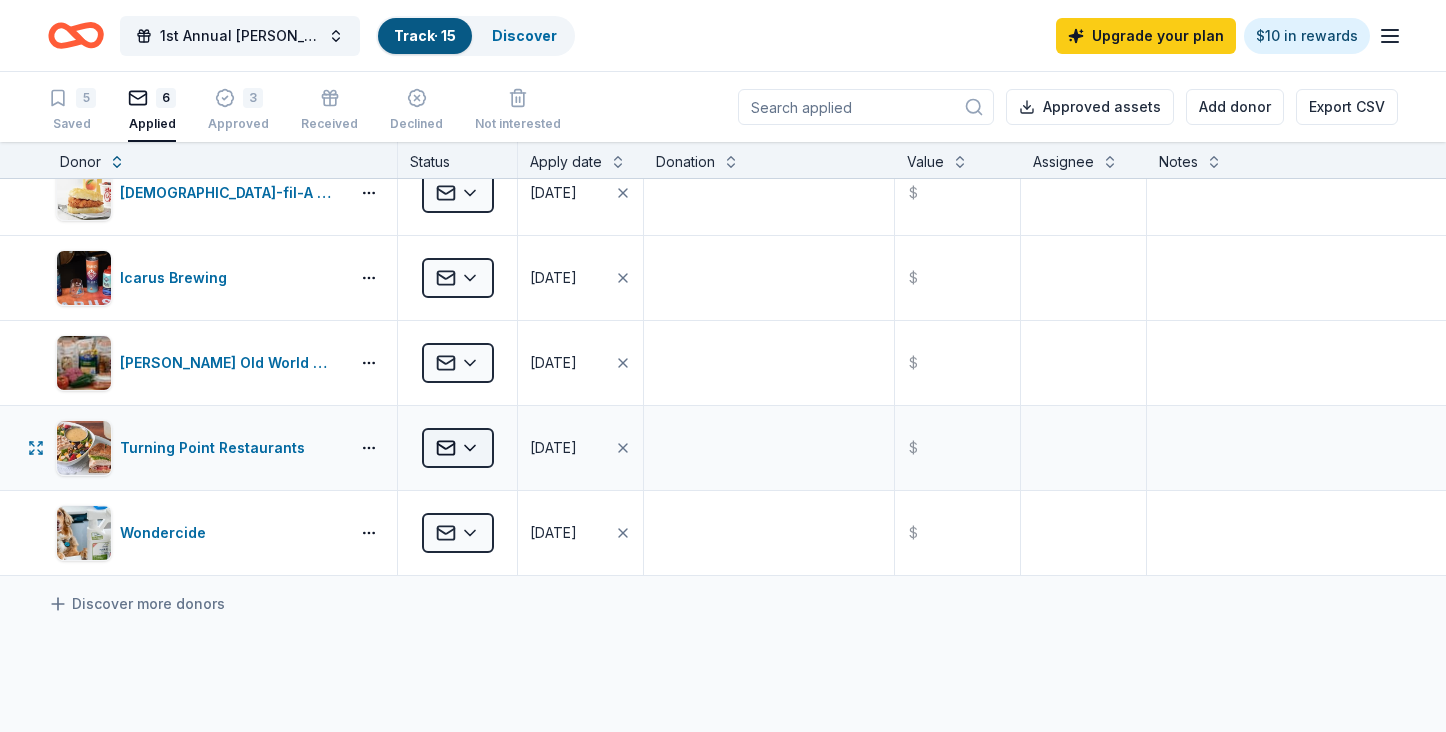 click on "1st Annual John Welby Memorial Luncheon Track  · 15 Discover Upgrade your plan $10 in rewards 5 Saved 6 Applied 3 Approved Received Declined Not interested  Approved assets Add donor Export CSV Donor Status Apply date Donation Value Assignee Notes Adventure Aquarium  Applied 03/29/2025 $ Chick-fil-A (Brick Township) Applied 07/12/2025 $ Icarus Brewing Applied 03/25/2025 $ Livoti's Old World Market Applied 03/31/2025 $ Turning Point Restaurants Applied 03/28/2025 $ Wondercide Applied 07/12/2025 $   Discover more donors Saved" at bounding box center (723, 366) 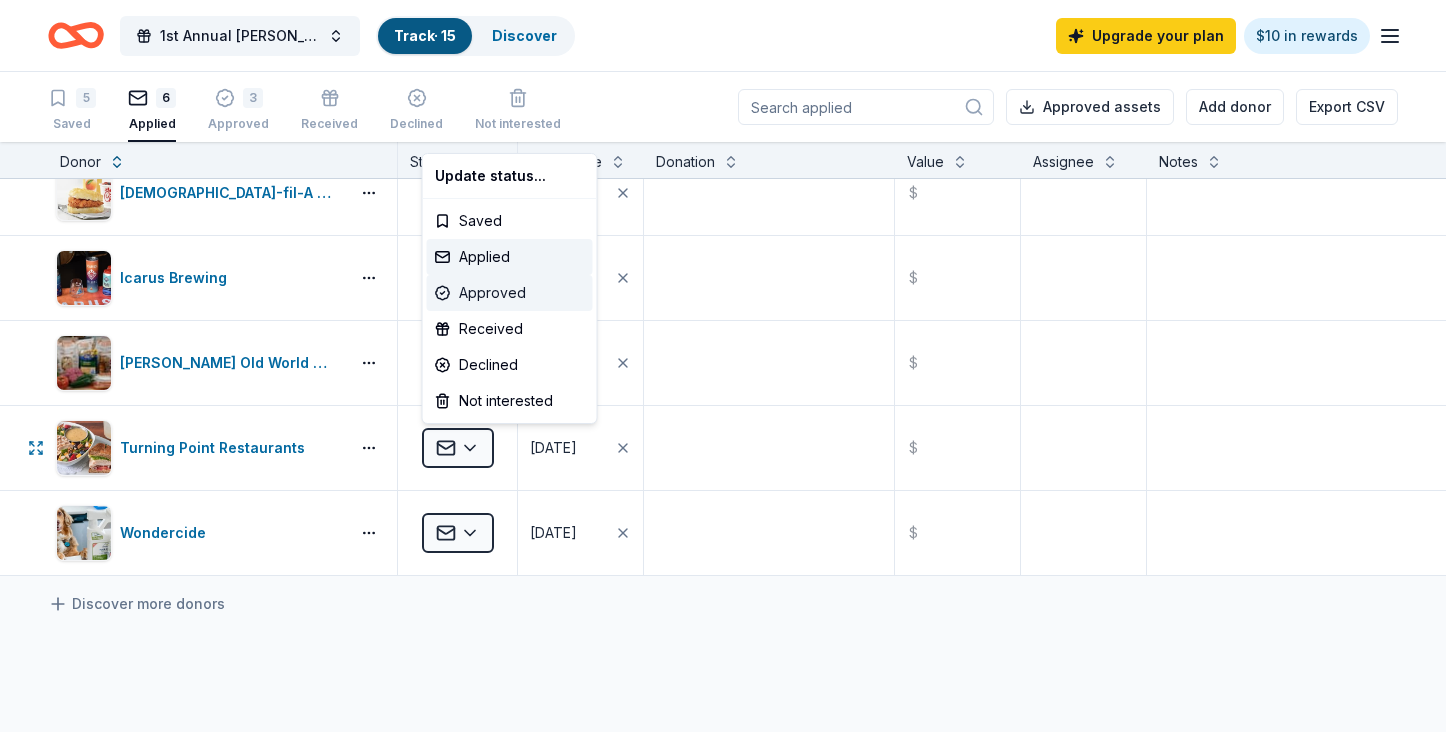 click on "Approved" at bounding box center (510, 293) 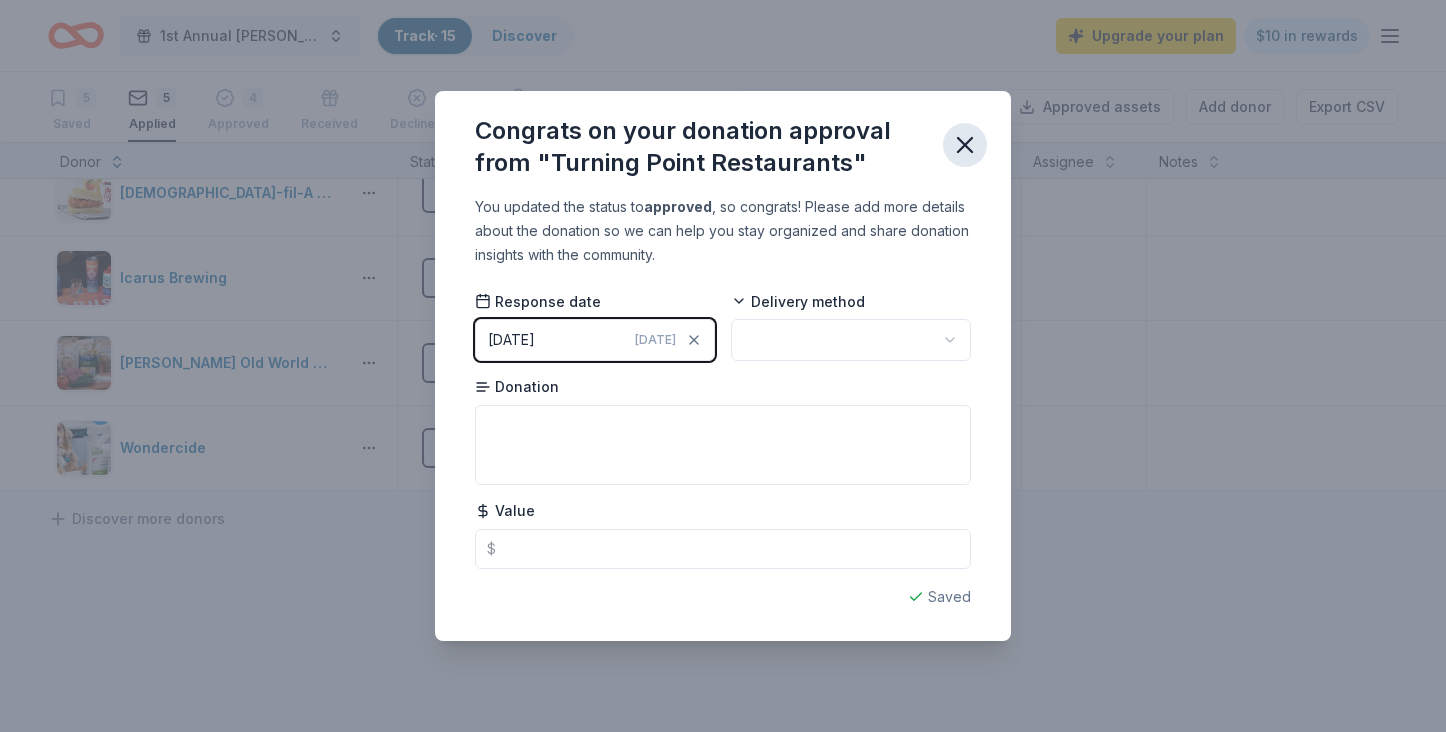 click at bounding box center [965, 145] 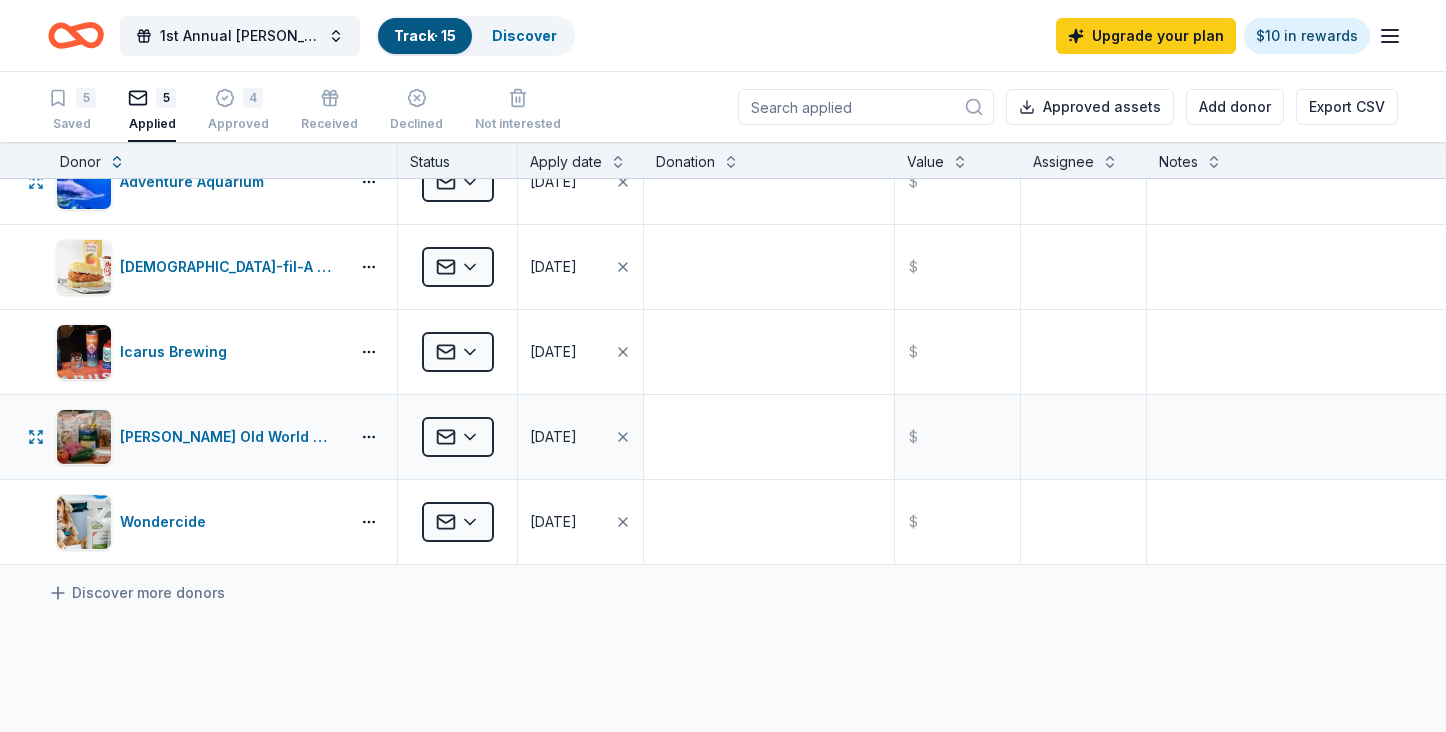 scroll, scrollTop: 28, scrollLeft: 0, axis: vertical 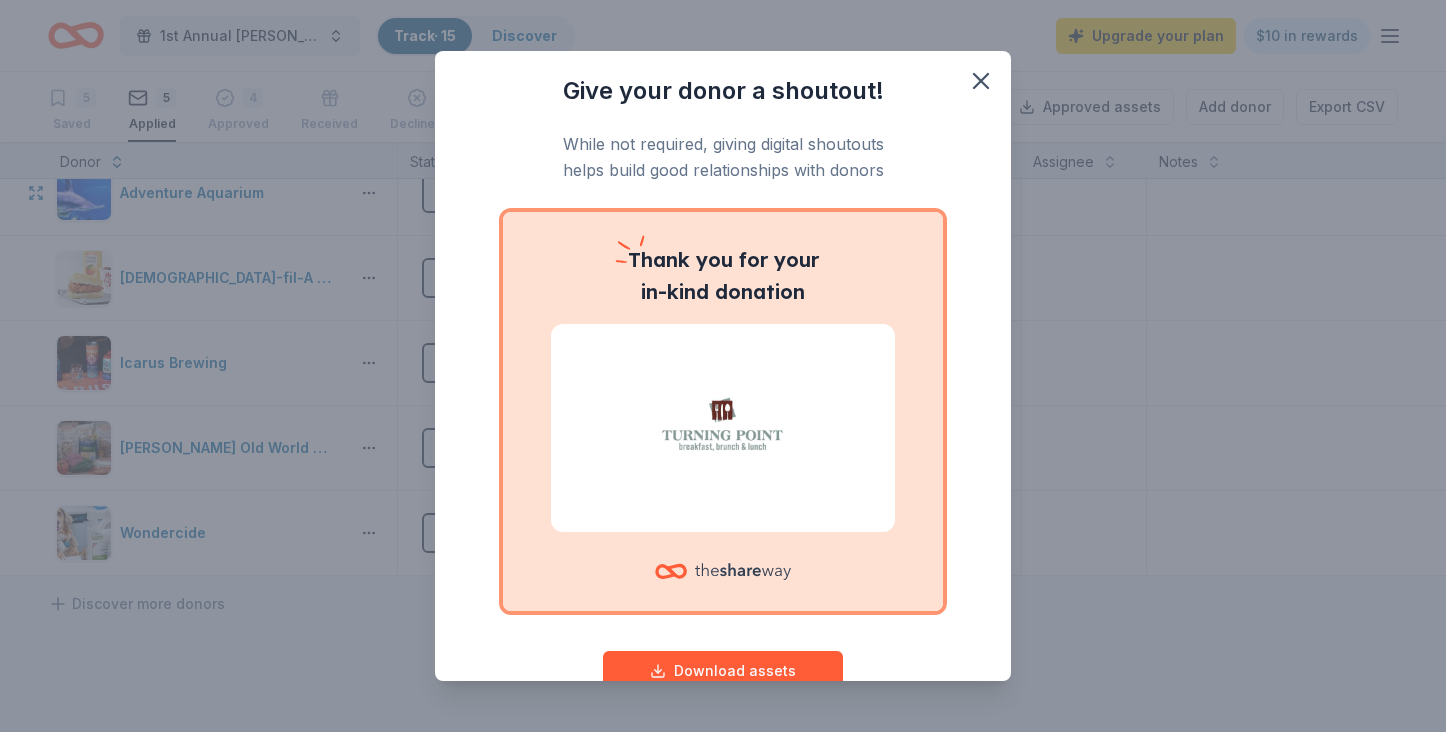 drag, startPoint x: 971, startPoint y: 92, endPoint x: 799, endPoint y: 332, distance: 295.26938 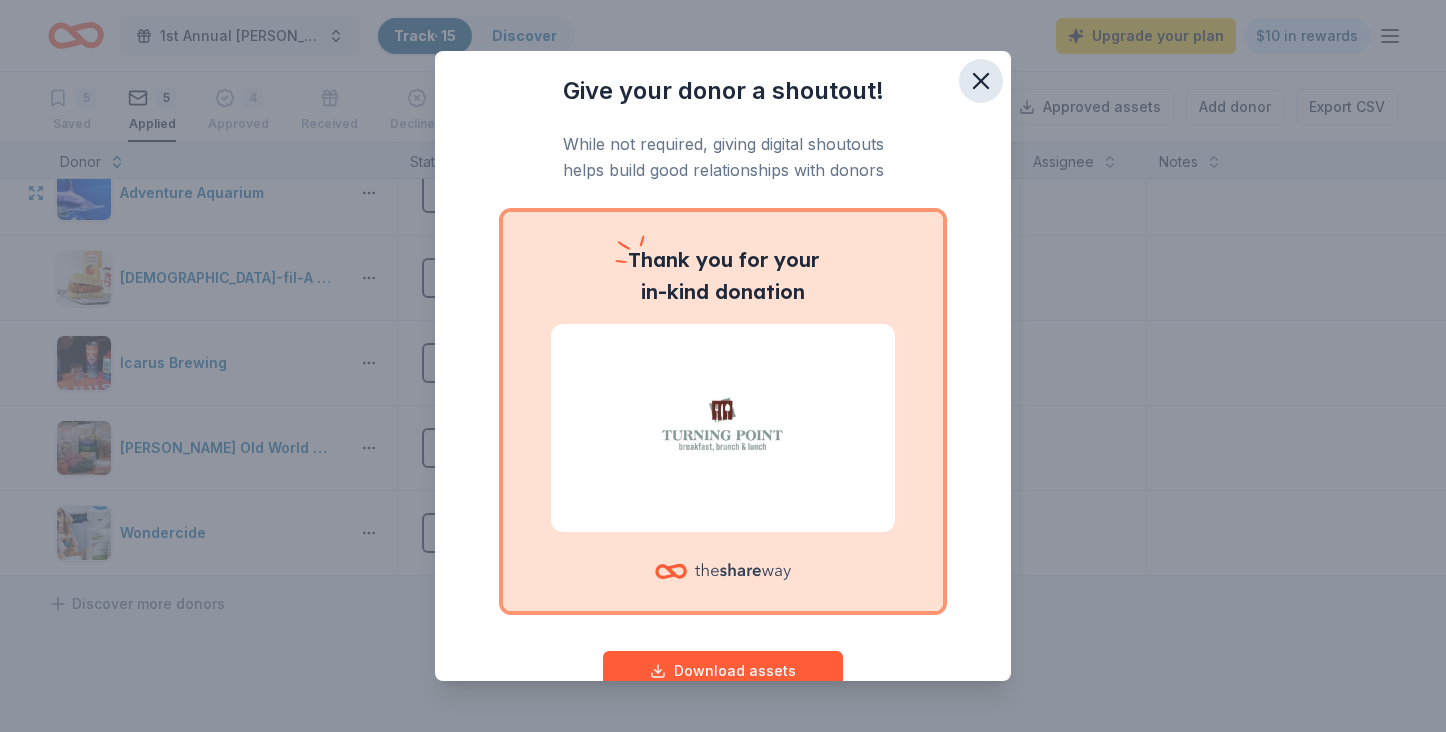 scroll, scrollTop: 0, scrollLeft: 0, axis: both 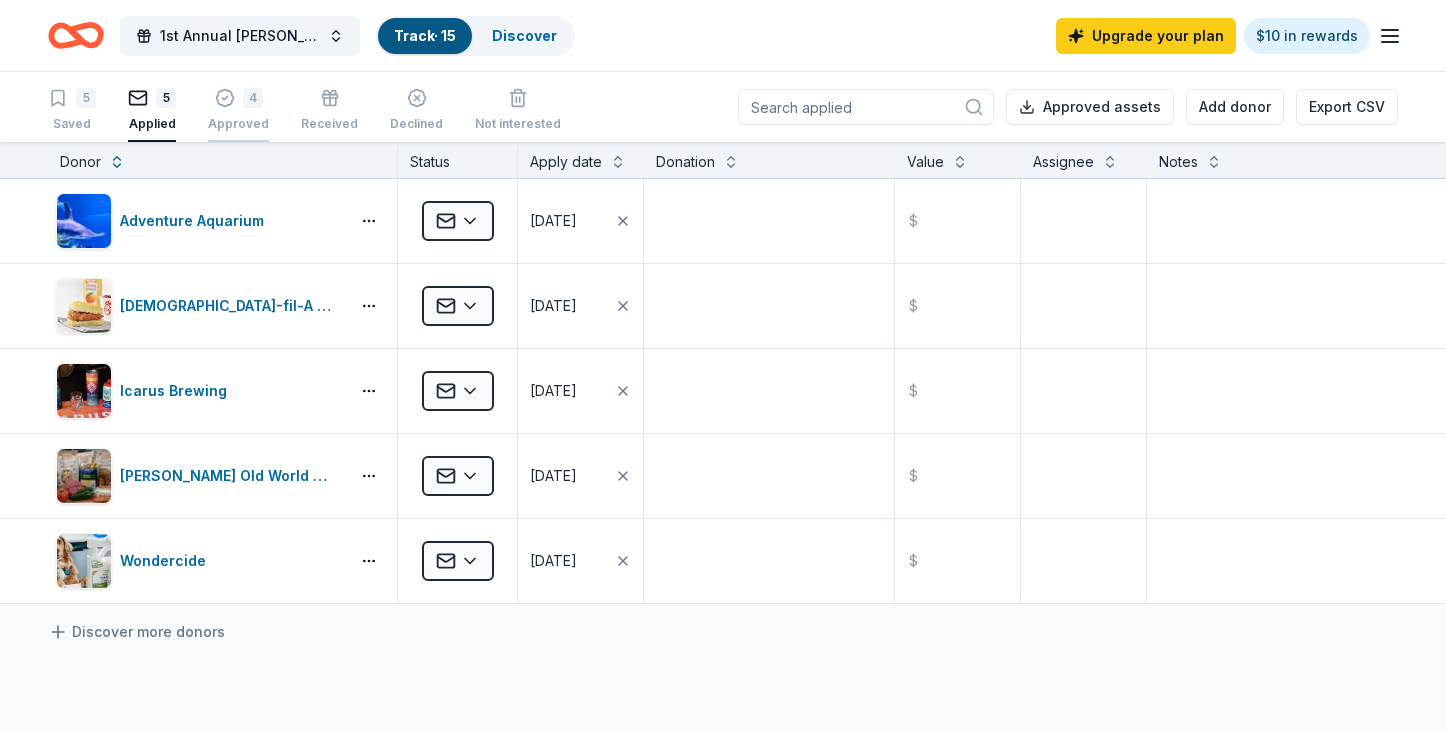 click on "4" at bounding box center [253, 87] 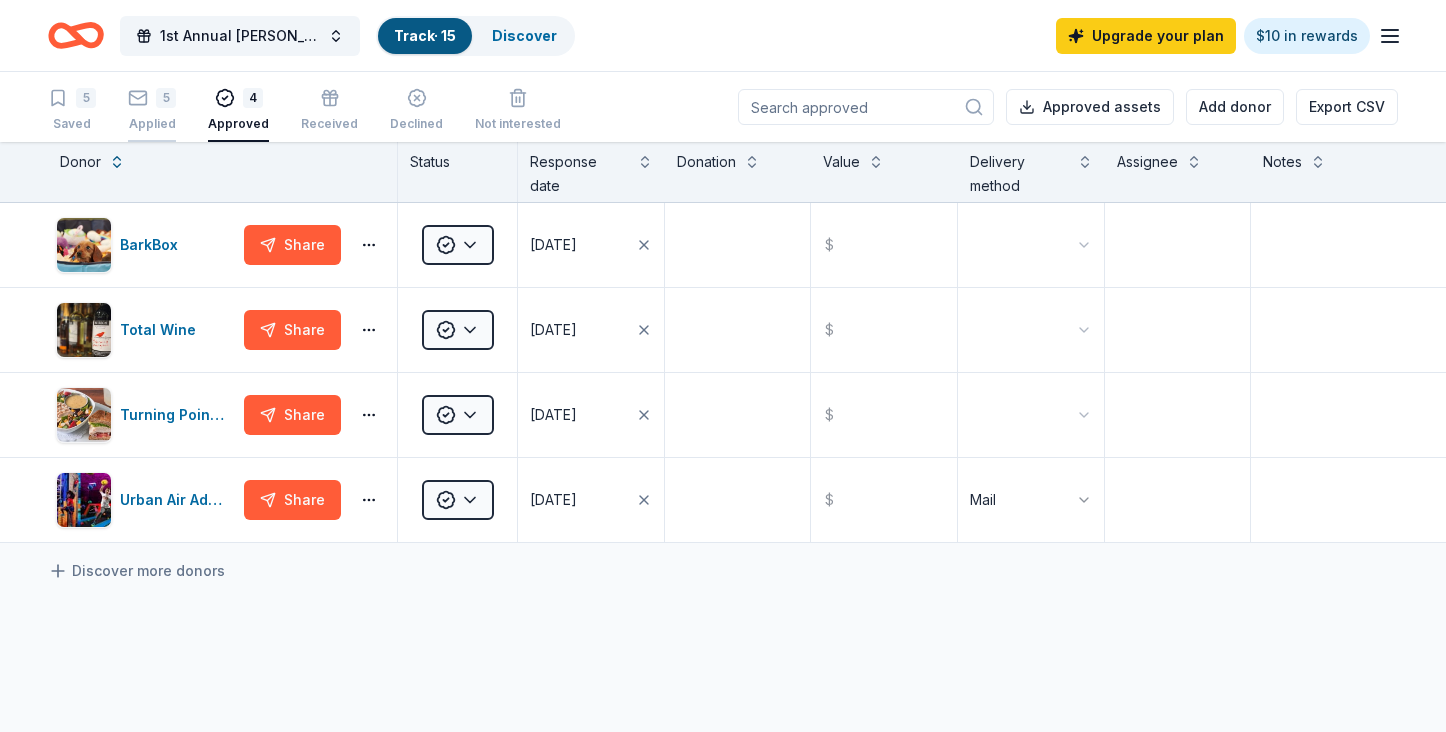 click on "5" at bounding box center (166, 98) 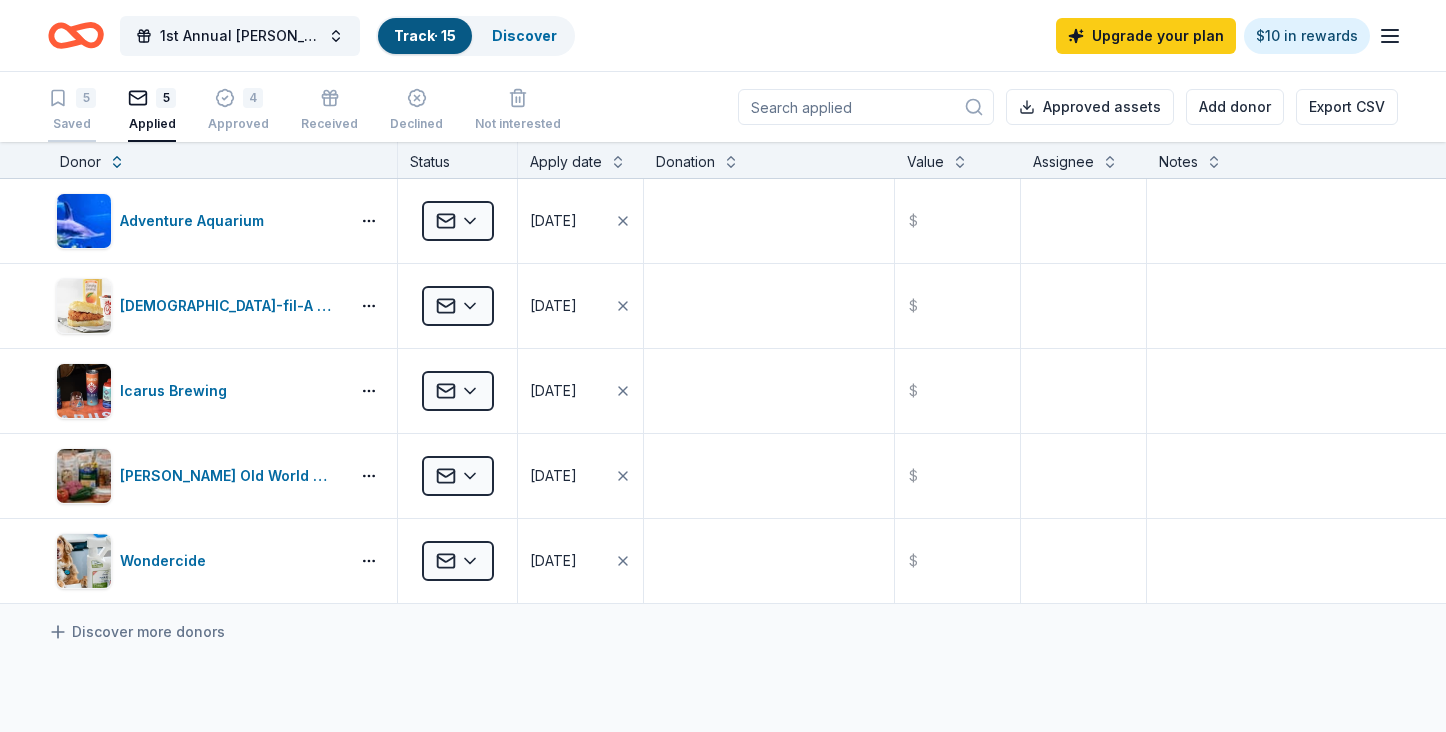 click on "Saved" at bounding box center [72, 124] 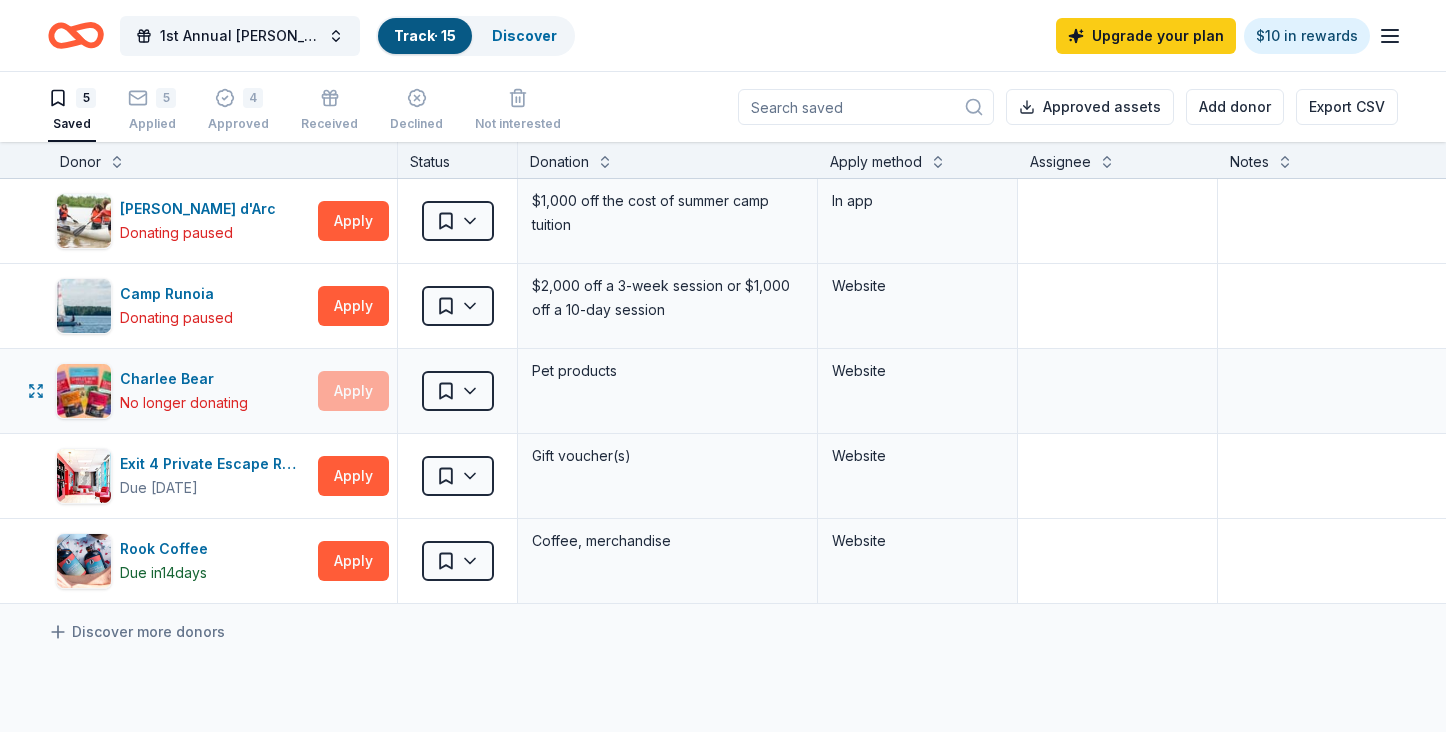 scroll, scrollTop: 0, scrollLeft: 0, axis: both 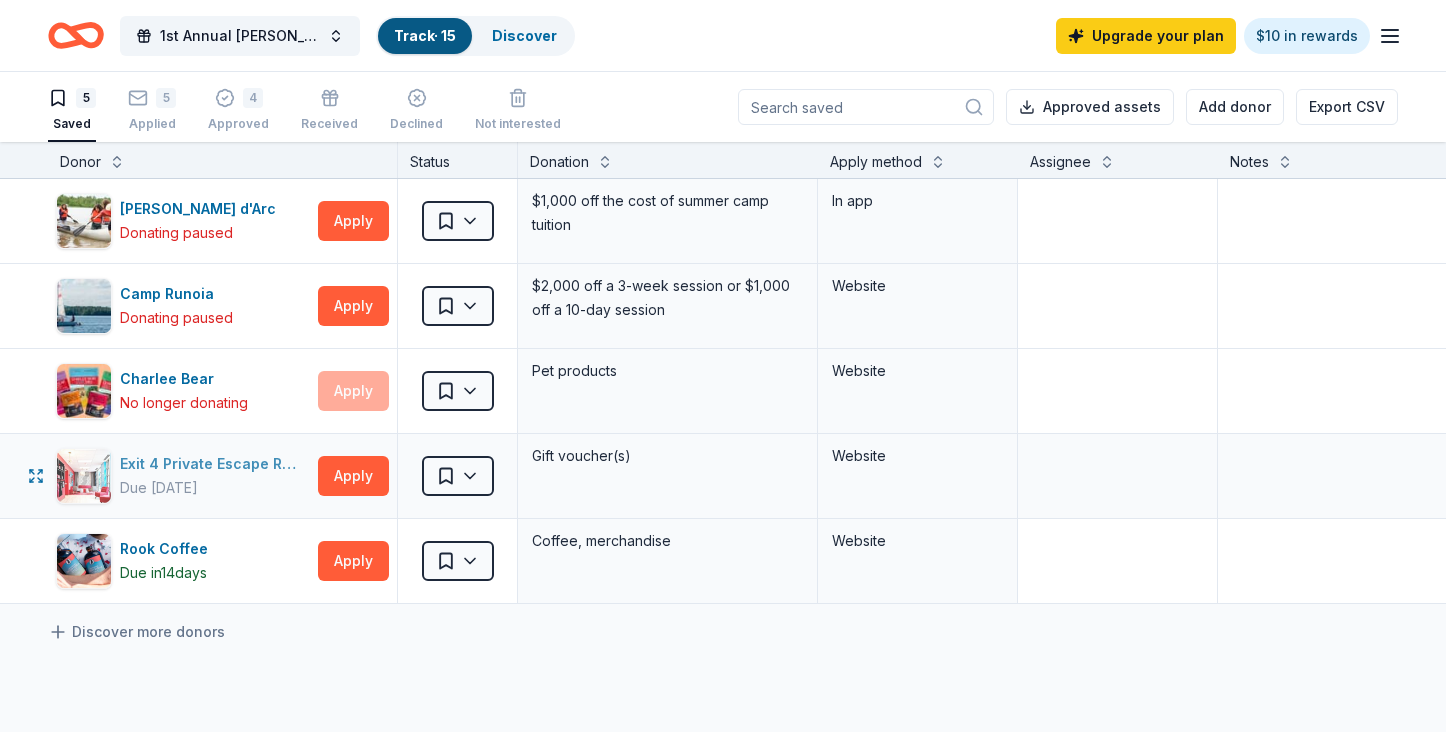 click on "Exit 4 Private Escape Rooms (Toms River NJ)" at bounding box center (215, 464) 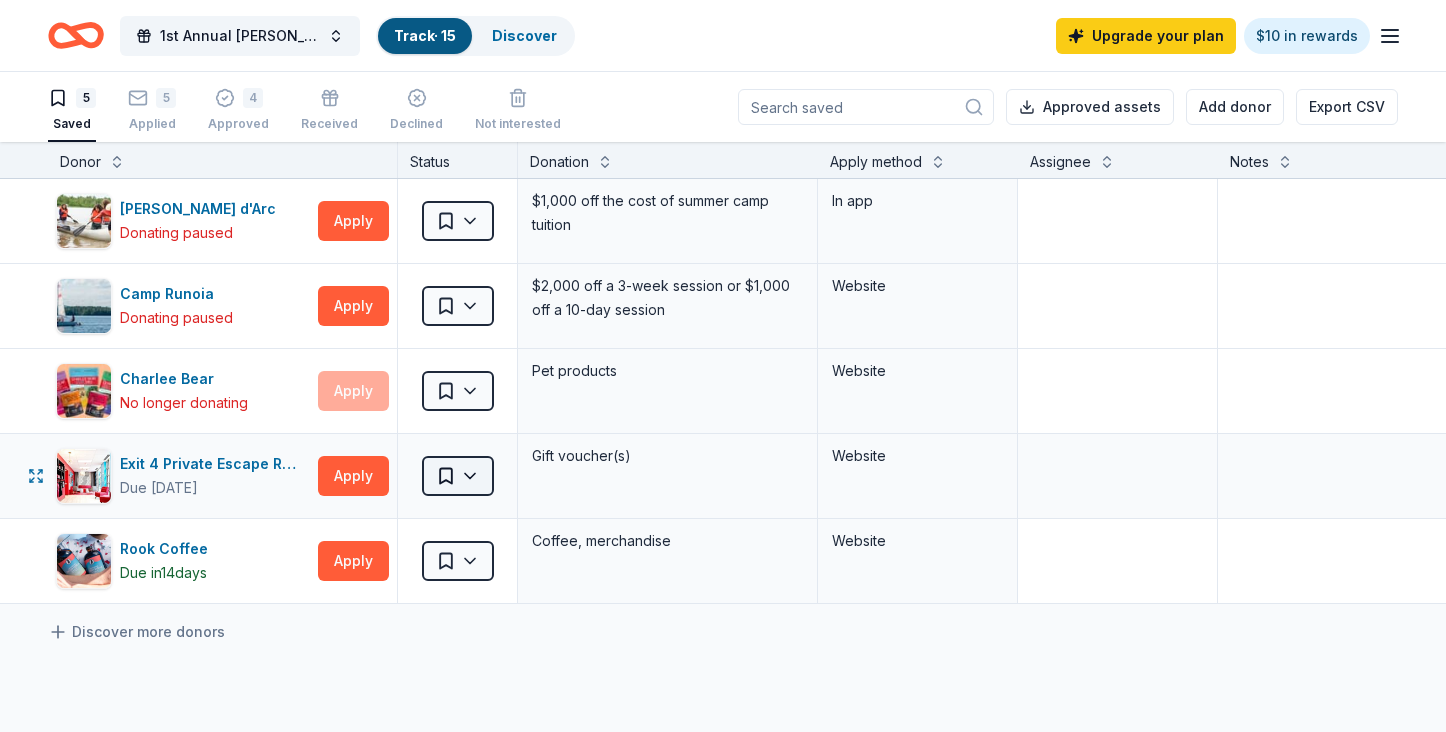click on "1st Annual John Welby Memorial Luncheon Track  · 15 Discover Upgrade your plan $10 in rewards 5 Saved 5 Applied 4 Approved Received Declined Not interested  Approved assets Add donor Export CSV Donor Status Donation Apply method Assignee Notes Camp Jeanne d'Arc Donating paused Apply Saved $1,000 off the cost of summer camp tuition In app Camp Runoia Donating paused Apply Saved $2,000 off a 3-week session or $1,000 off a 10-day session Website Charlee Bear No longer donating Apply Saved Pet products Website Exit 4 Private Escape Rooms (Toms River NJ) Due in 56 days Apply Saved Gift voucher(s) Website Rook Coffee Due in  14  days Apply Saved Coffee, merchandise Website   Discover more donors Saved" at bounding box center (723, 366) 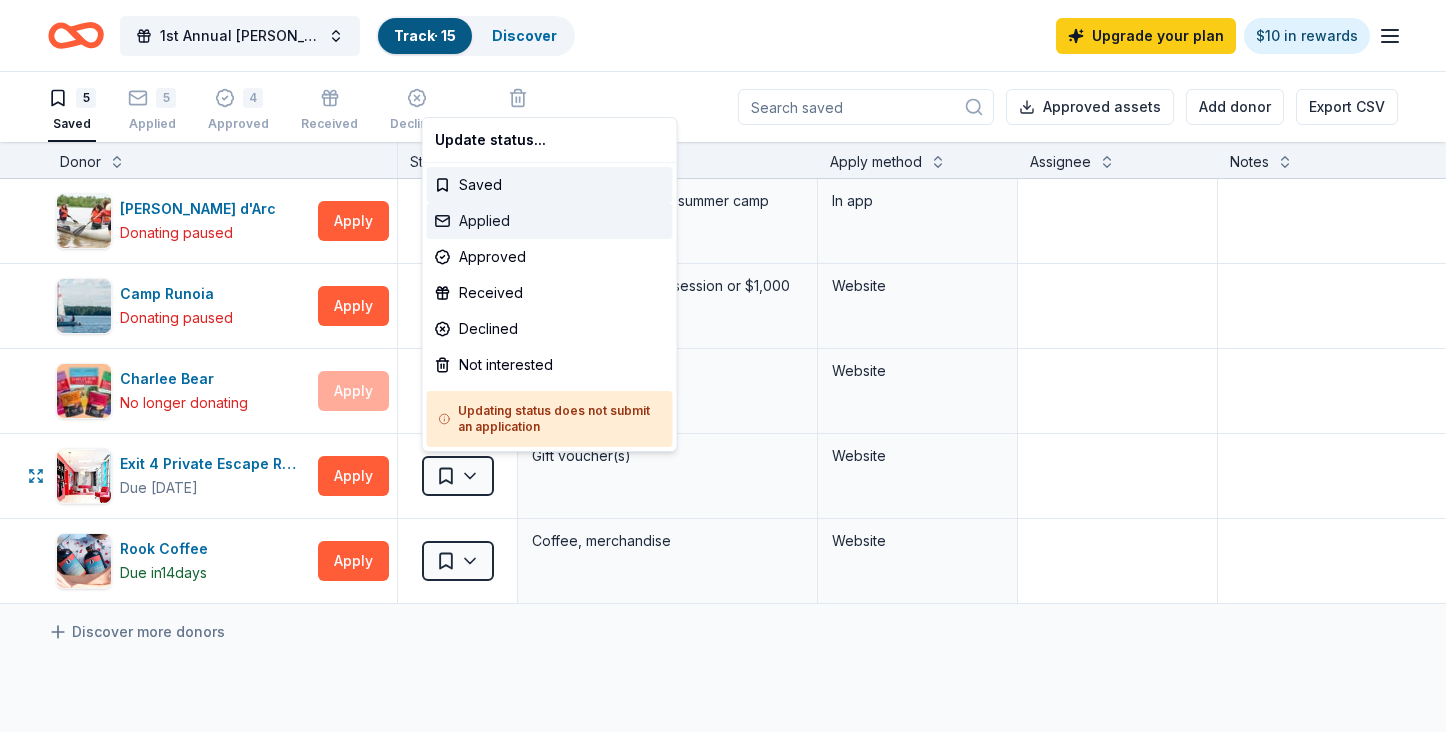 click on "Applied" at bounding box center [550, 221] 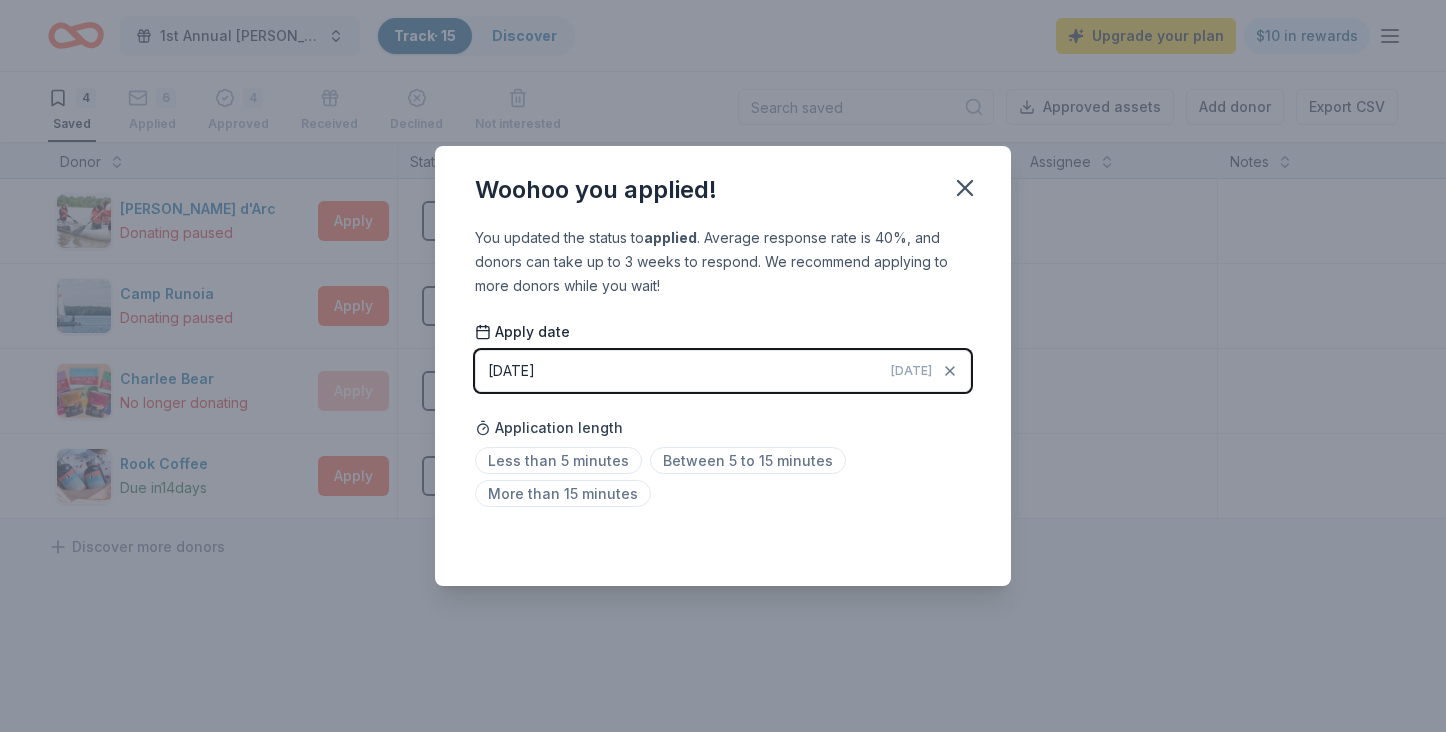 drag, startPoint x: 963, startPoint y: 206, endPoint x: 733, endPoint y: 564, distance: 425.51614 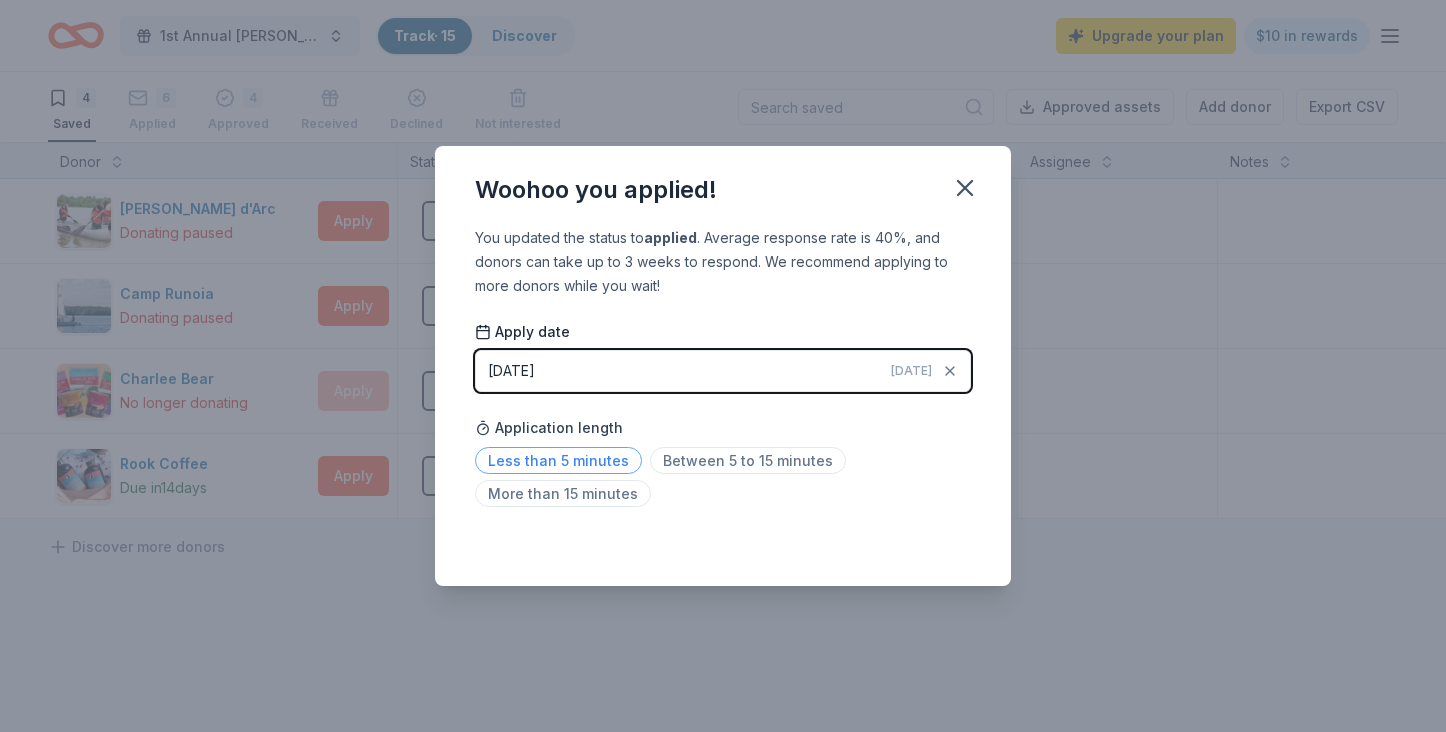 click on "Less than 5 minutes" at bounding box center [558, 460] 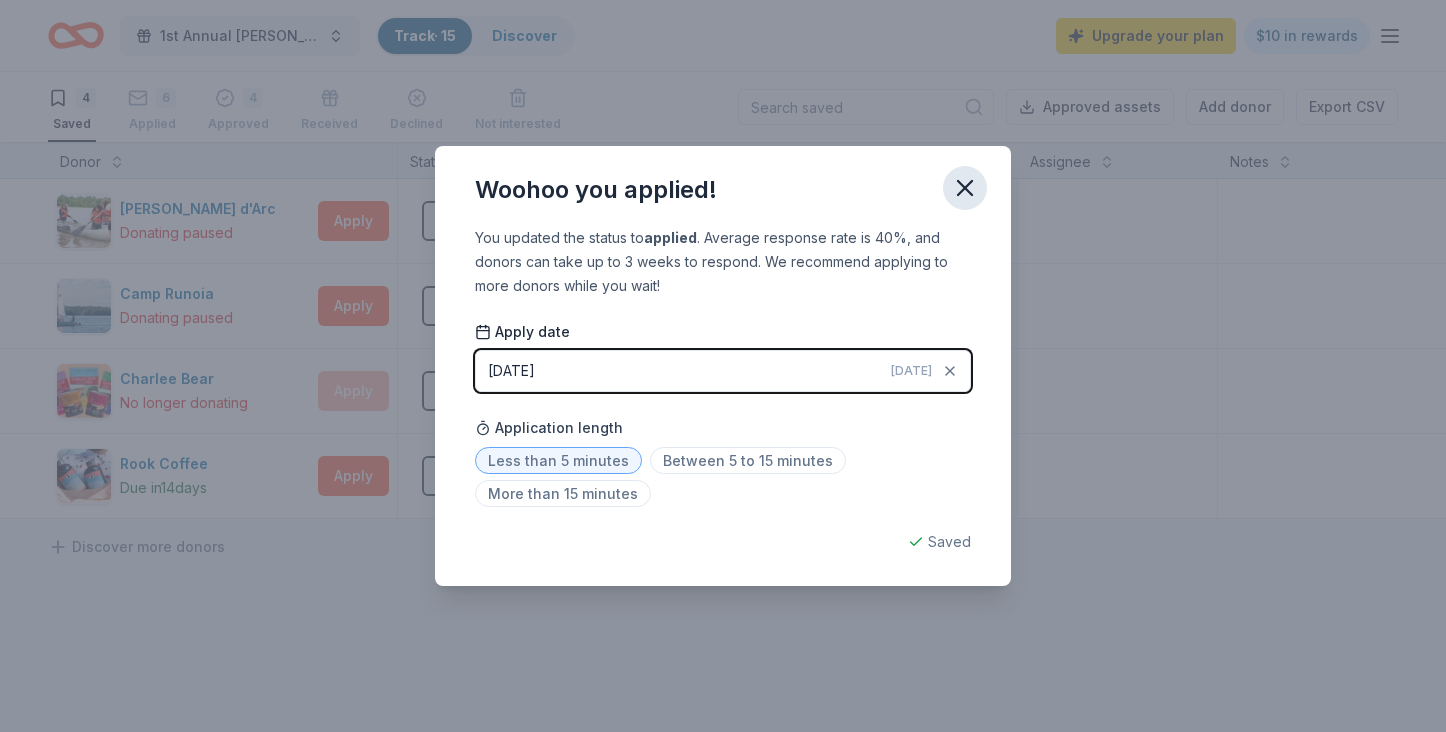 click 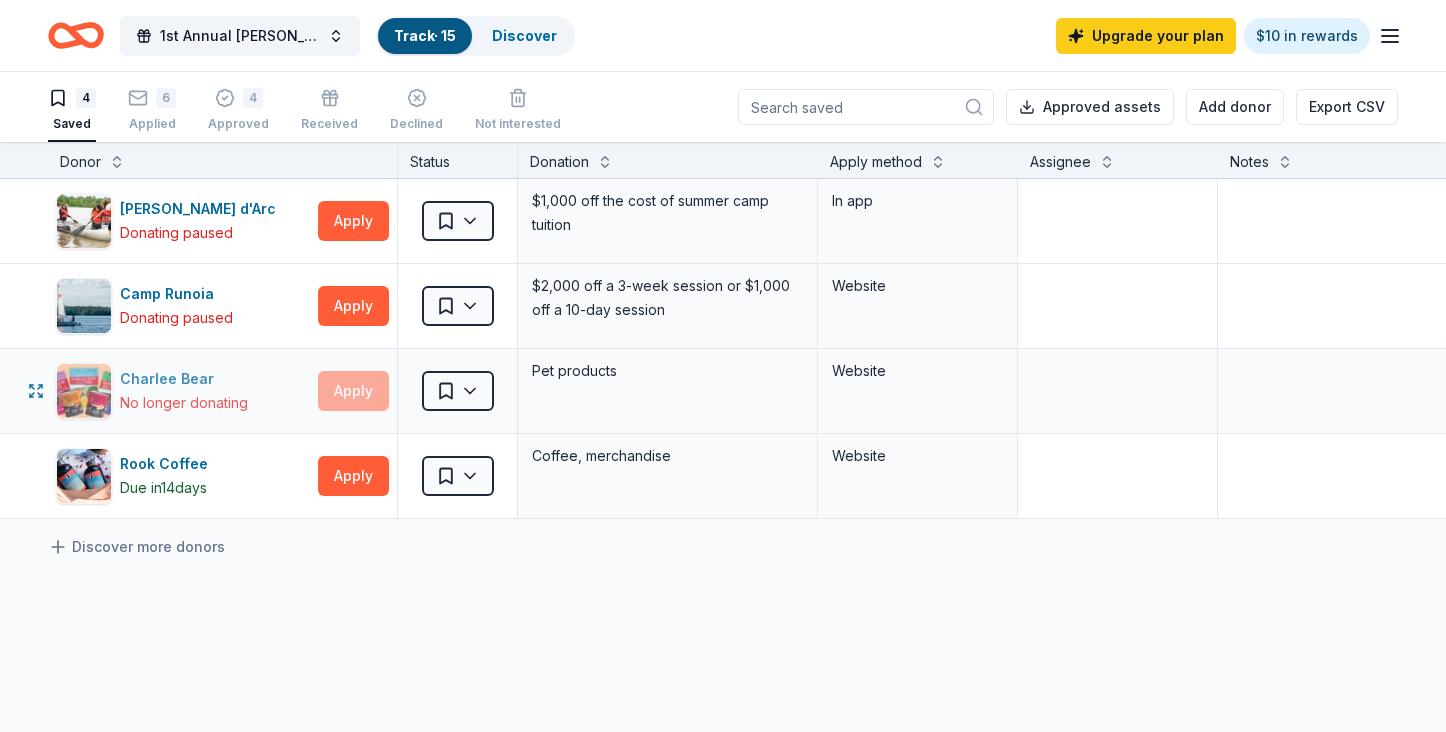 scroll, scrollTop: 0, scrollLeft: 0, axis: both 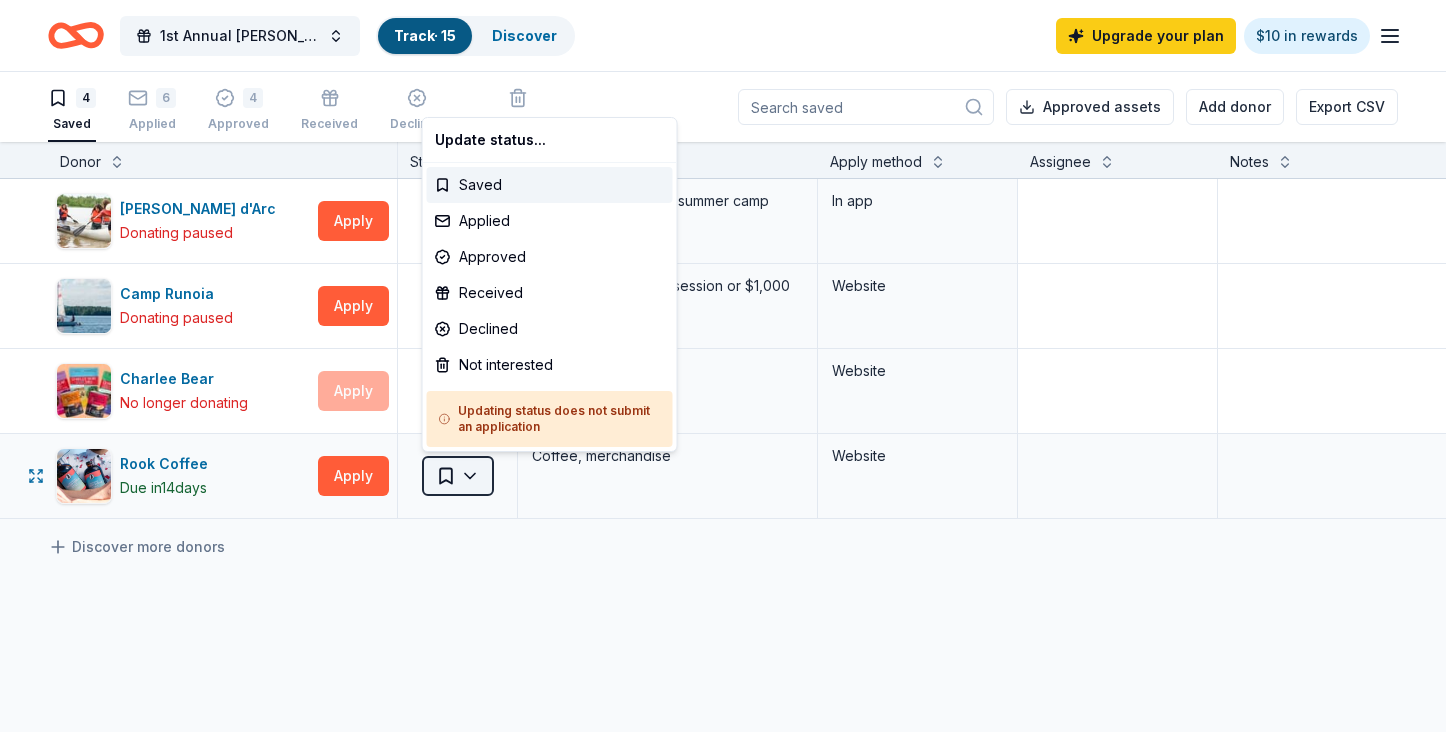 click on "1st Annual John Welby Memorial Luncheon Track  · 15 Discover Upgrade your plan $10 in rewards 4 Saved 6 Applied 4 Approved Received Declined Not interested  Approved assets Add donor Export CSV Donor Status Donation Apply method Assignee Notes Camp Jeanne d'Arc Donating paused Apply Saved $1,000 off the cost of summer camp tuition In app Camp Runoia Donating paused Apply Saved $2,000 off a 3-week session or $1,000 off a 10-day session Website Charlee Bear No longer donating Apply Saved Pet products Website Rook Coffee Due in  14  days Apply Saved Coffee, merchandise Website   Discover more donors Saved Update status... Saved Applied Approved Received Declined Not interested Updating status does not submit an application" at bounding box center [723, 366] 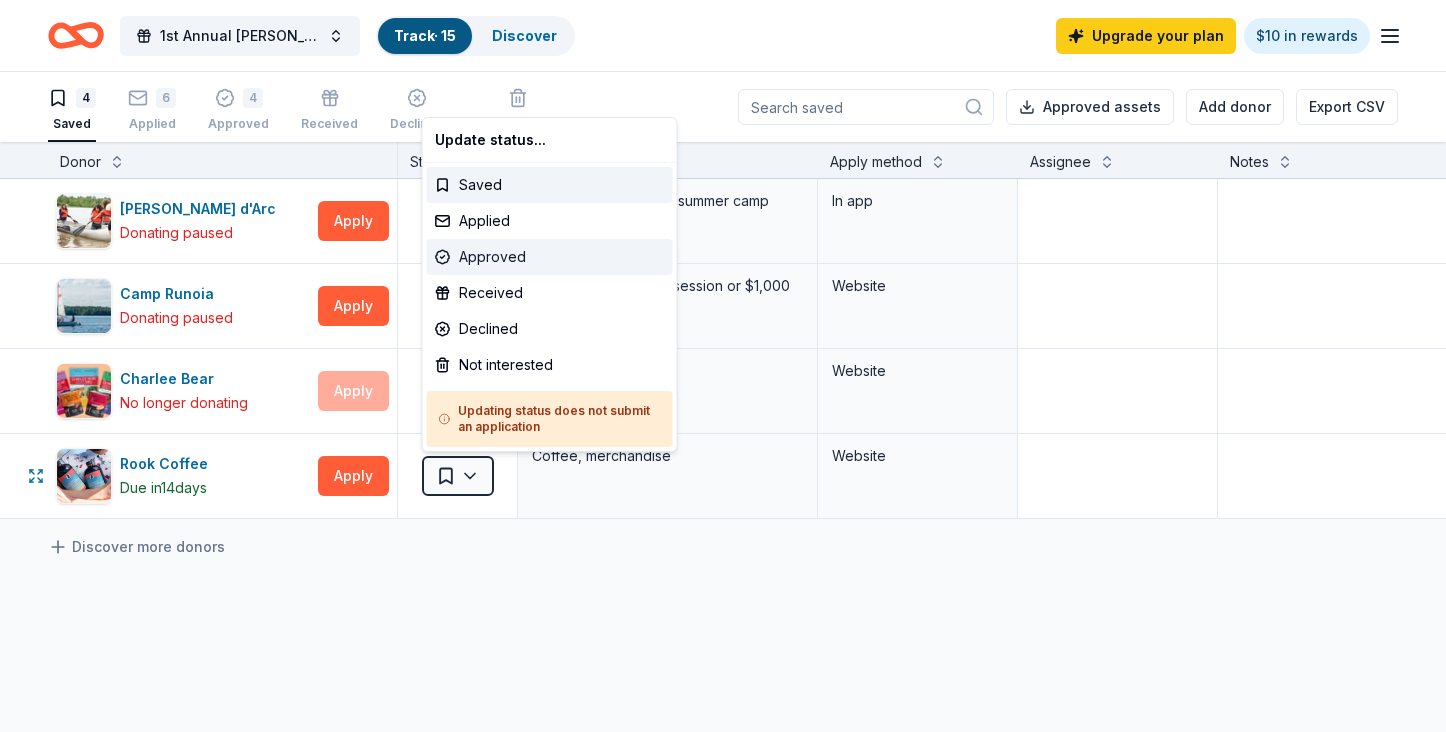 click on "Approved" at bounding box center (550, 257) 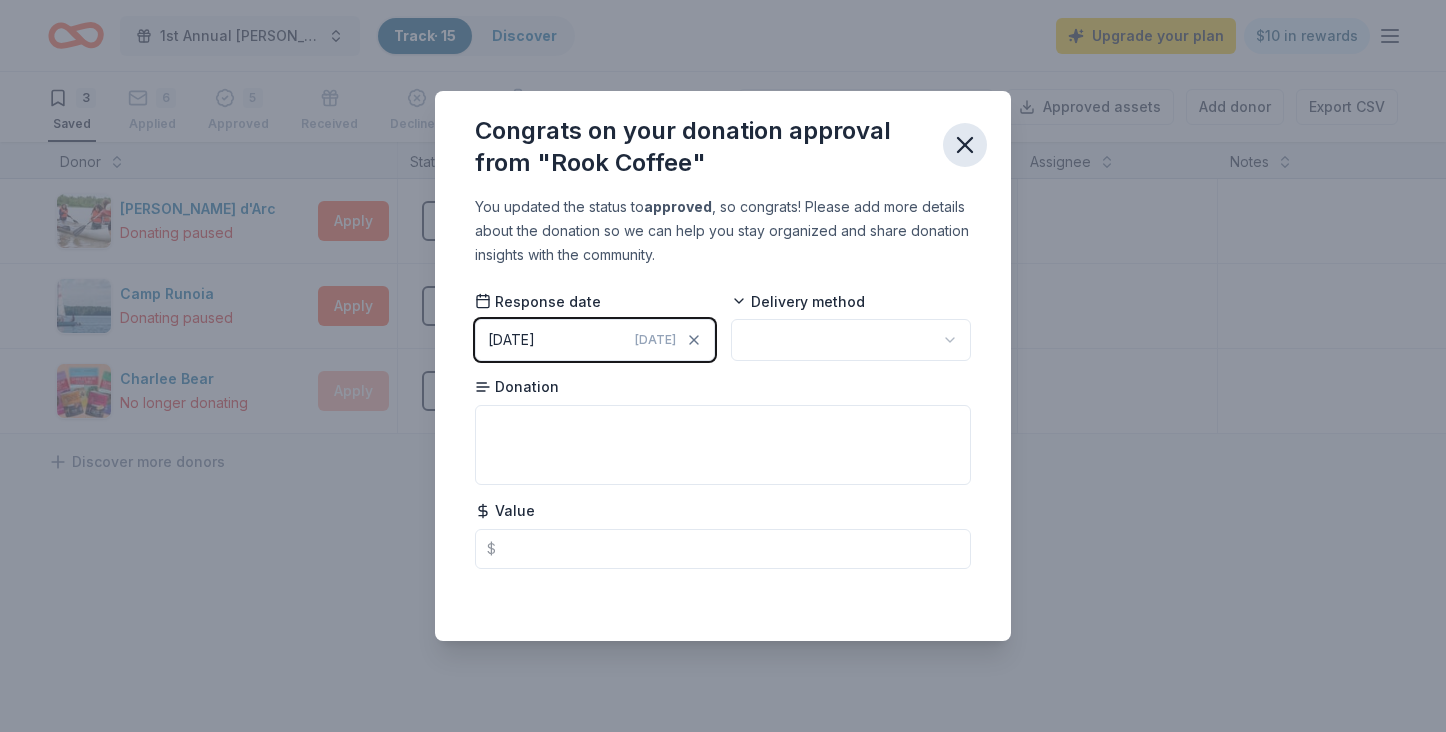 click 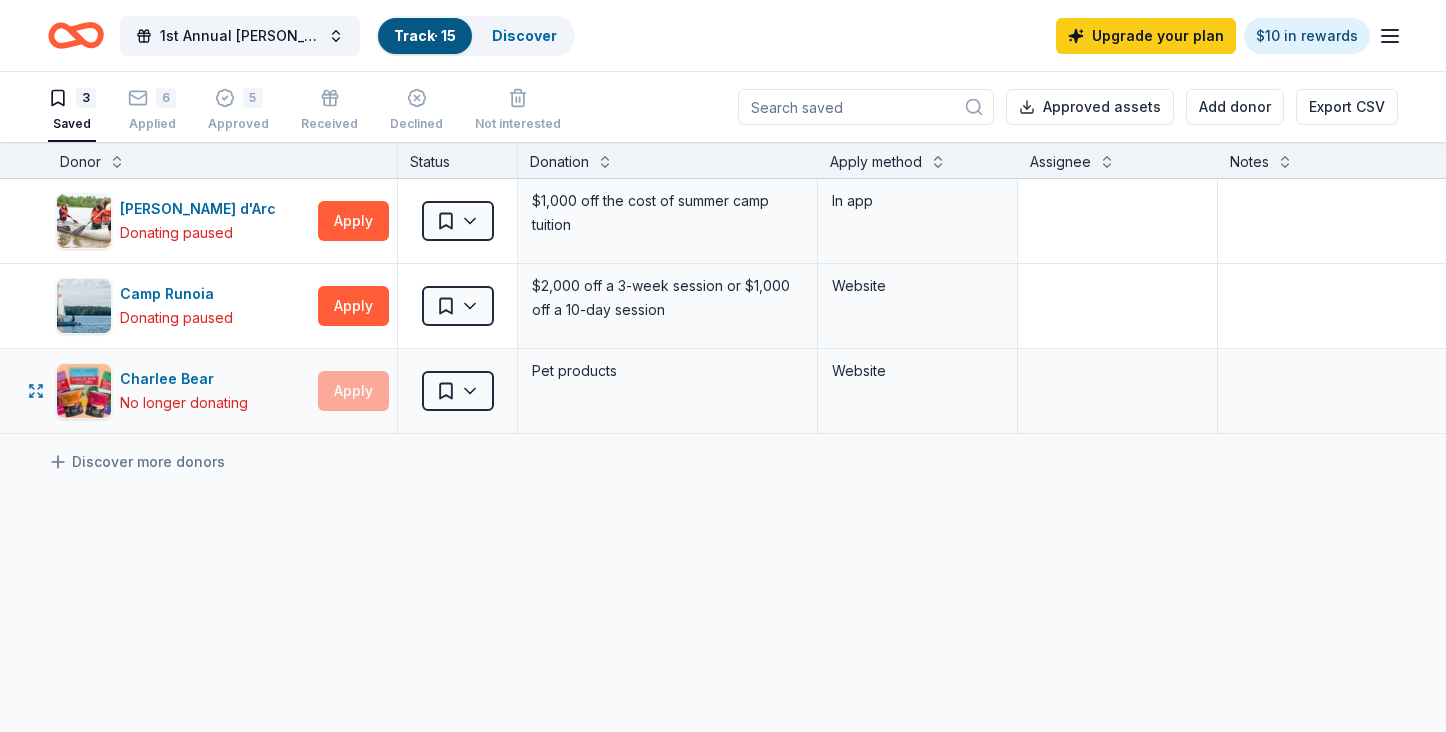 scroll, scrollTop: -2, scrollLeft: 0, axis: vertical 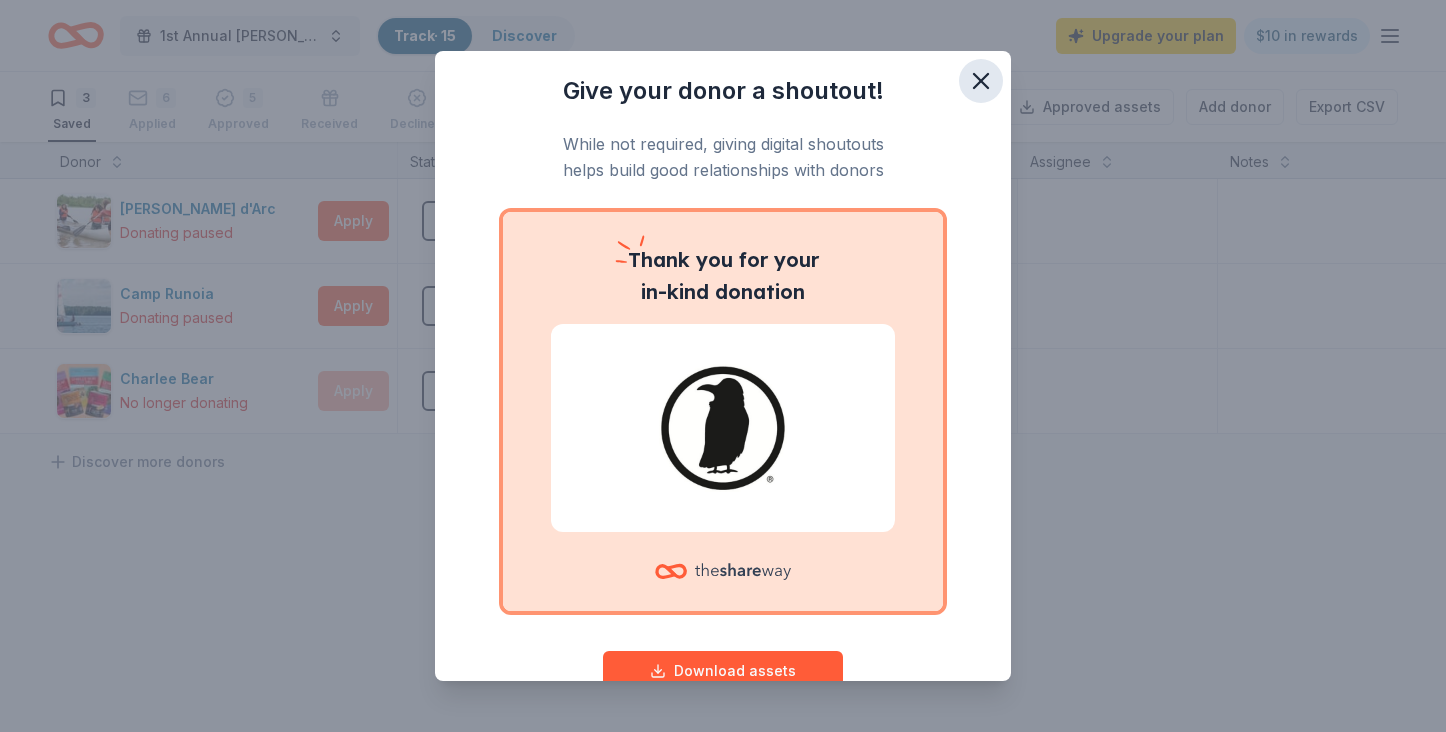 click 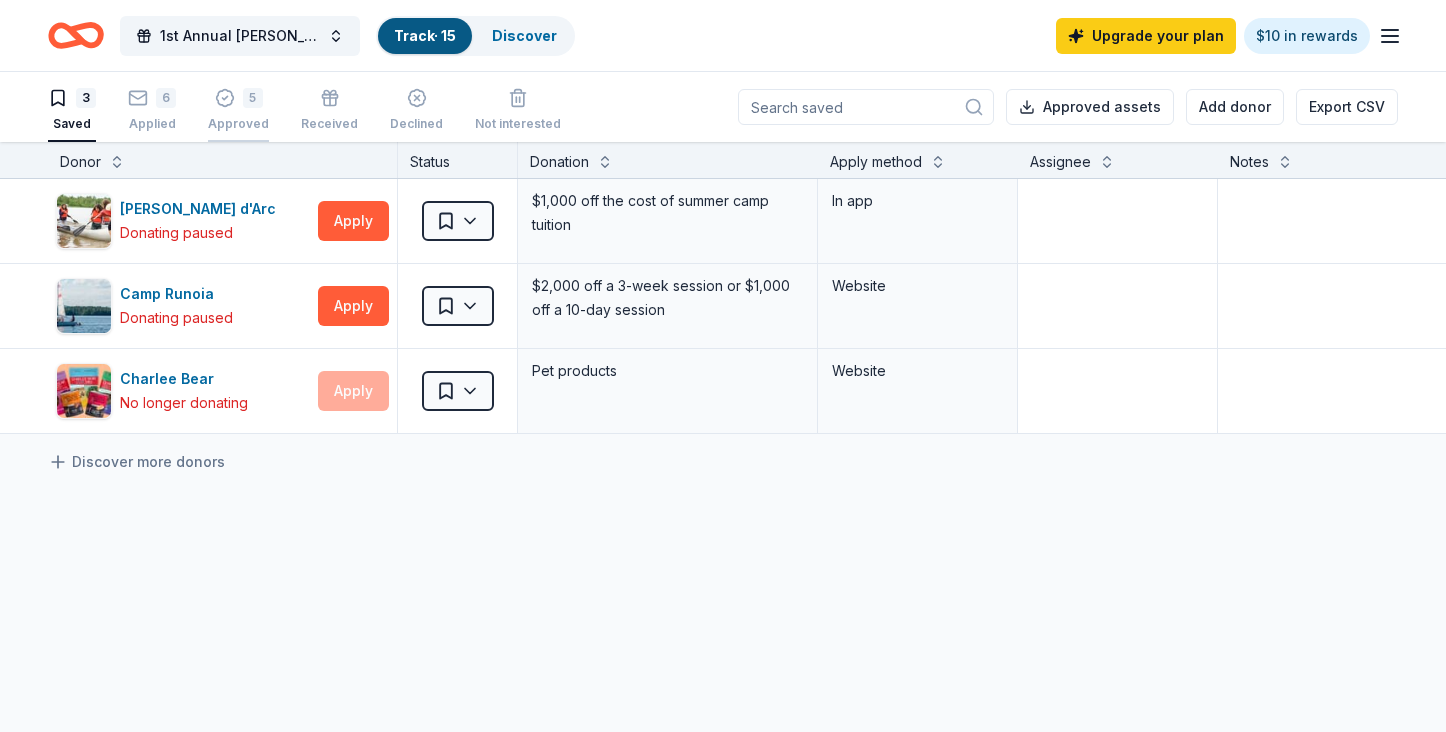 click on "5 Approved" at bounding box center [238, 99] 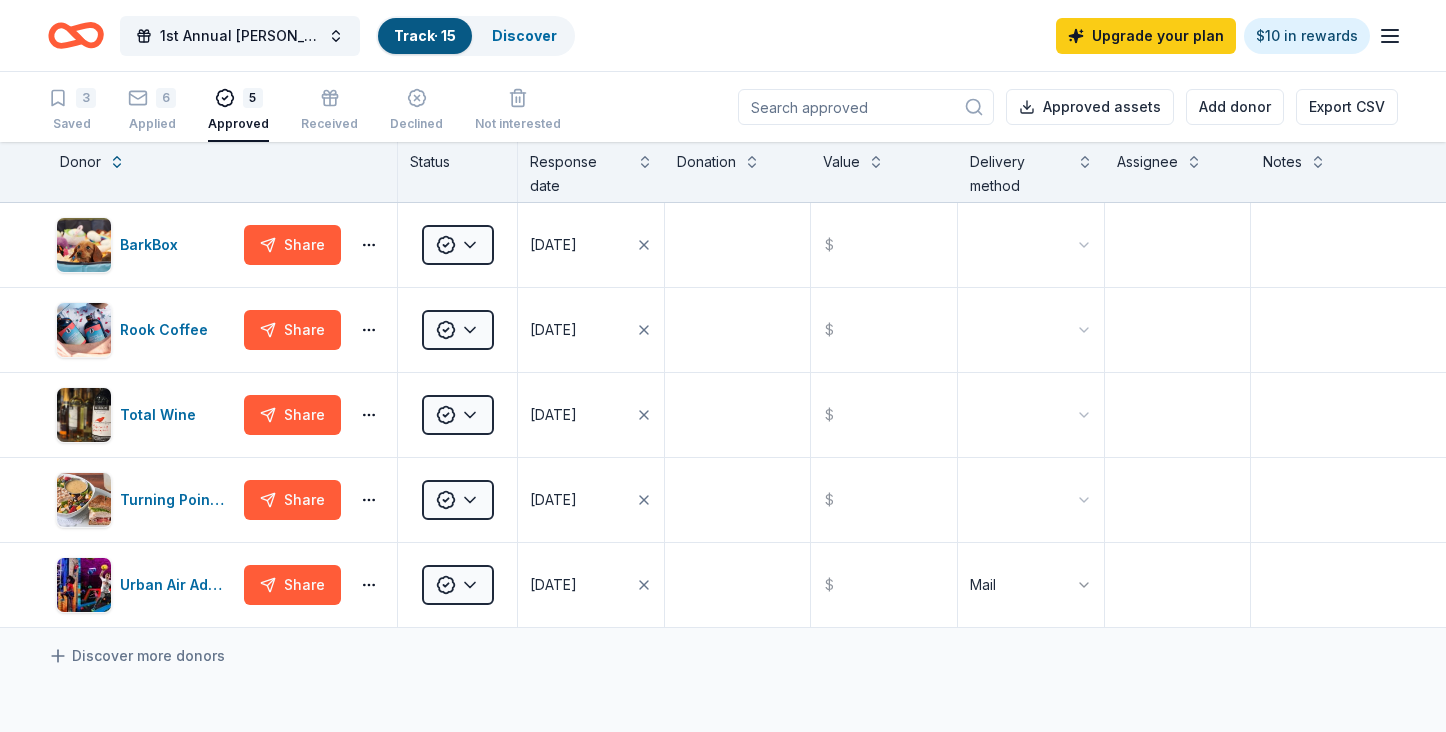 scroll, scrollTop: 0, scrollLeft: 0, axis: both 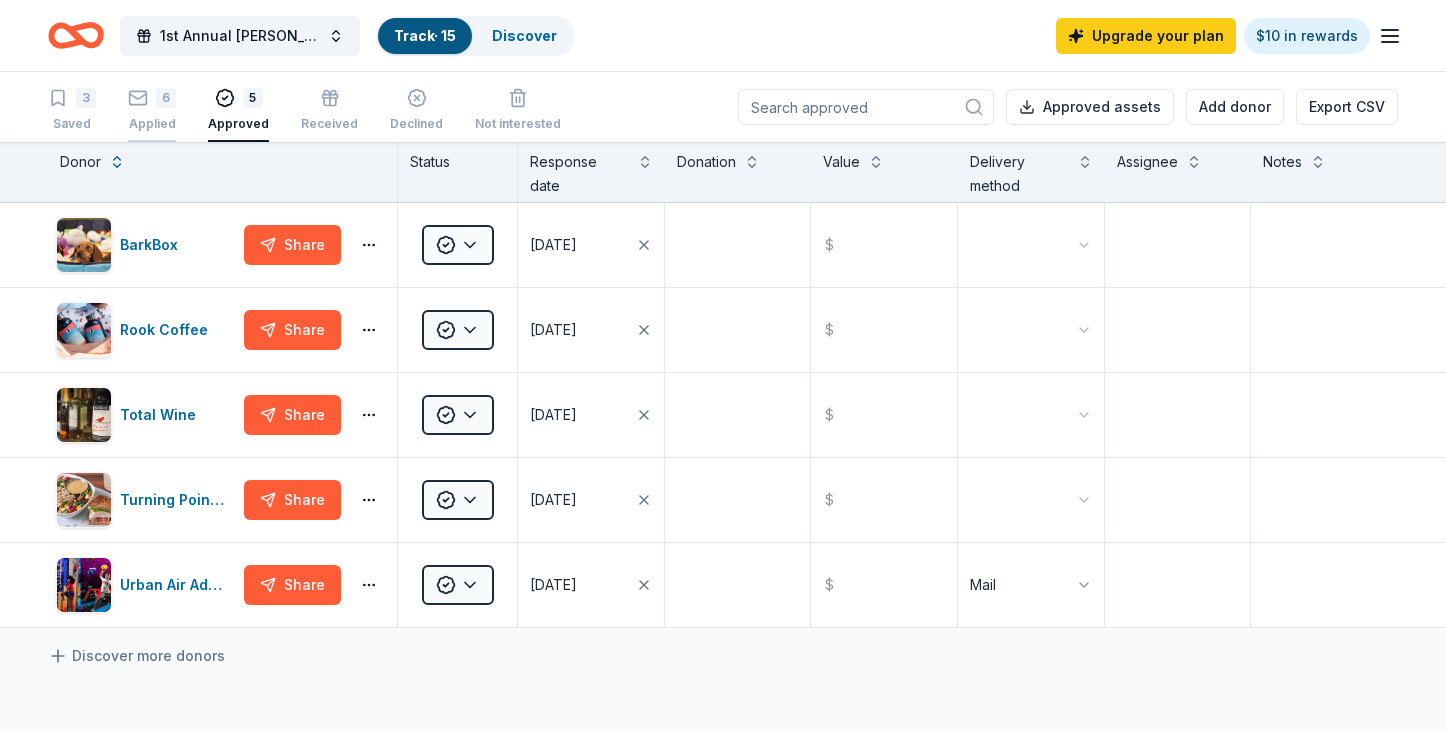 click on "6 Applied" at bounding box center [152, 99] 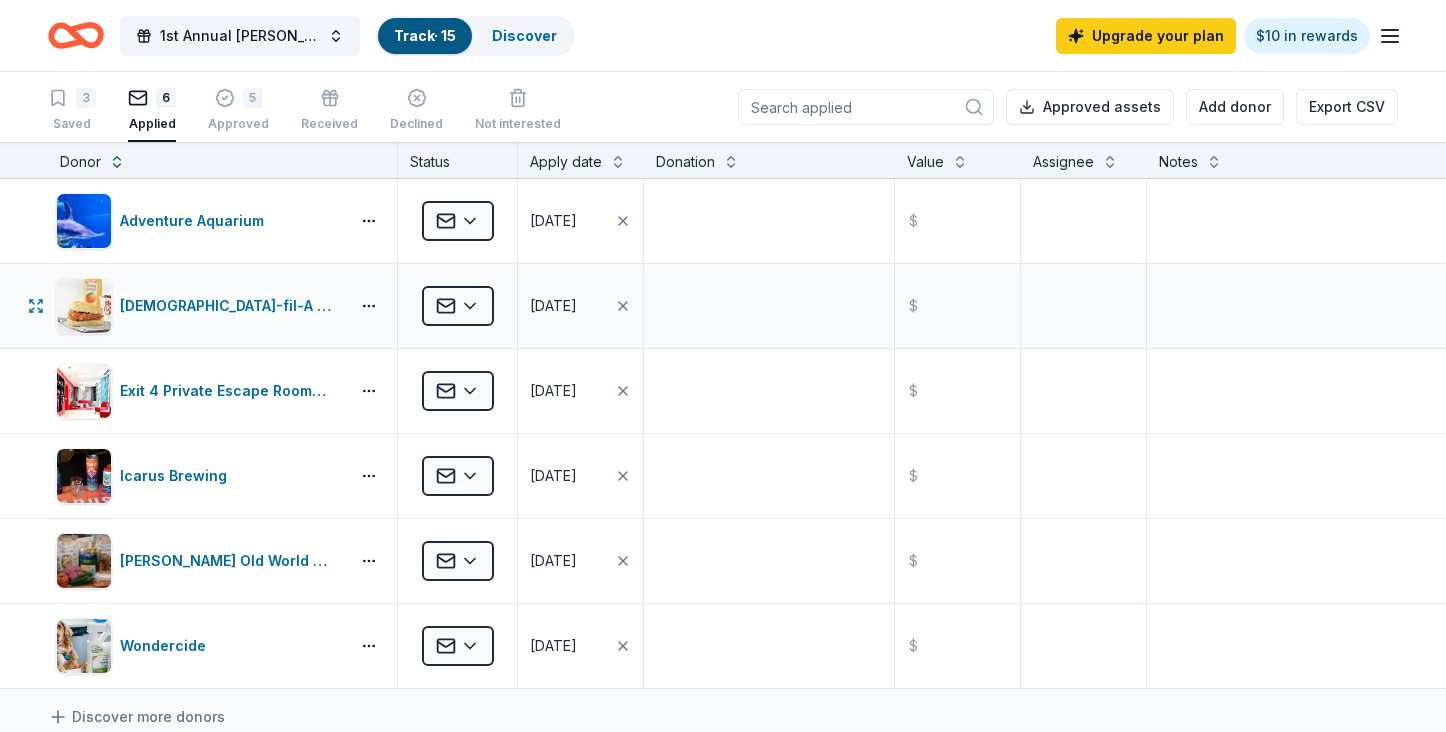 scroll, scrollTop: 0, scrollLeft: 0, axis: both 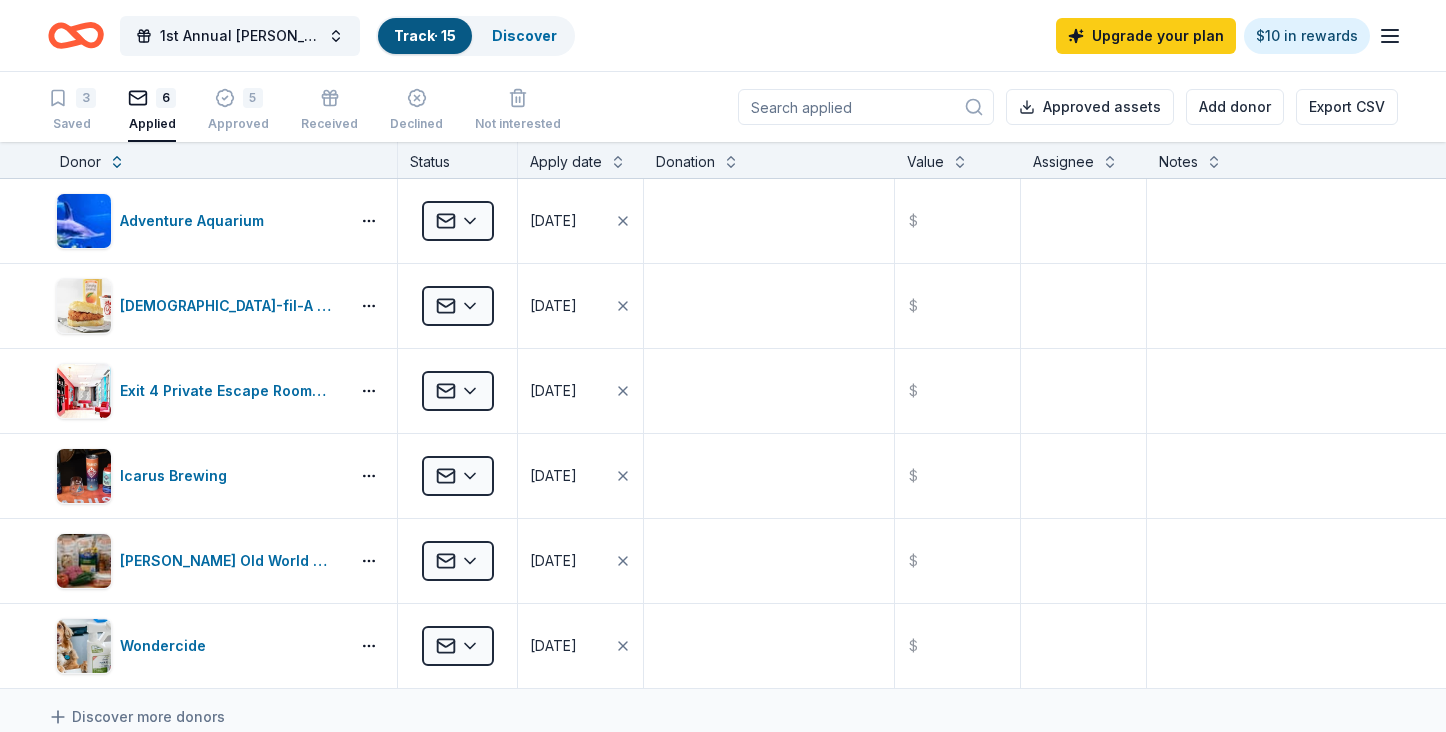 click 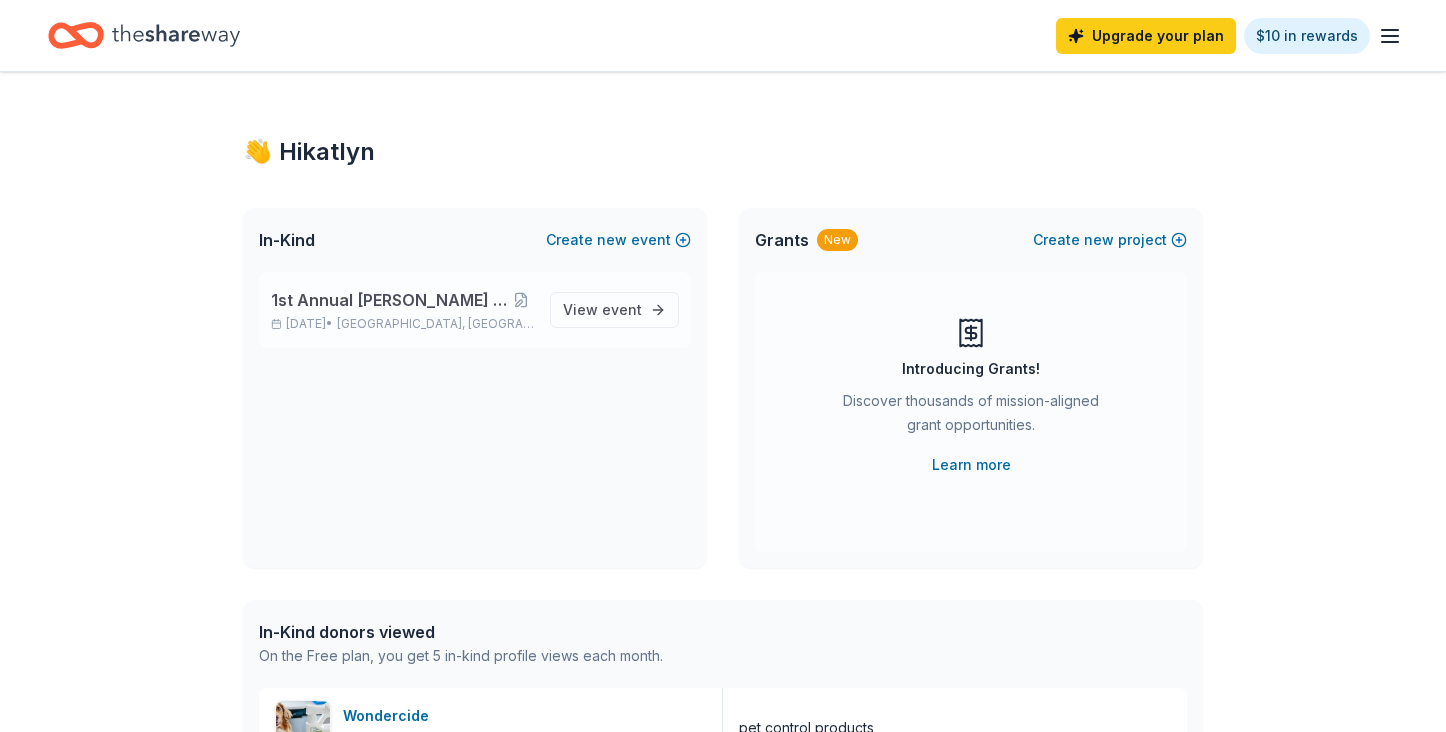 click on "1st Annual [PERSON_NAME] Memorial Luncheon" at bounding box center [390, 300] 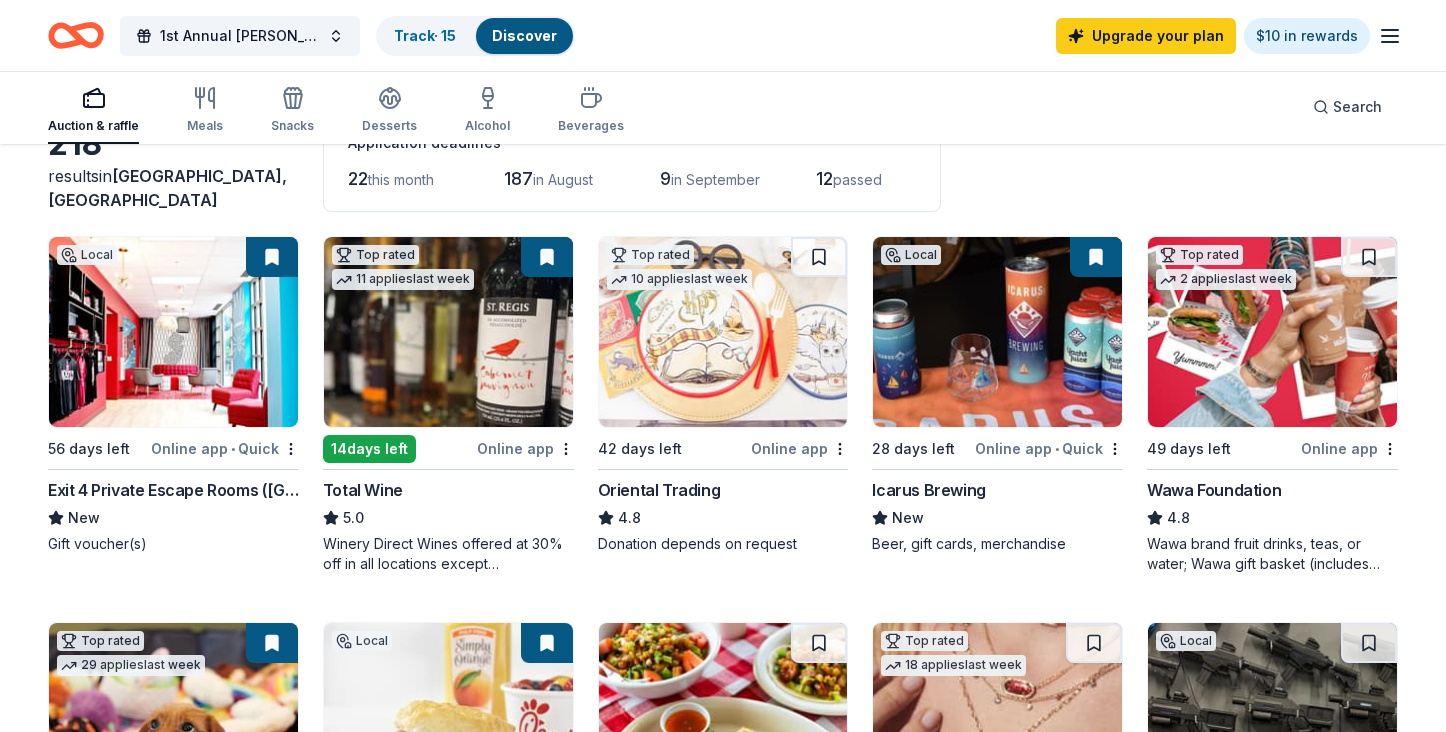 scroll, scrollTop: 129, scrollLeft: 0, axis: vertical 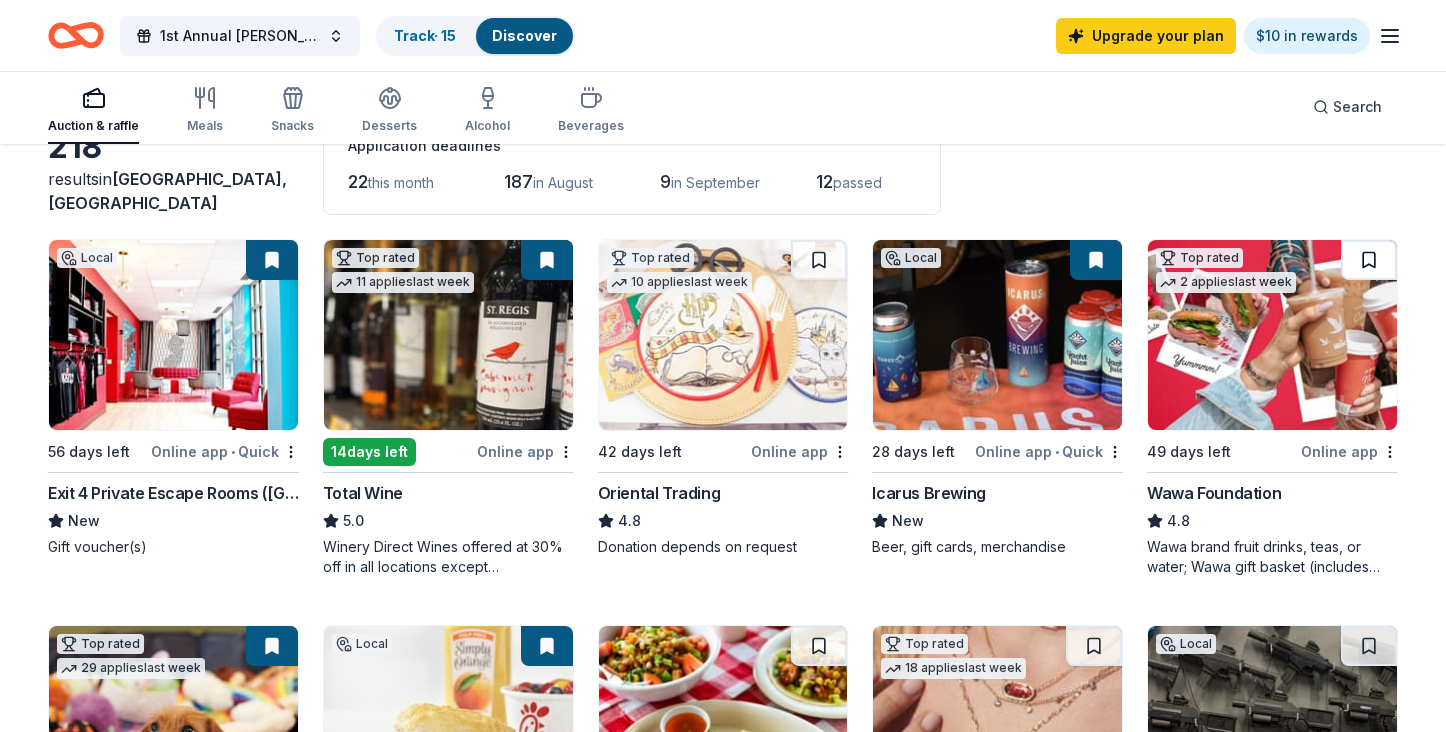 click at bounding box center (1369, 260) 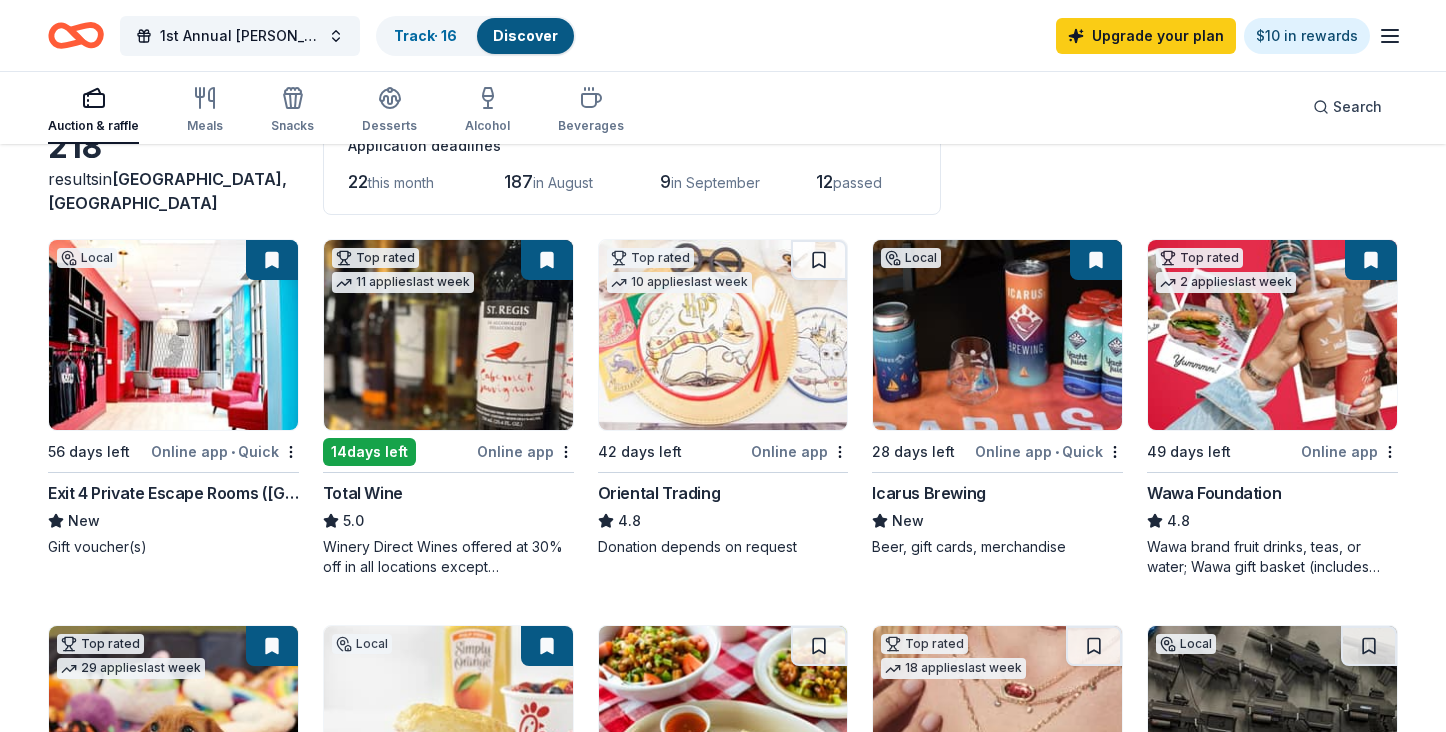 click at bounding box center (1371, 260) 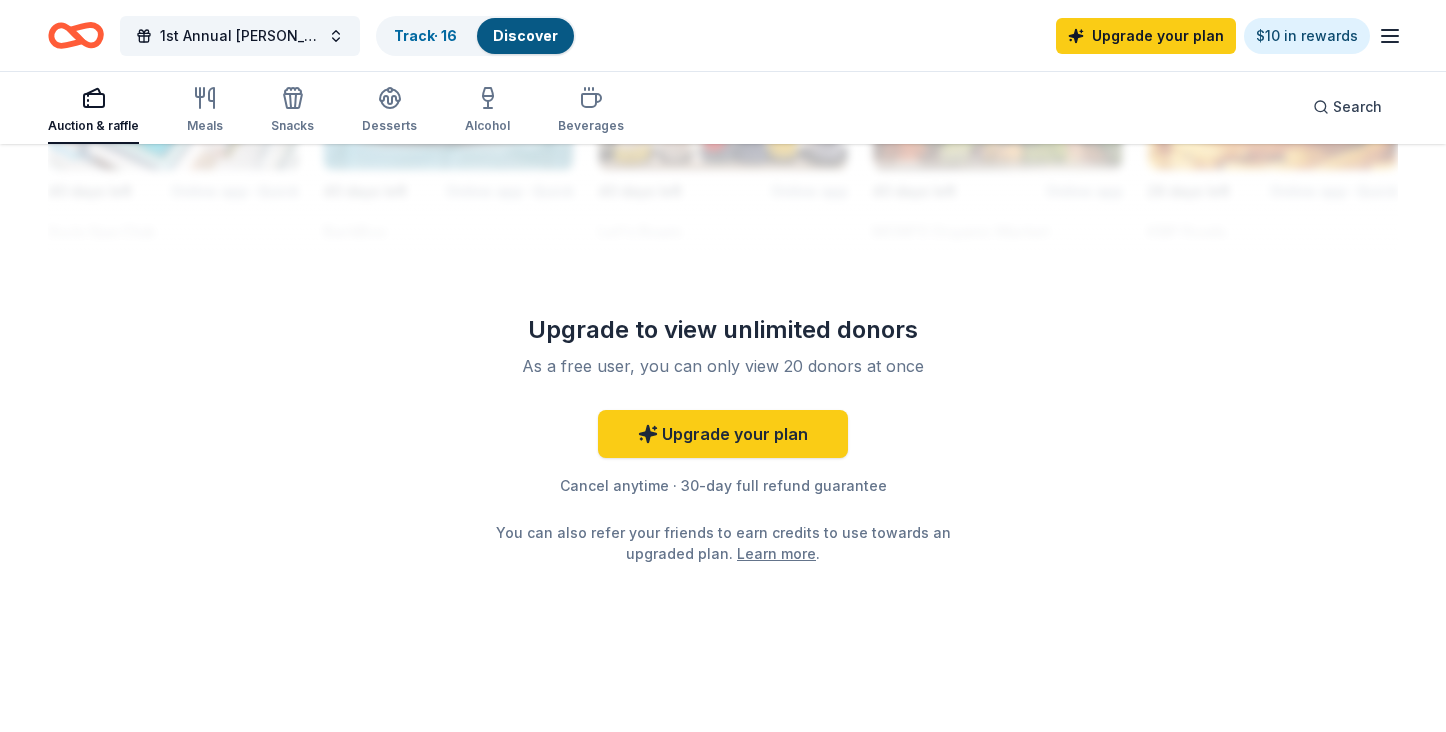 scroll, scrollTop: 1982, scrollLeft: 0, axis: vertical 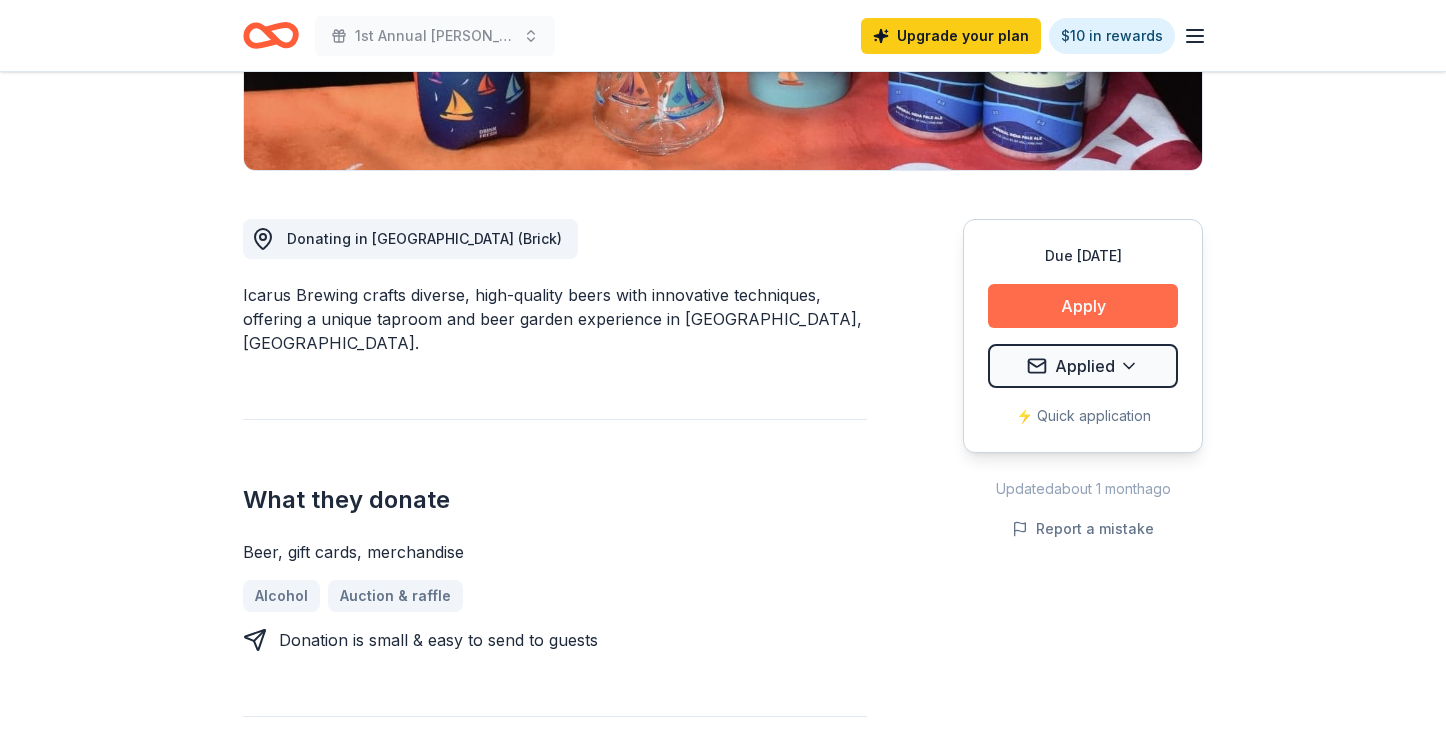 click on "Apply" at bounding box center (1083, 306) 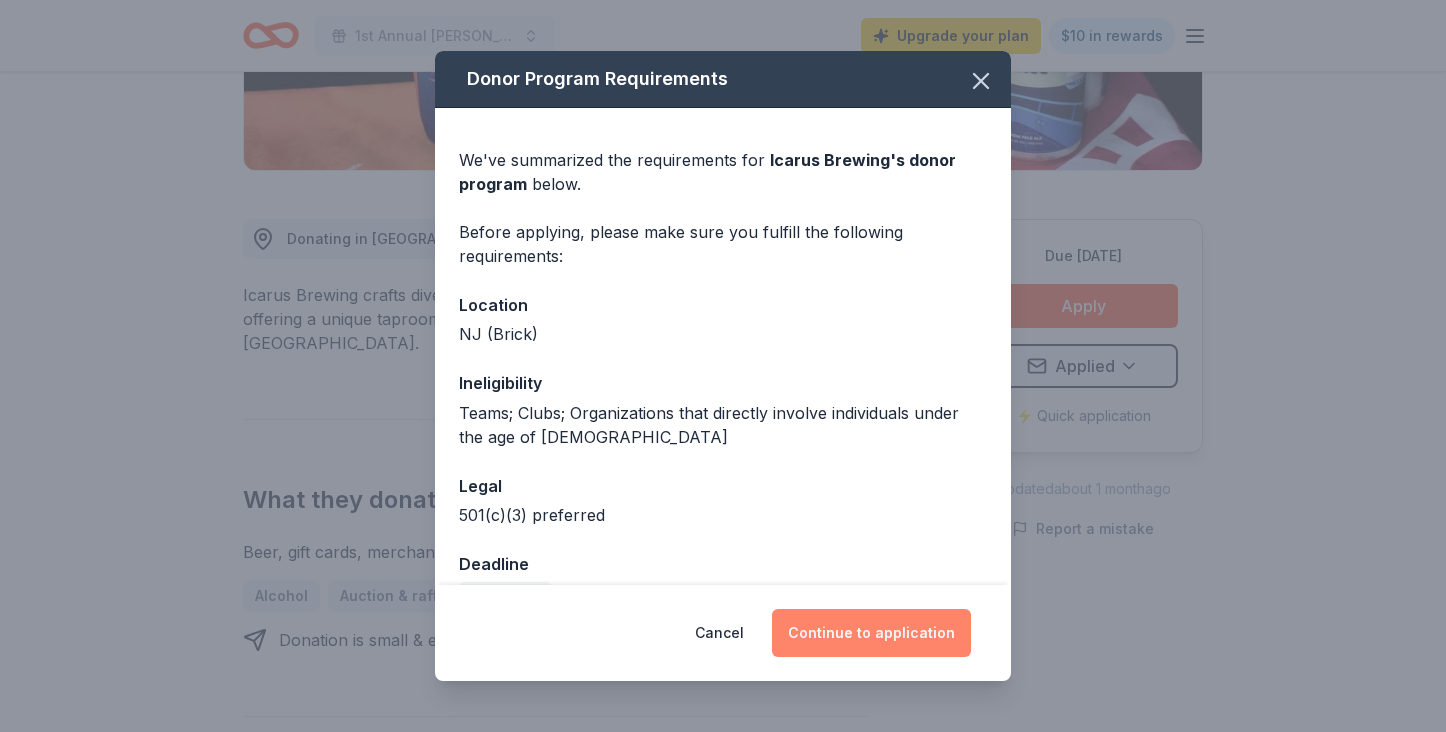 click on "Continue to application" at bounding box center [871, 633] 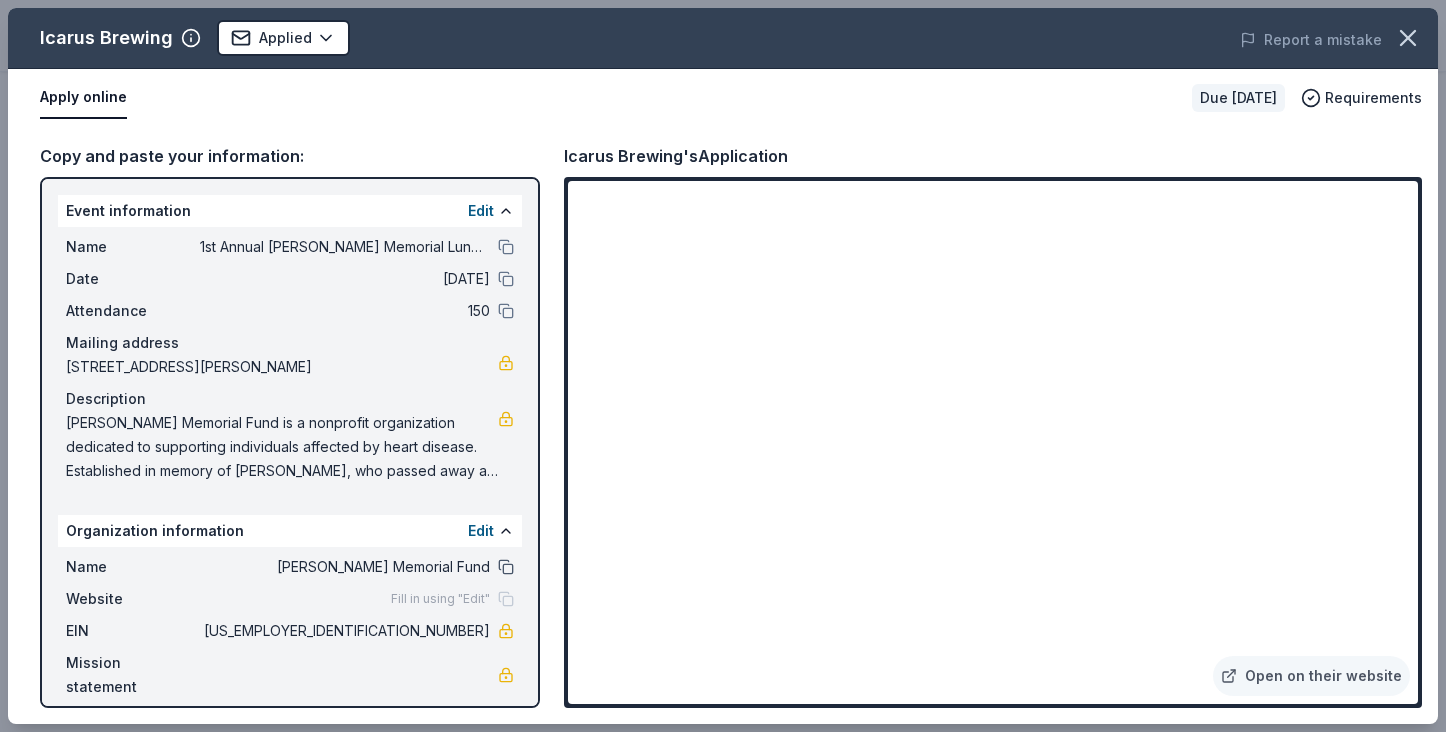 click at bounding box center [506, 567] 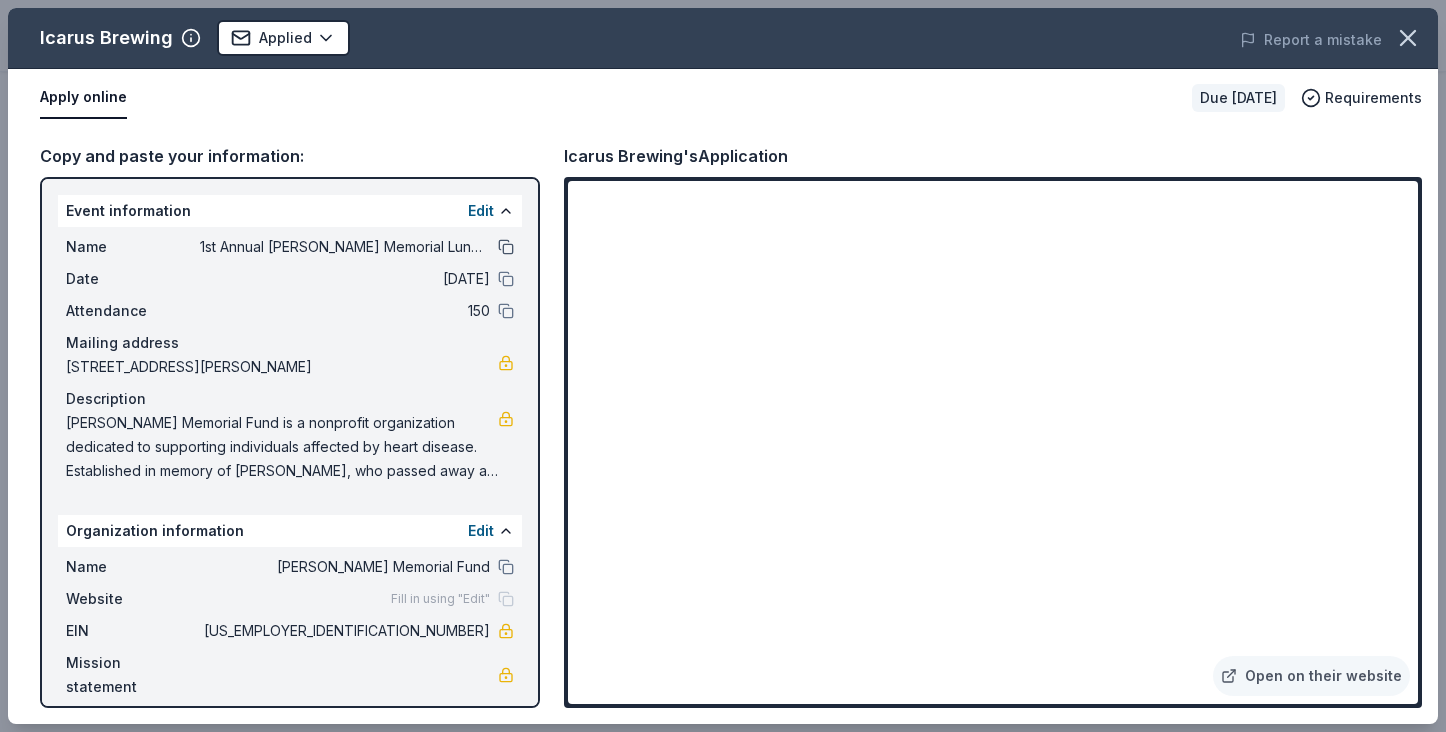 click at bounding box center [506, 247] 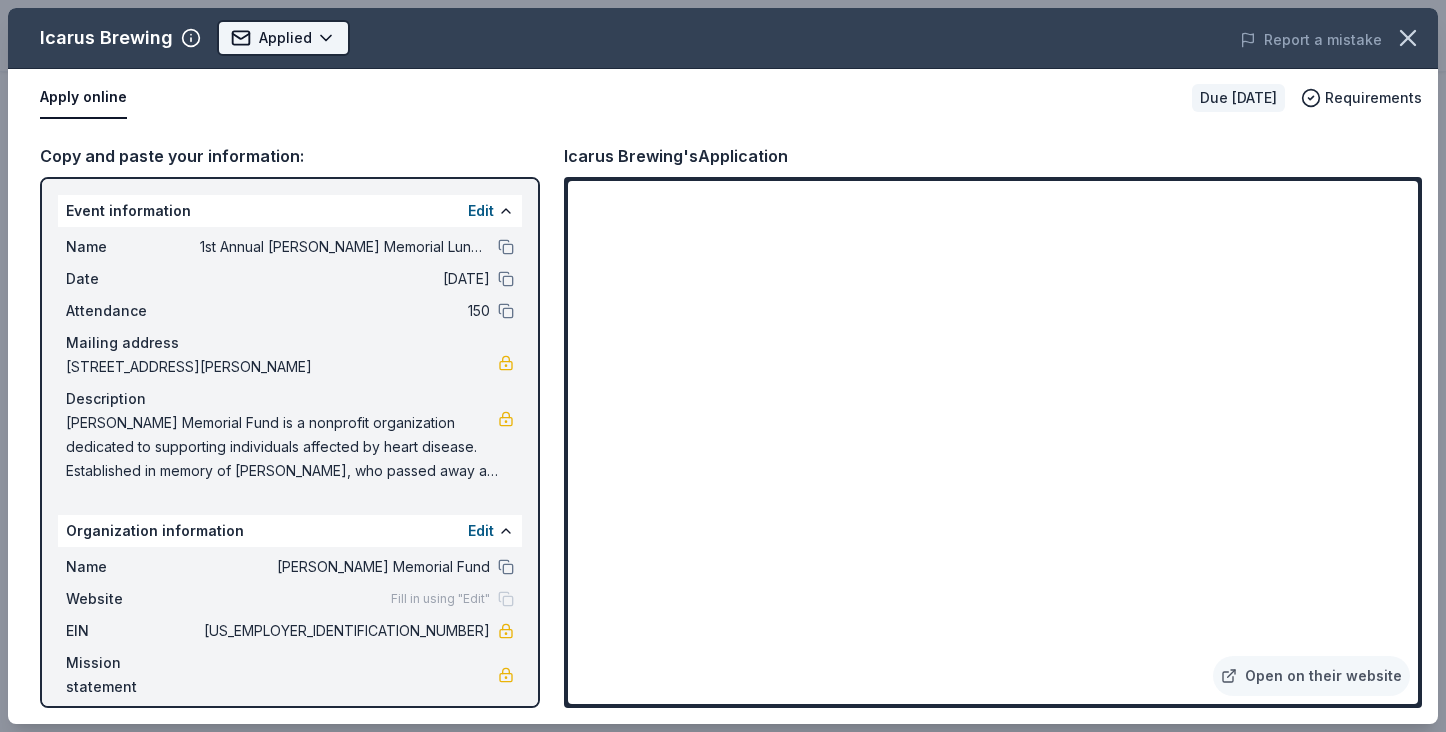 click on "1st Annual John Welby Memorial Luncheon Upgrade your plan $10 in rewards Due in 28 days Share Icarus Brewing New Share Donating in NJ (Brick) Icarus Brewing crafts diverse, high-quality beers with innovative techniques, offering a unique taproom and beer garden experience in Brick, NJ. What they donate Beer, gift cards, merchandise Alcohol Auction & raffle Donation is small & easy to send to guests Who they donate to  Preferred 501(c)(3) preferred  Ineligible Teams; Clubs; Organizations that directly involve individuals under the age of 21 Individuals Sports Teams Schools Start free Pro trial to view approval rates and average donation values Due in 28 days Apply Applied ⚡️ Quick application Updated  about 1 month  ago Report a mistake New Be the first to review this company! Leave a review Similar donors 3   applies  last week 40 days left Target 4.3 Gift cards ($50-100 value, with a maximum donation of $500 per year) Local 40 days left Online app Gary's Wine New Alcoholic beverages, gift card(s) Local 1" at bounding box center (723, -71) 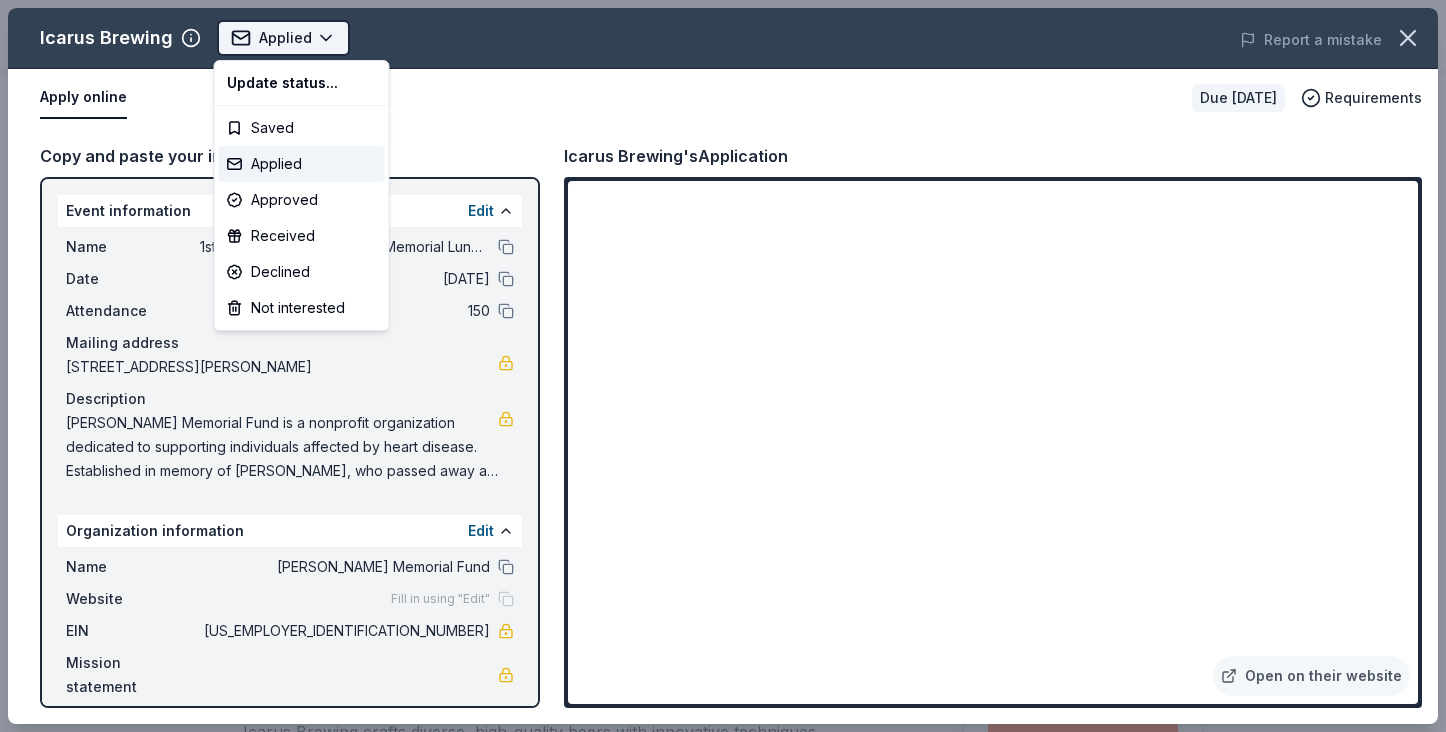 scroll, scrollTop: 0, scrollLeft: 0, axis: both 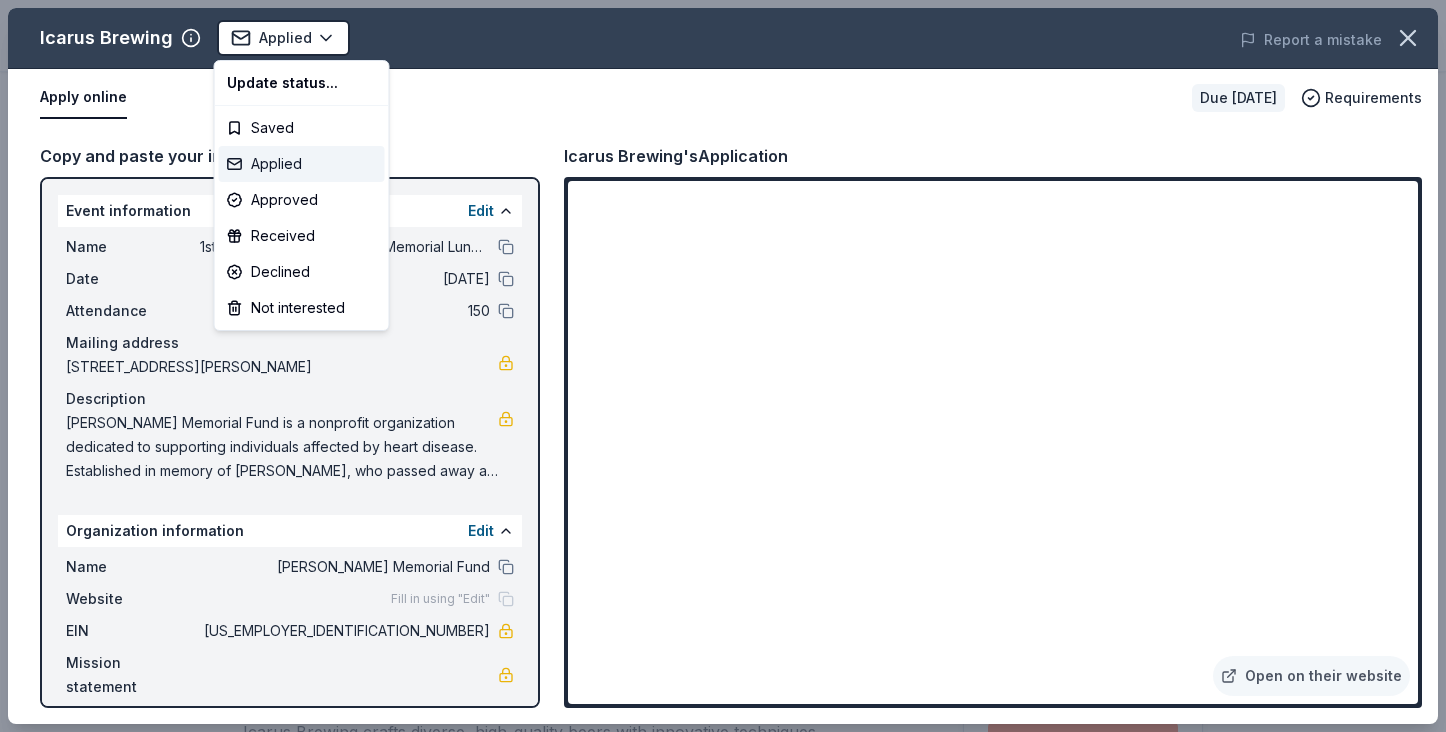 click on "Applied" at bounding box center [302, 164] 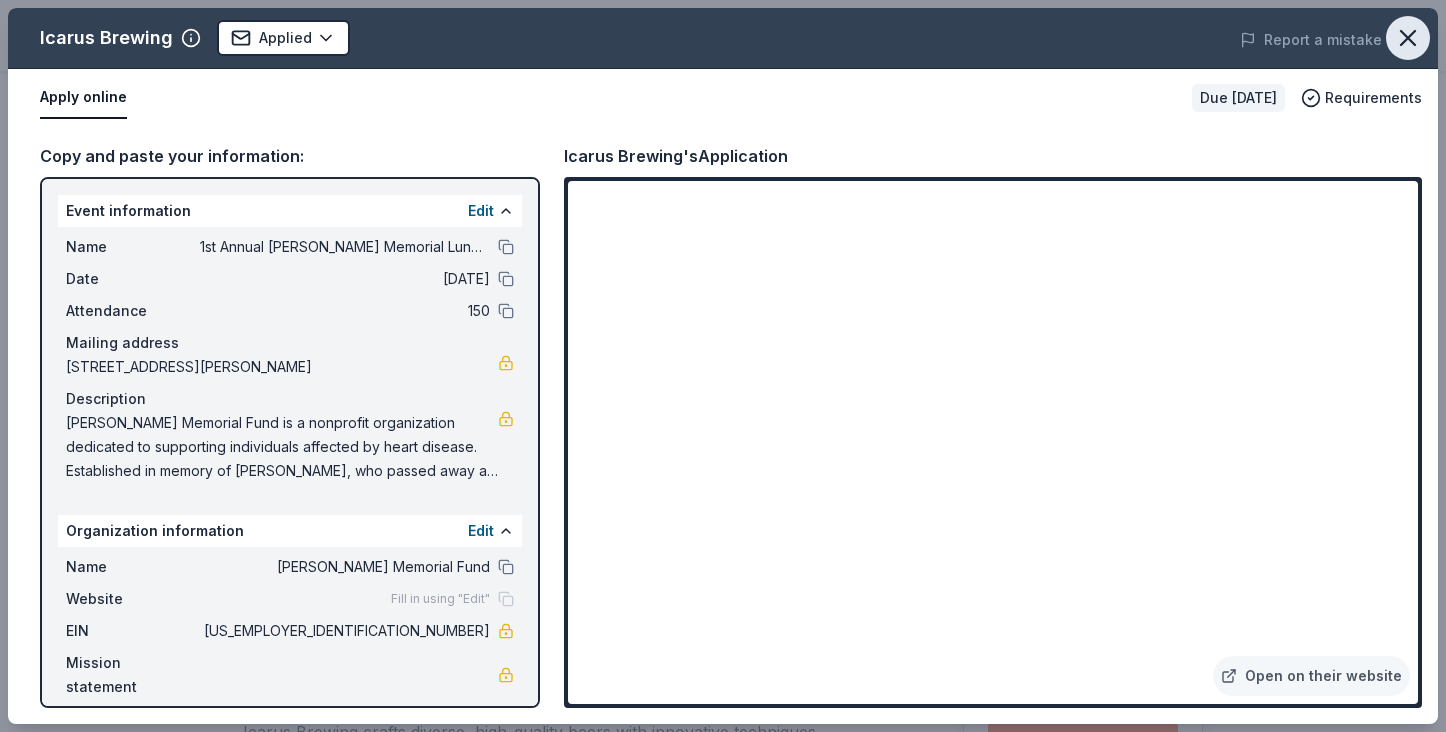 click 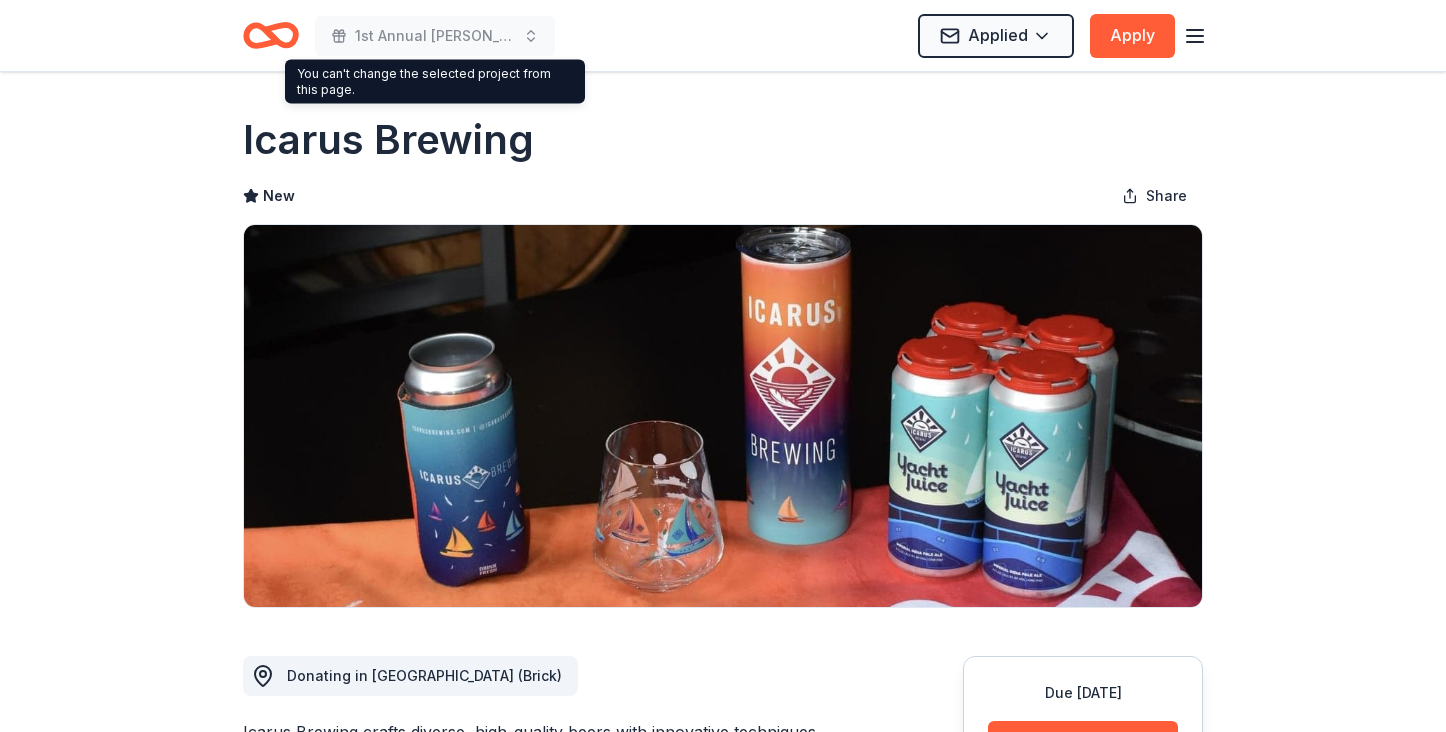 scroll, scrollTop: 0, scrollLeft: 0, axis: both 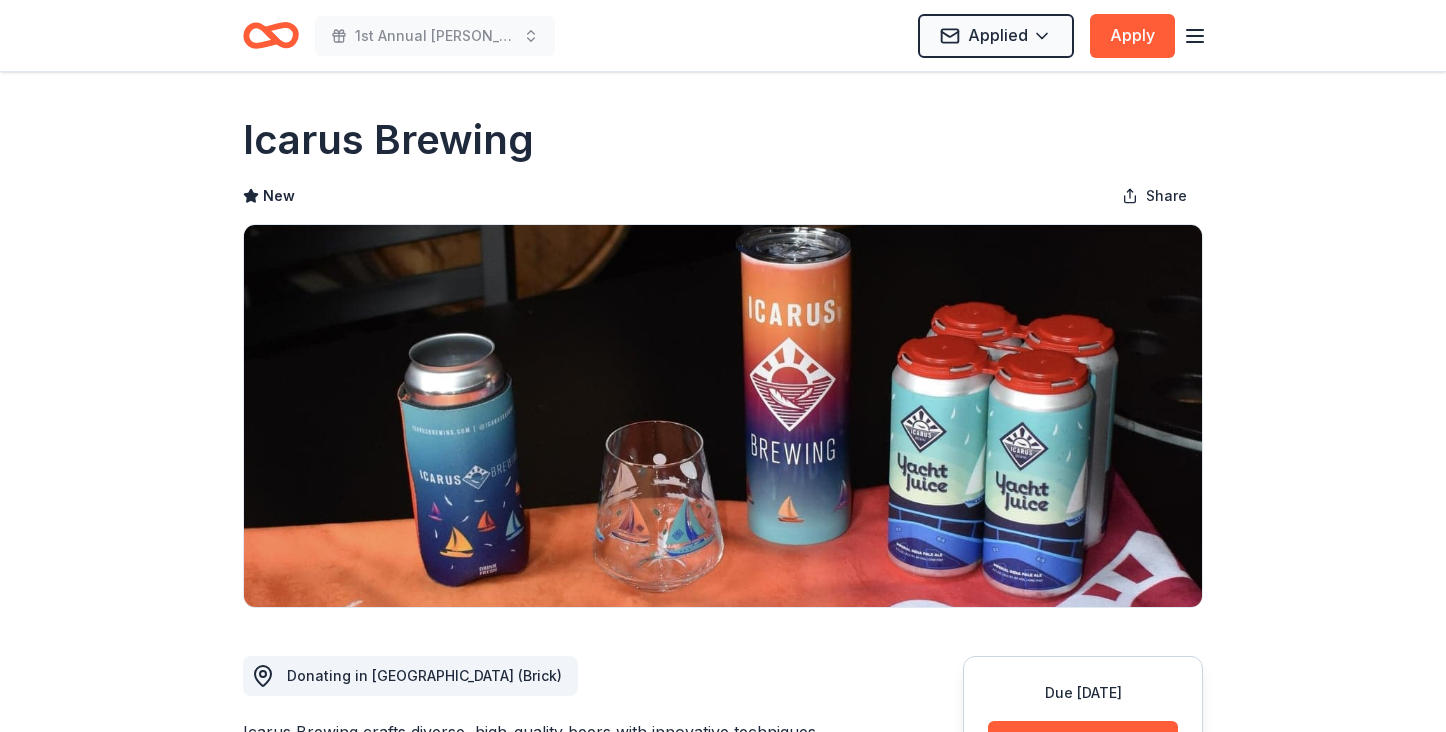 click 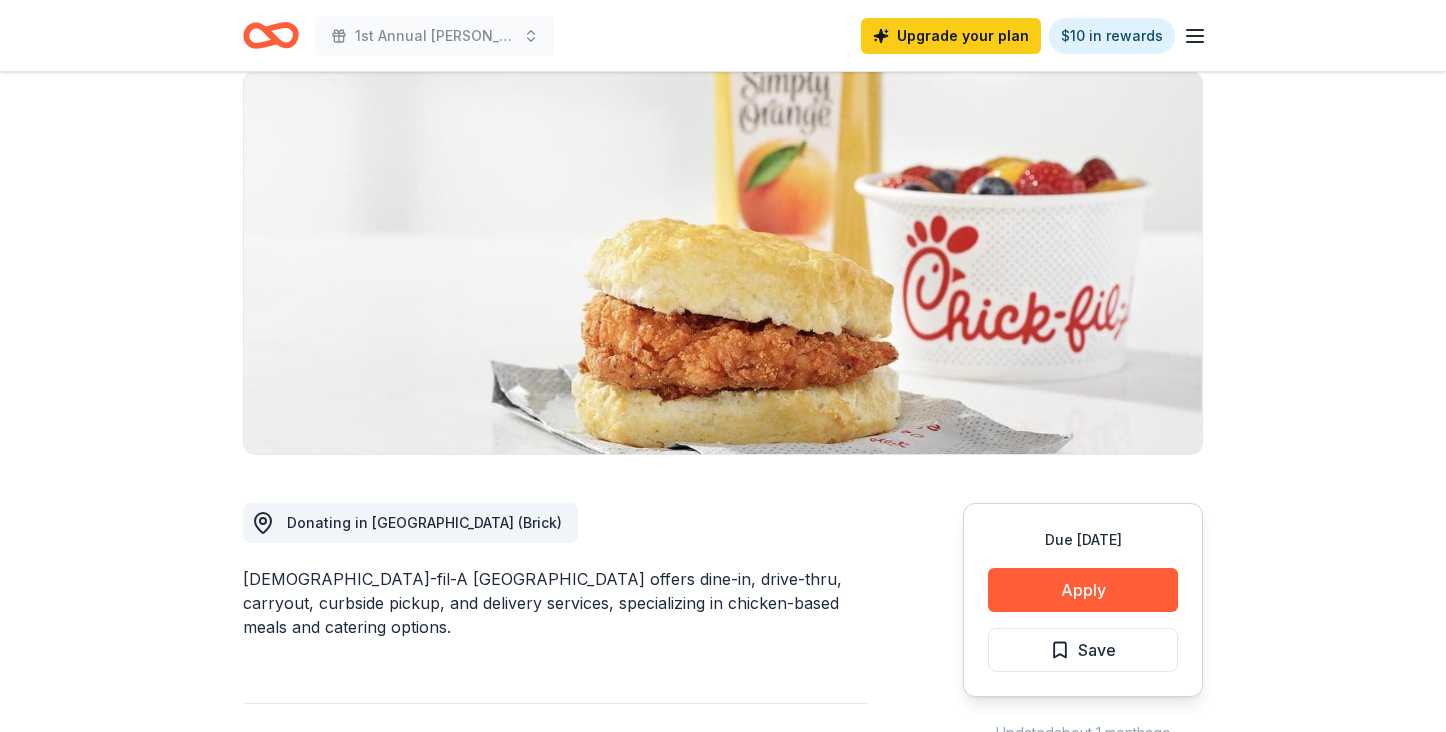 scroll, scrollTop: 210, scrollLeft: 0, axis: vertical 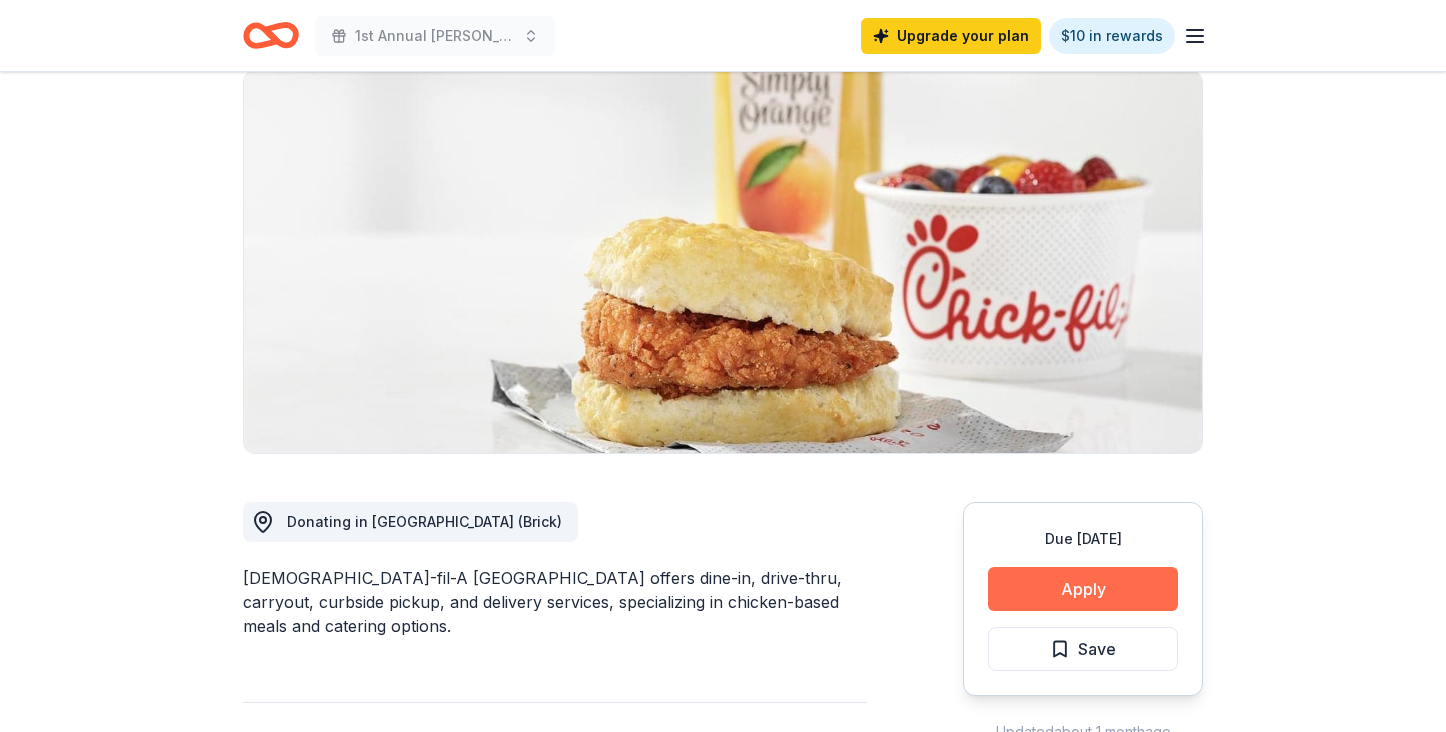 click on "Apply" at bounding box center [1083, 589] 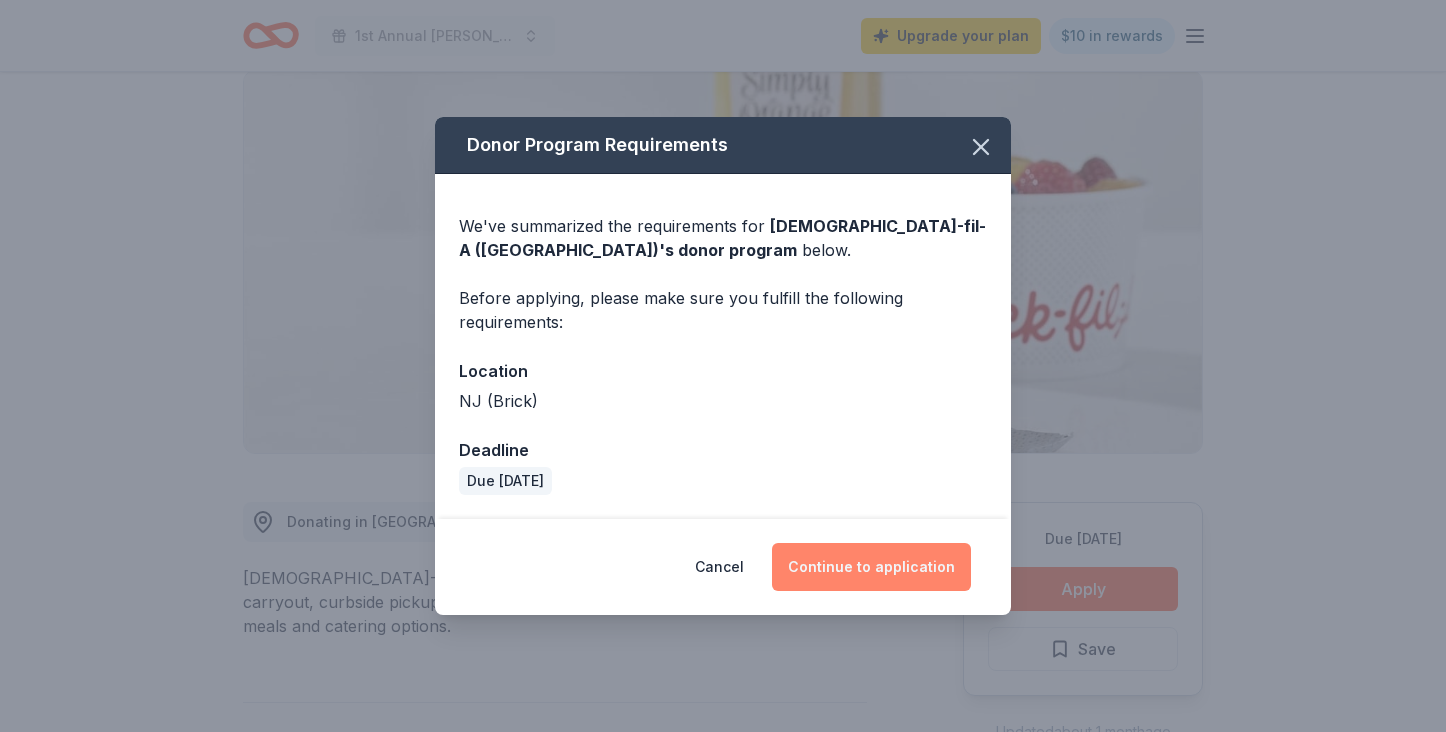 click on "Continue to application" at bounding box center [871, 567] 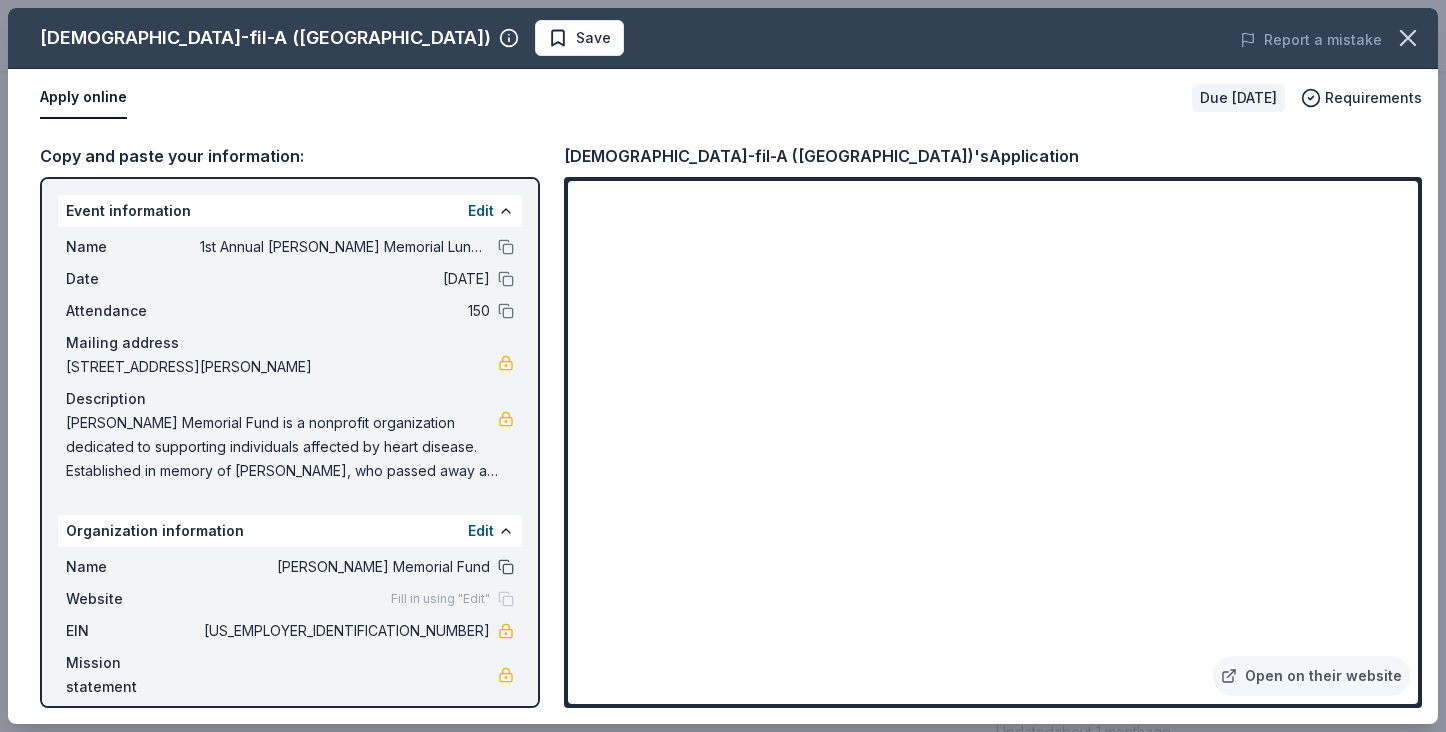click at bounding box center (506, 567) 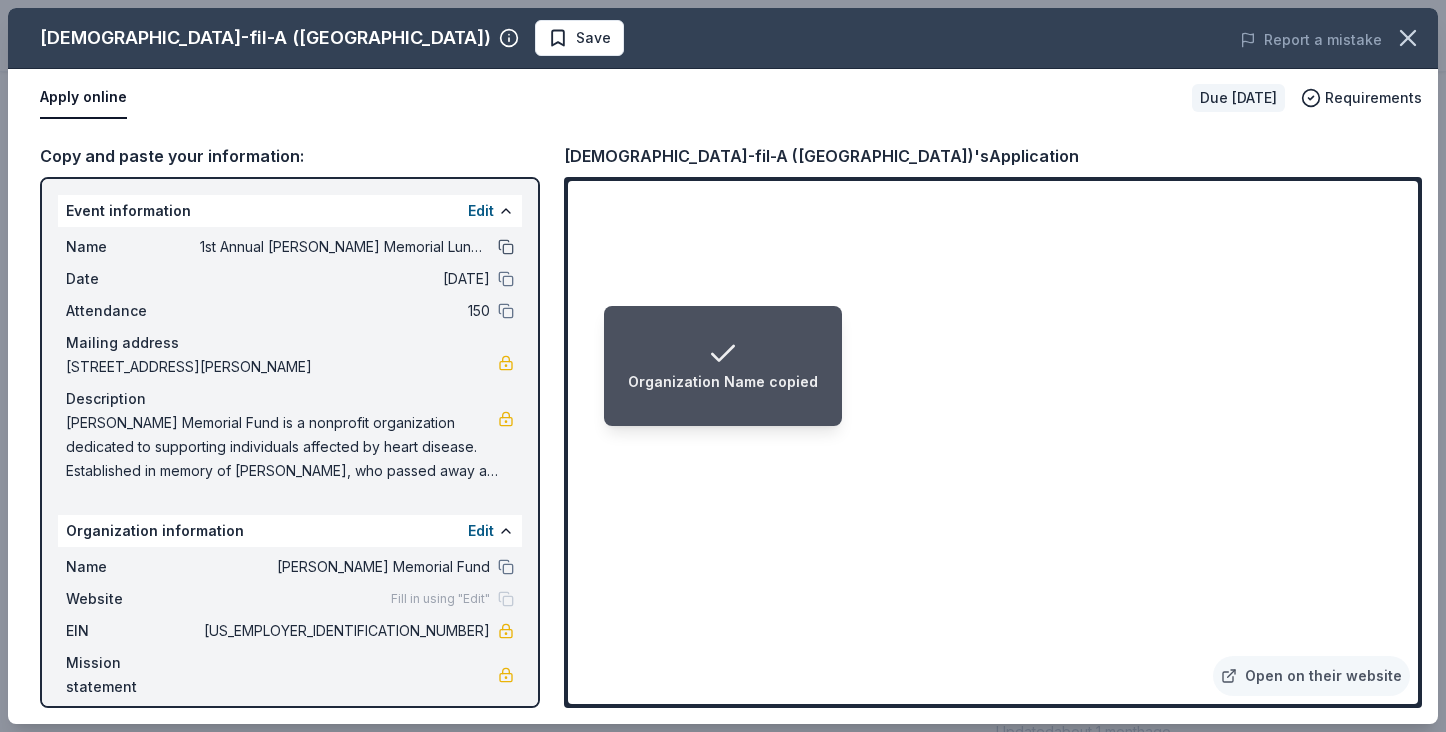 drag, startPoint x: 543, startPoint y: 555, endPoint x: 506, endPoint y: 250, distance: 307.23605 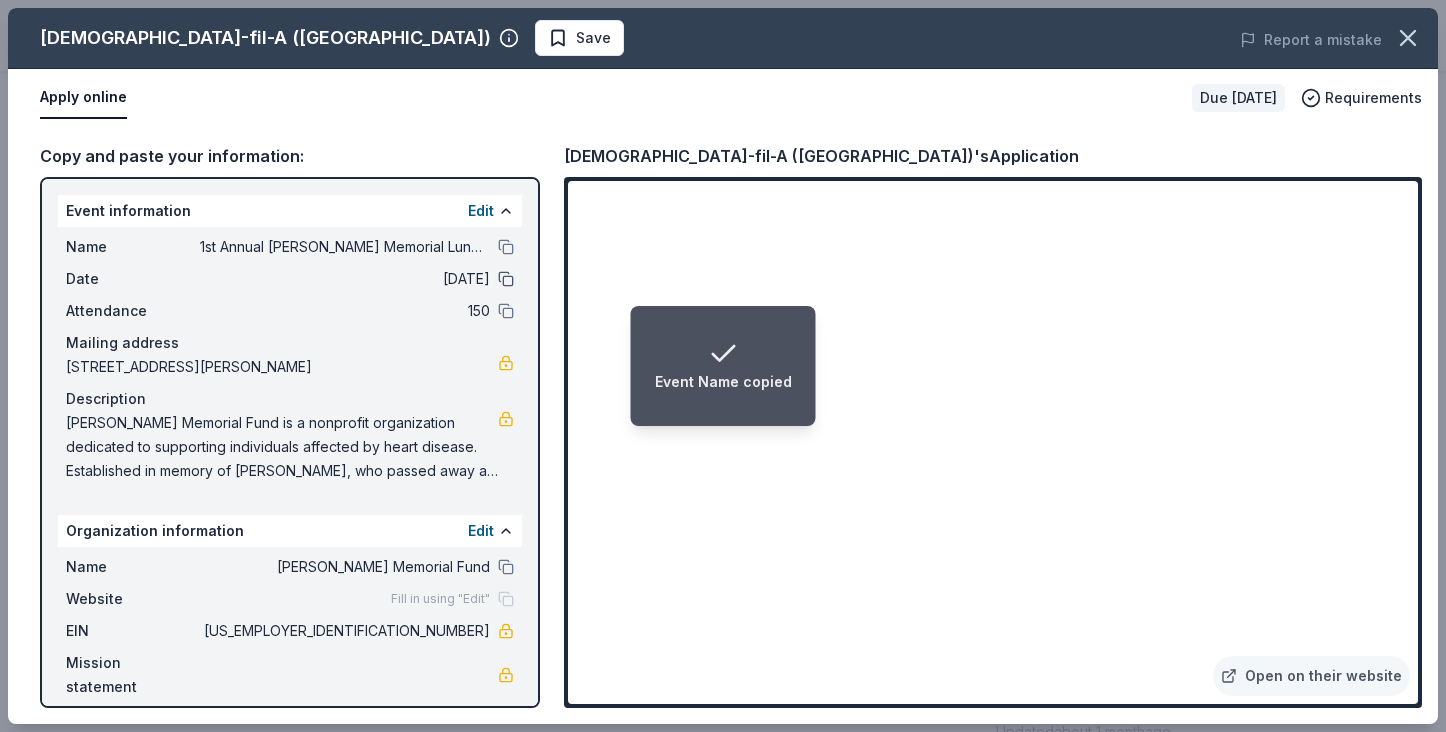 click at bounding box center (506, 279) 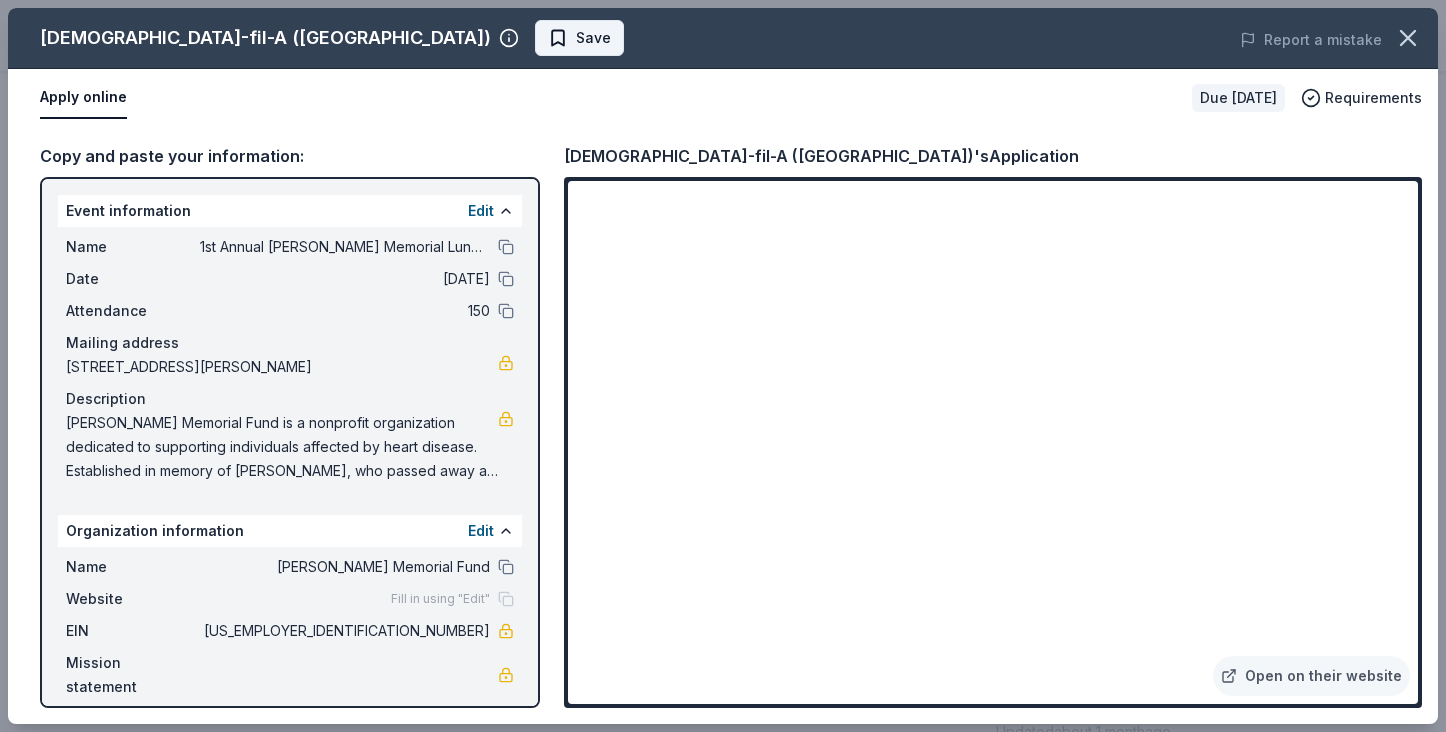 click on "Save" at bounding box center [579, 38] 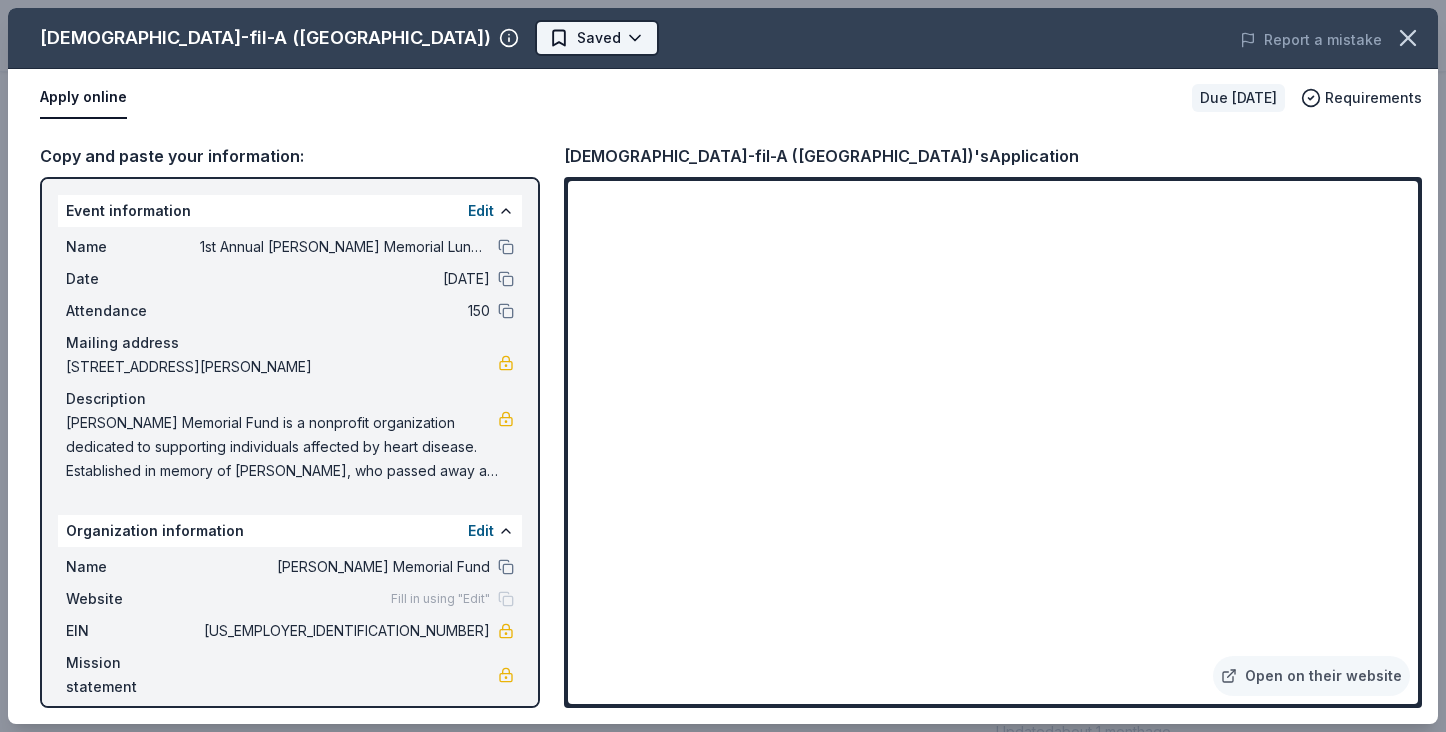 scroll, scrollTop: 0, scrollLeft: 0, axis: both 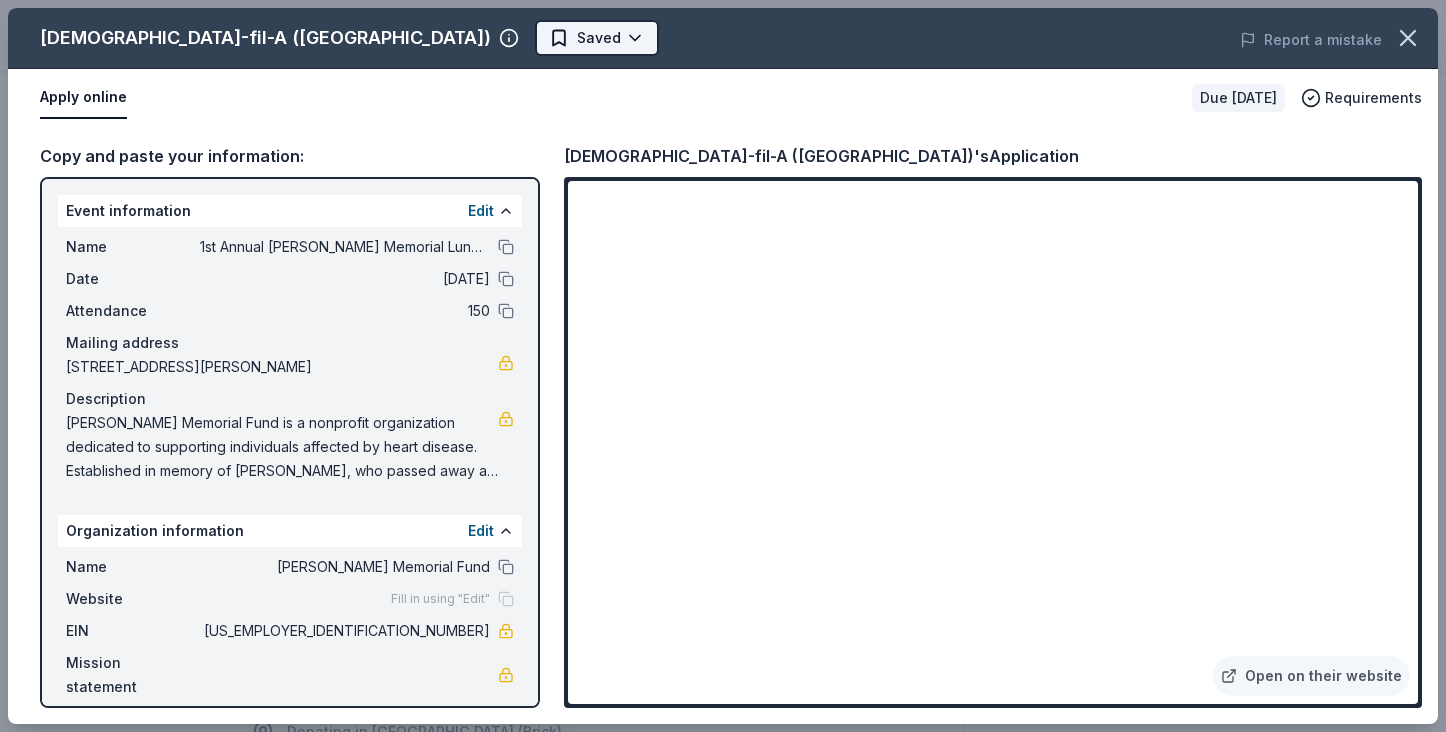 click on "1st Annual John Welby Memorial Luncheon Upgrade your plan $10 in rewards Due in 42 days Share Chick-fil-A (Brick Township) New Share Donating in NJ (Brick) Chick-fil-A Brick Township offers dine-in, drive-thru, carryout, curbside pickup, and delivery services, specializing in chicken-based meals and catering options. What they donate Food, gift card(s) Meals Auction & raffle Snacks Donation is small & easy to send to guests Who they donate to Chick-fil-A (Brick Township)  hasn ' t listed any preferences or eligibility criteria. Start free Pro trial to view approval rates and average donation values Due in 42 days Apply Saved Updated  about 1 month  ago Report a mistake New Be the first to review this company! Leave a review Similar donors Top rated 2   applies  last week Deadline passed Wegmans 5.0 Food, gift card(s) Local 42 days left Online app My Village Supermarket New Food, snacks, gift card(s) Local 42 days left Online app Bacio Kitchen + Catering New Food, gift card(s) Local 40 days left Online app New" at bounding box center [723, 366] 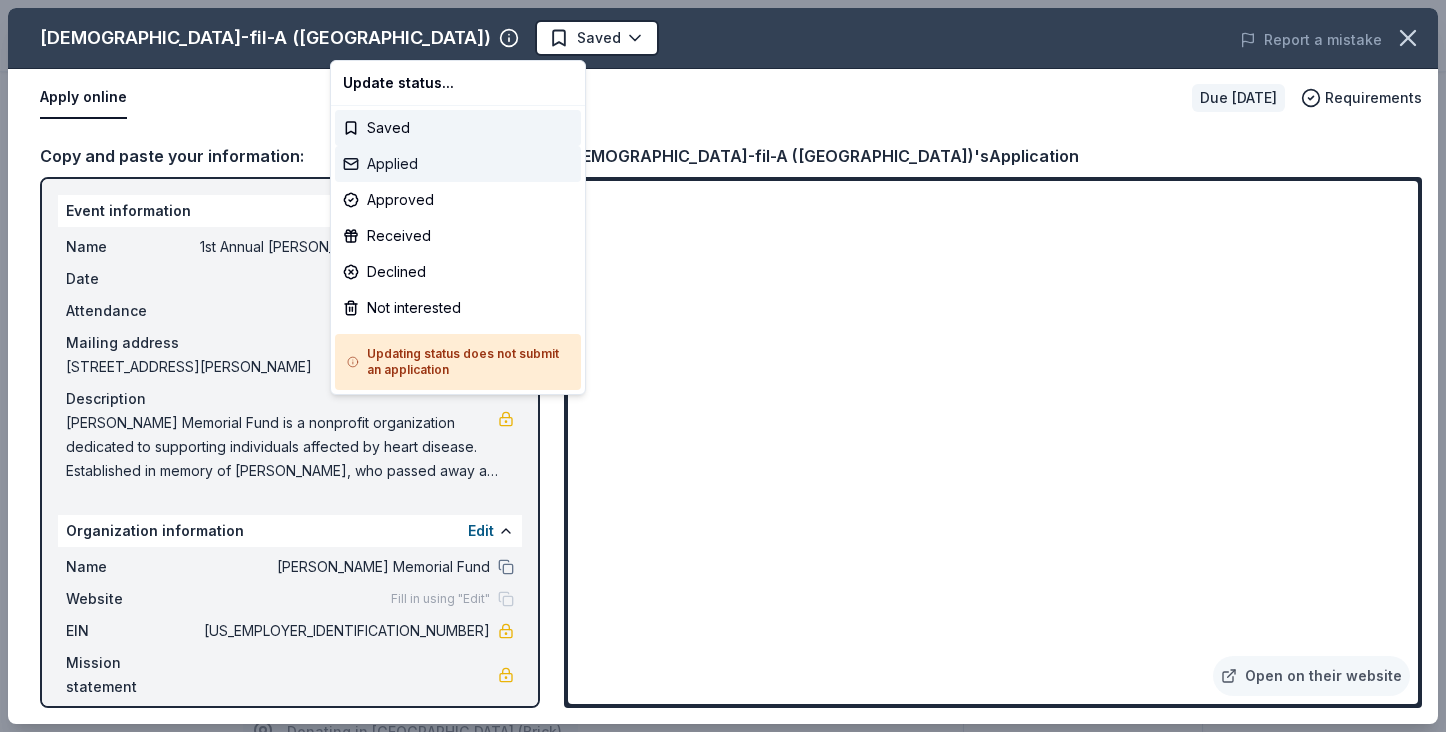 click on "Applied" at bounding box center [458, 164] 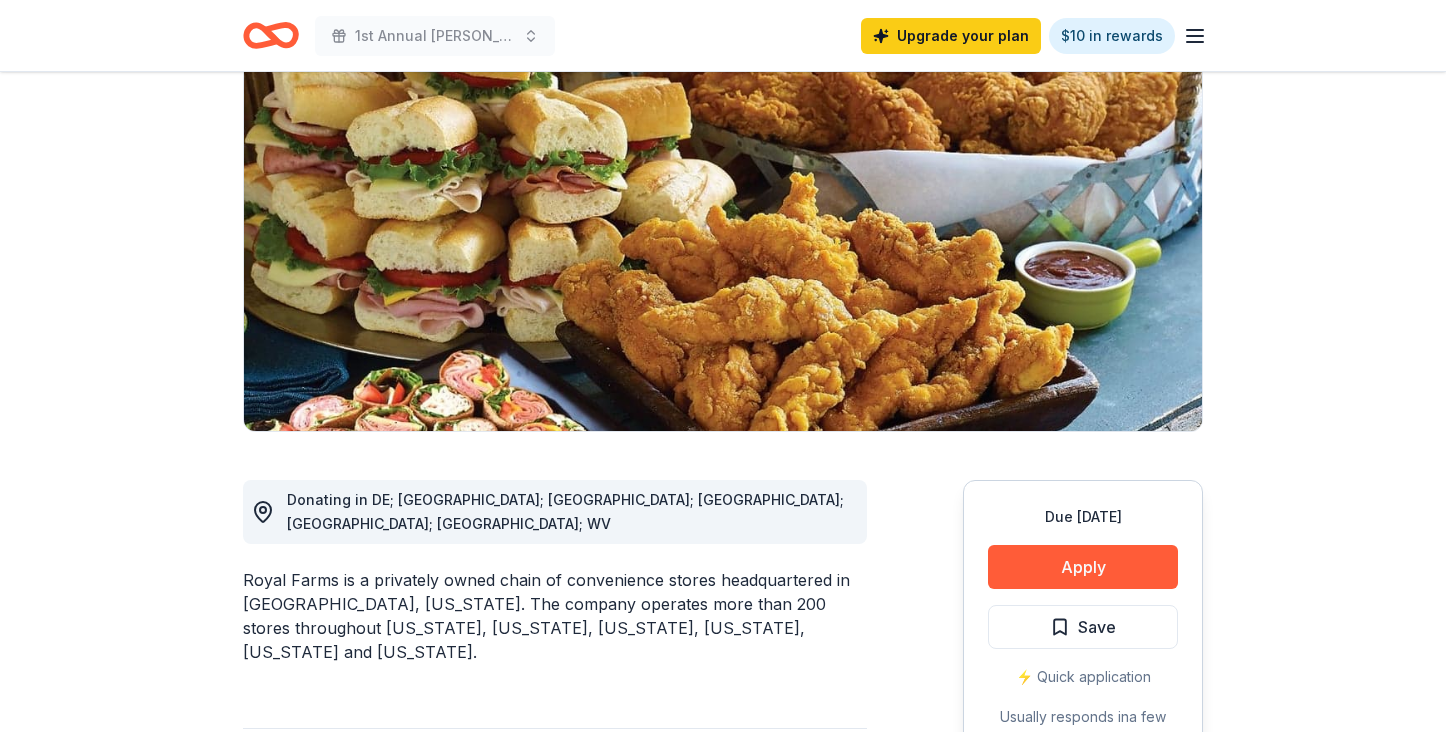 scroll, scrollTop: 180, scrollLeft: 0, axis: vertical 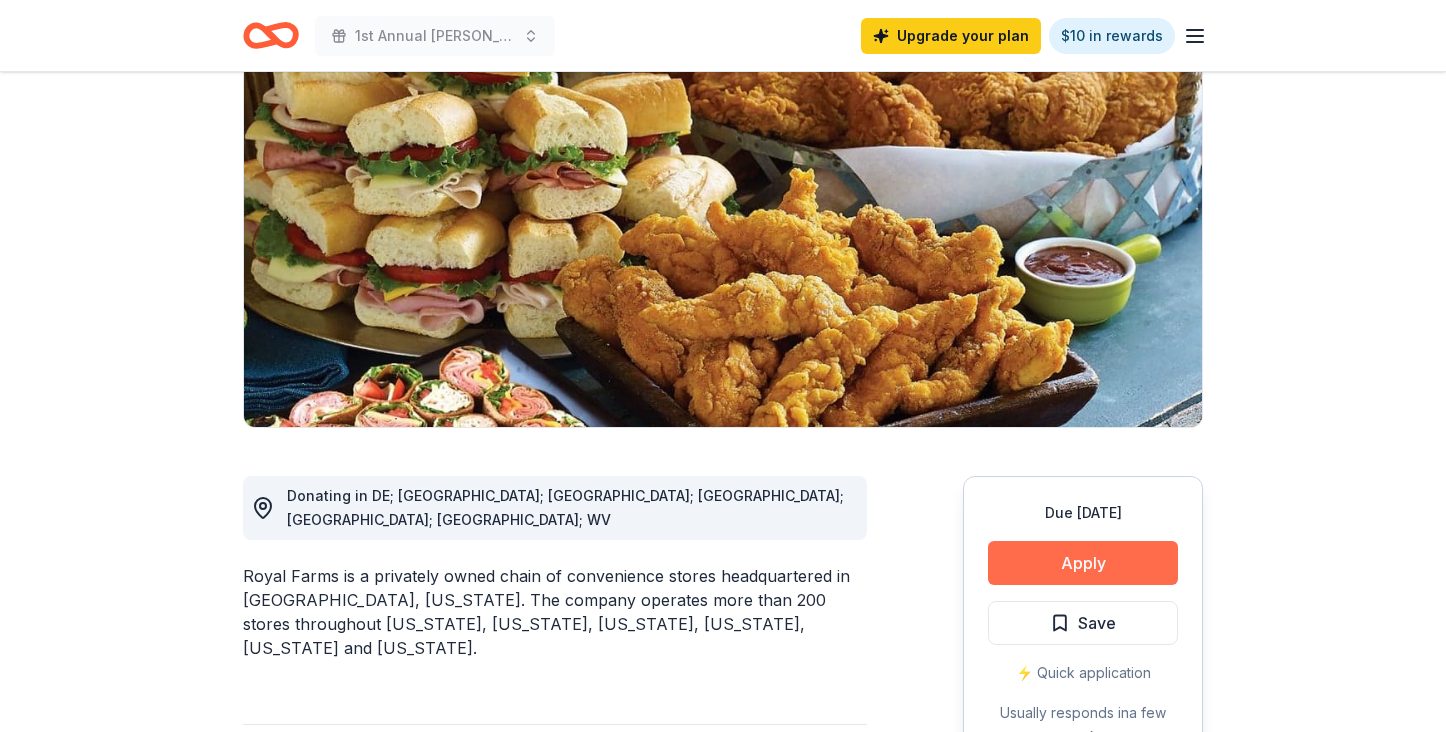 click on "Apply" at bounding box center (1083, 563) 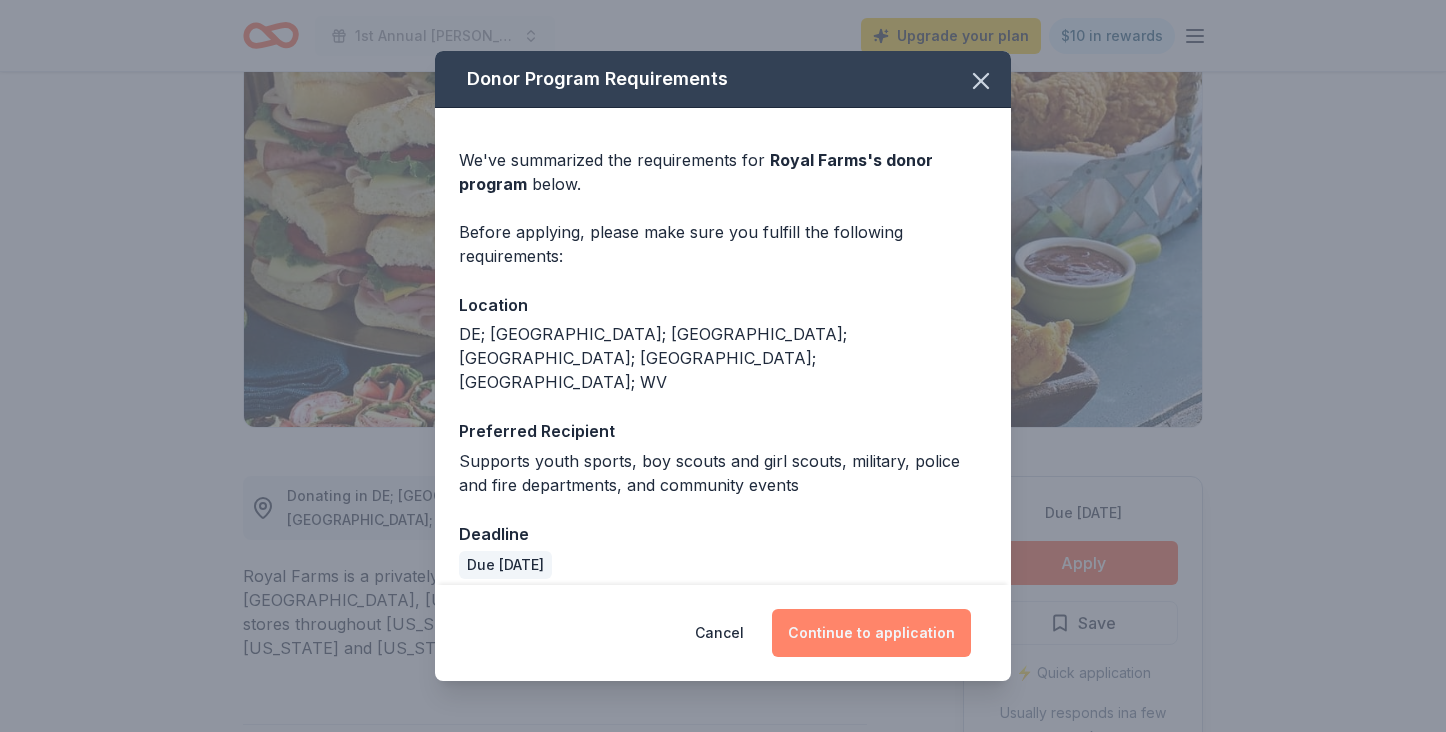 click on "Continue to application" at bounding box center (871, 633) 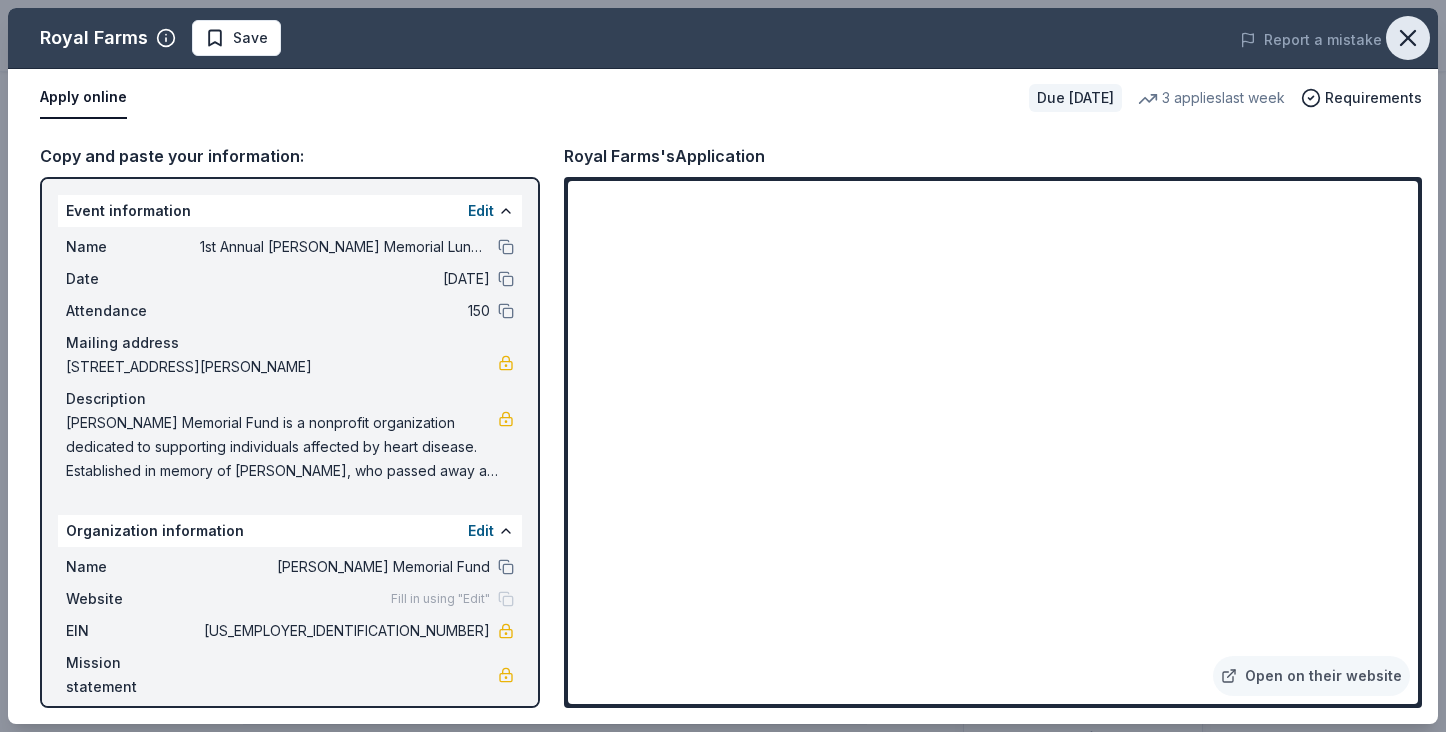 click 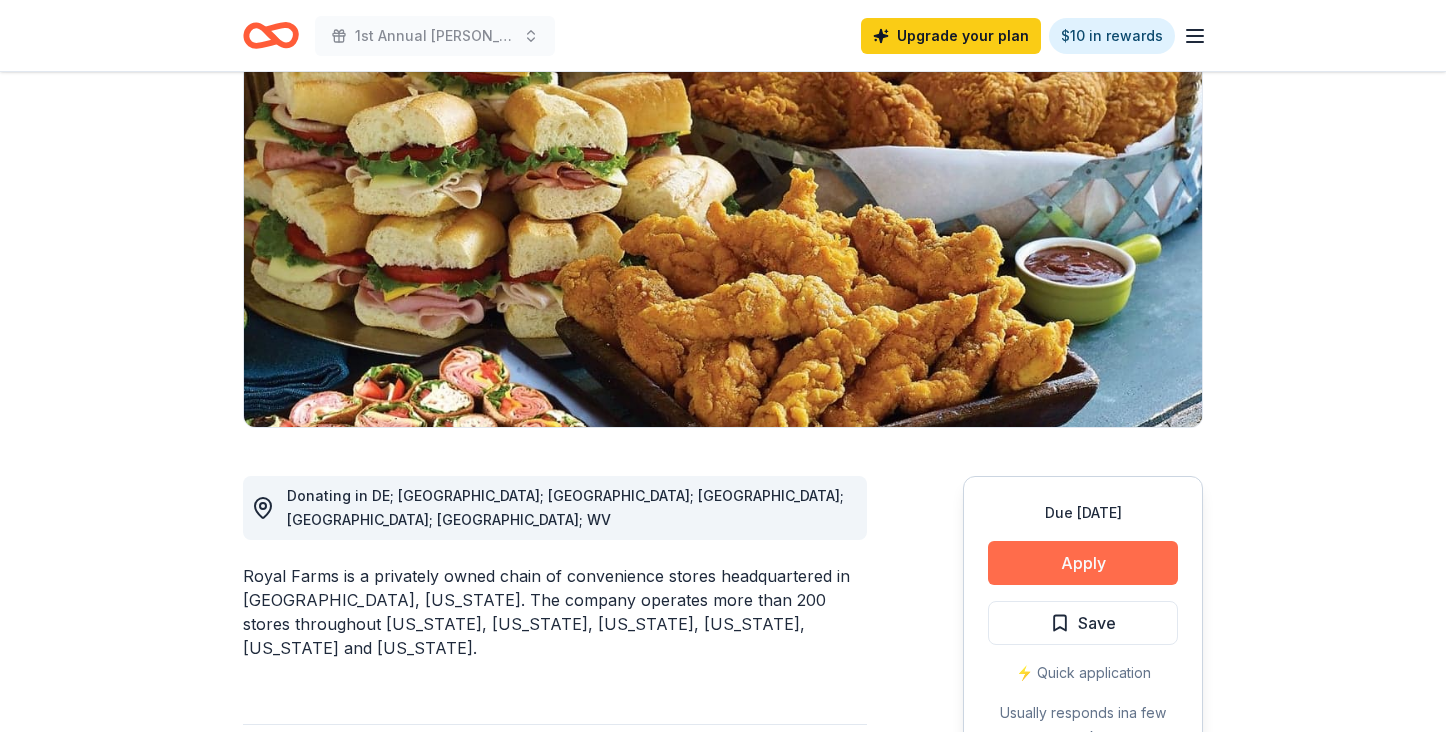 click on "Apply" at bounding box center (1083, 563) 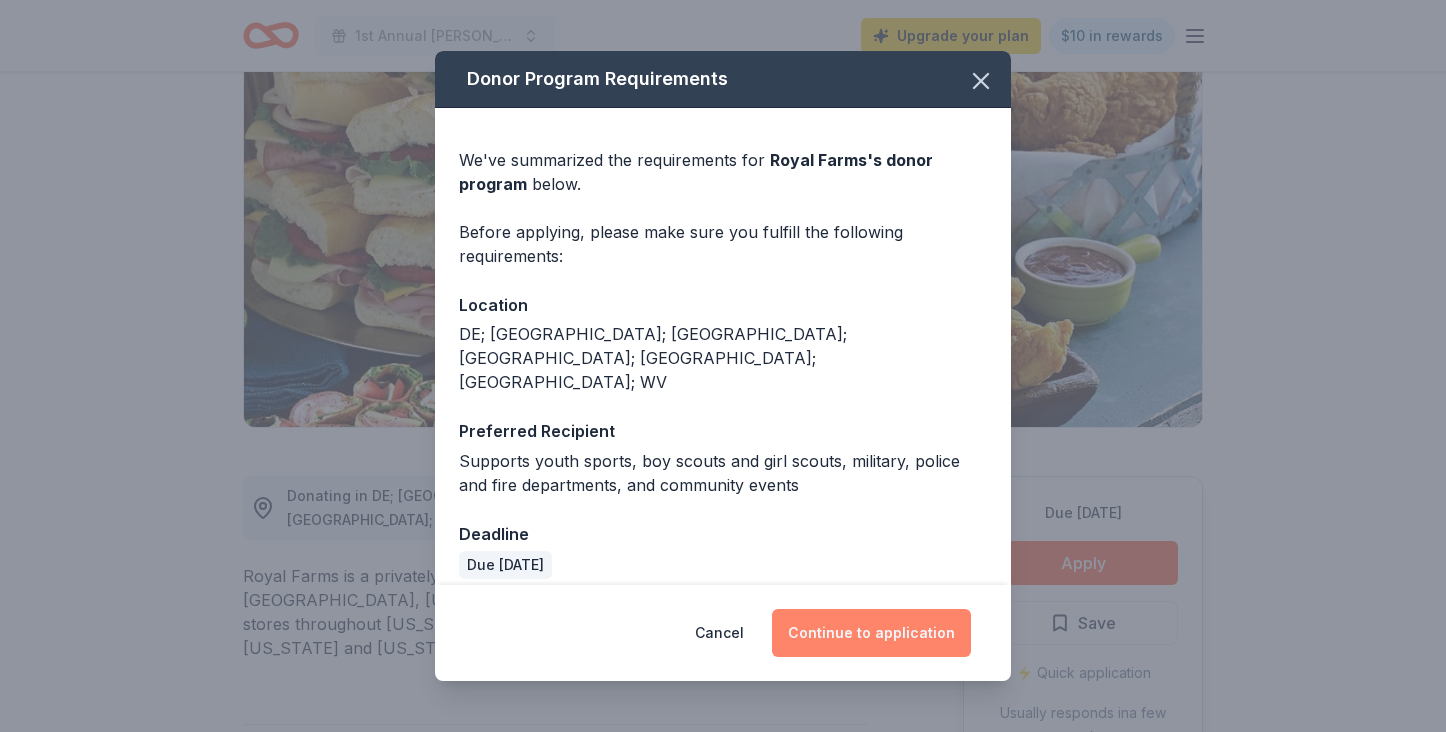 click on "Continue to application" at bounding box center [871, 633] 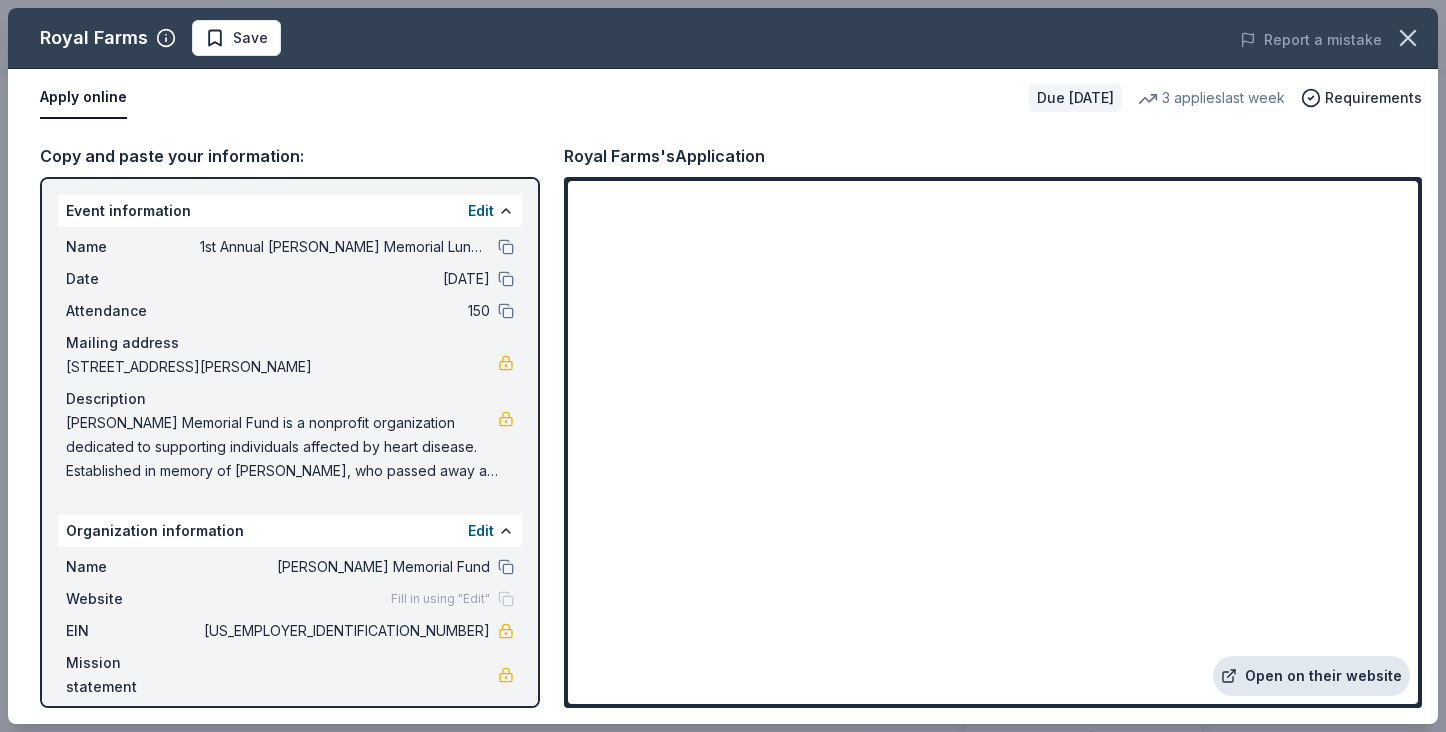 click on "Open on their website" at bounding box center (1311, 676) 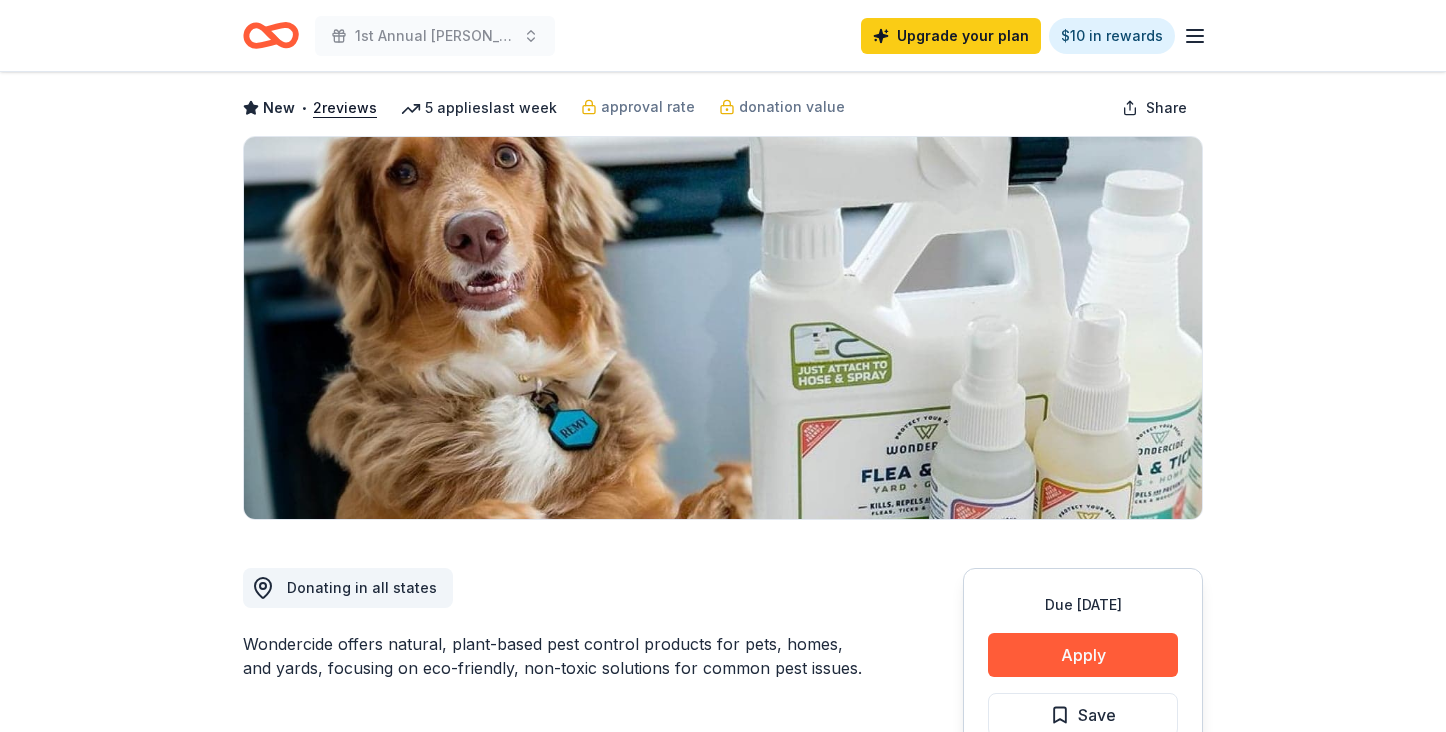 scroll, scrollTop: 103, scrollLeft: 0, axis: vertical 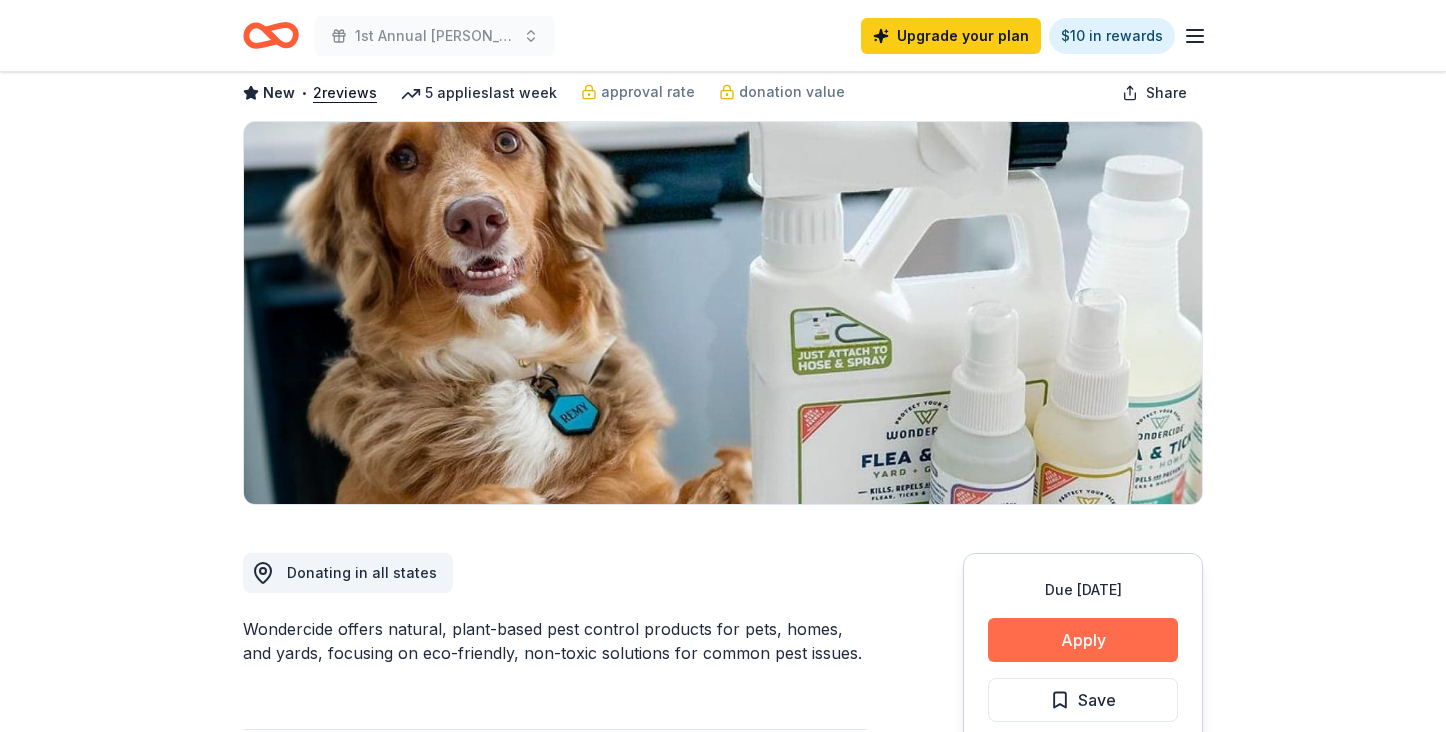 click on "Apply" at bounding box center (1083, 640) 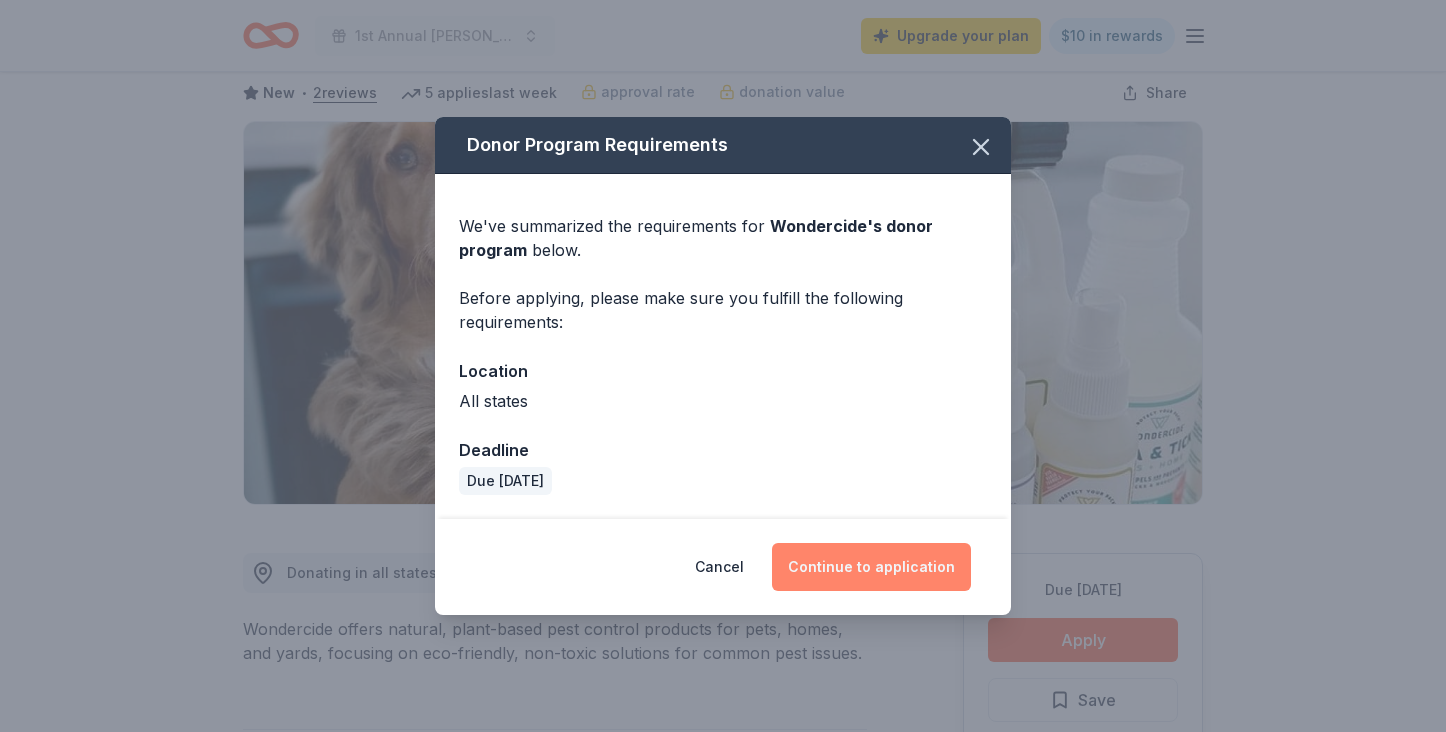 click on "Continue to application" at bounding box center [871, 567] 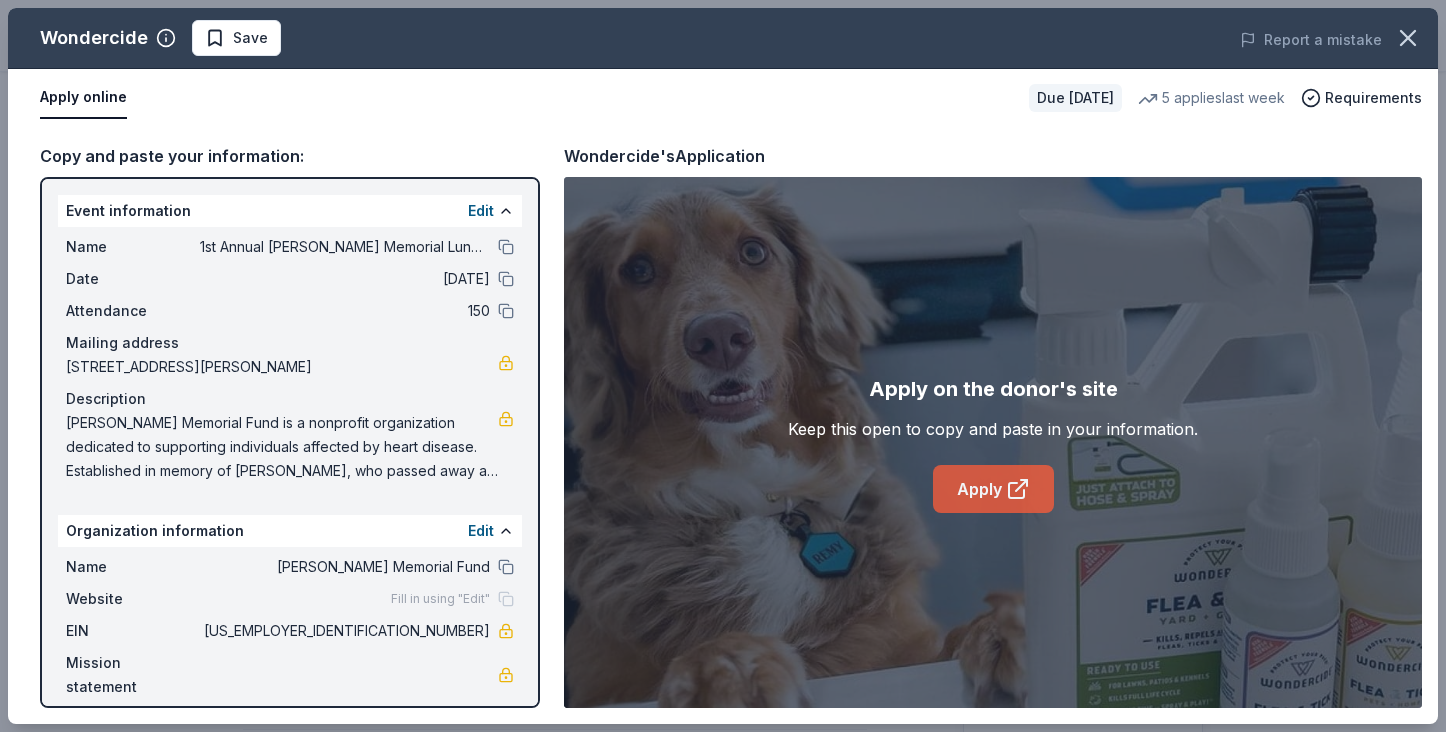 click on "Apply" at bounding box center [993, 489] 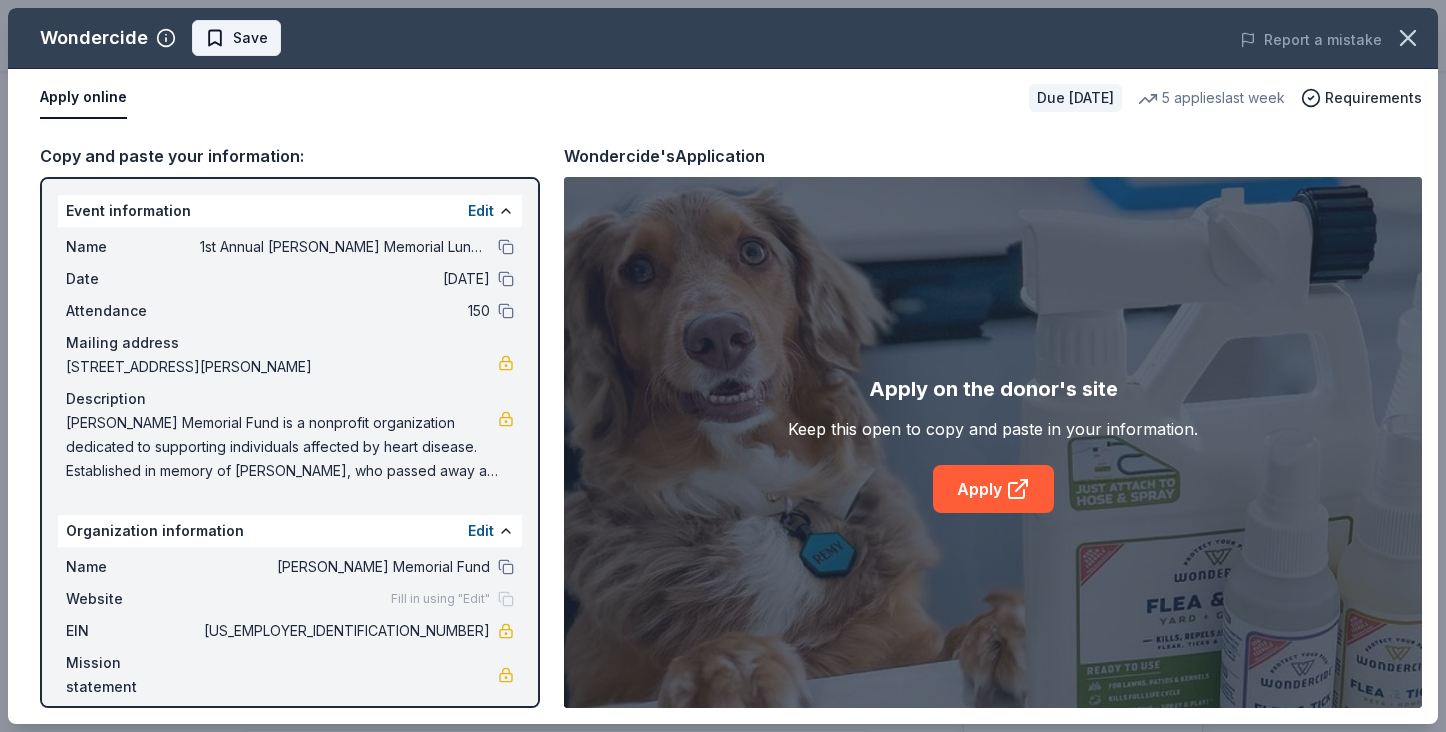 click on "Save" at bounding box center [250, 38] 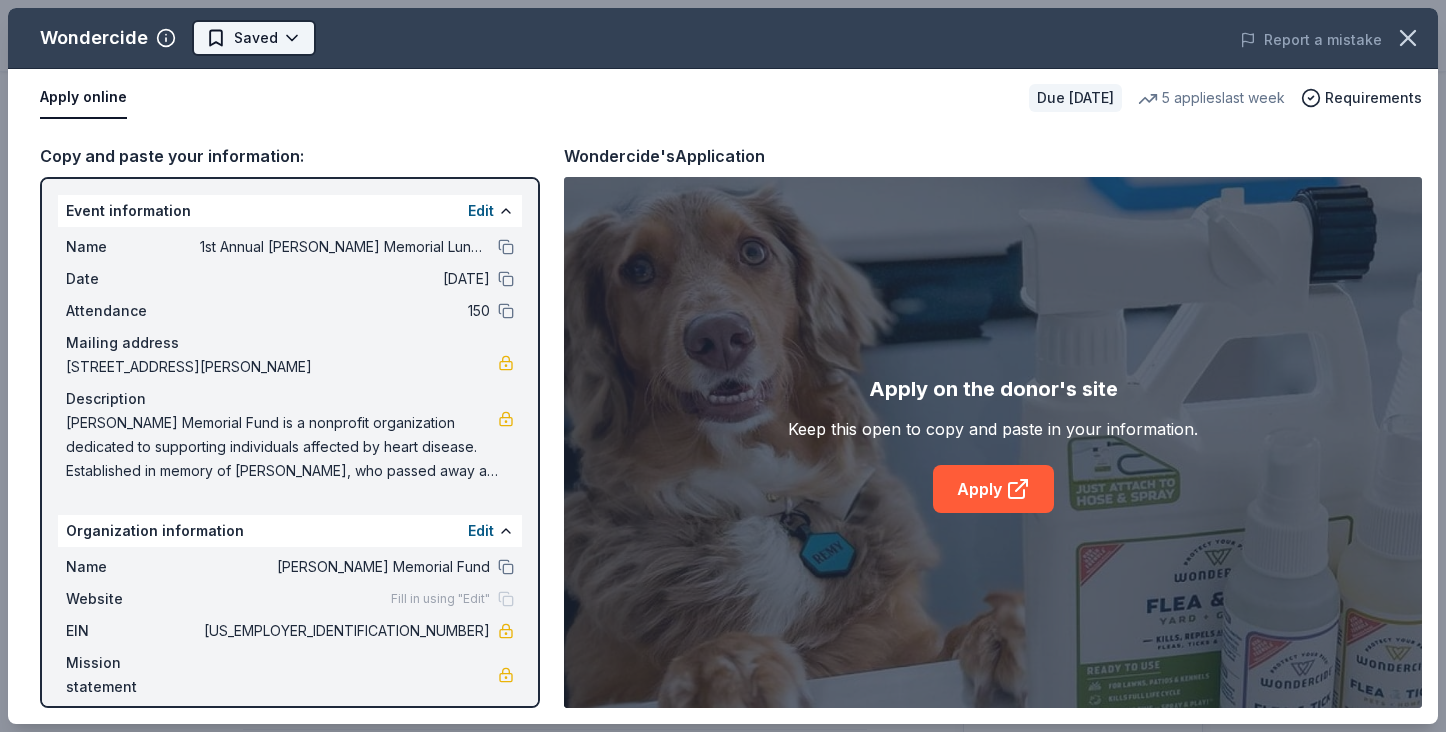 click on "1st Annual John Welby Memorial Luncheon Upgrade your plan $10 in rewards Due in 40 days Share Wondercide New • 2  reviews 5   applies  last week approval rate donation value Share Donating in all states Wondercide offers natural, plant-based pest control products for pets, homes, and yards, focusing on eco-friendly, non-toxic solutions for common pest issues. What they donate Pet control products  Auction & raffle Donation can be shipped to you Who they donate to Wondercide  hasn ' t listed any preferences or eligibility criteria. Due in 40 days Apply Saved Application takes 10 min Usually responds in  a few days Updated  about 1 month  ago Report a mistake approval rate 20 % approved 30 % declined 50 % no response donation value (average) 20% 70% 0% 10% $xx - $xx $xx - $xx $xx - $xx $xx - $xx Start free Pro trial to view approval rates and average donation values New • 2  reviews Vets R Us, Inc. April 2024 • Declined They were quick to reply with unable to approve. Catholic Academy of Niagara Falls •" at bounding box center (723, 263) 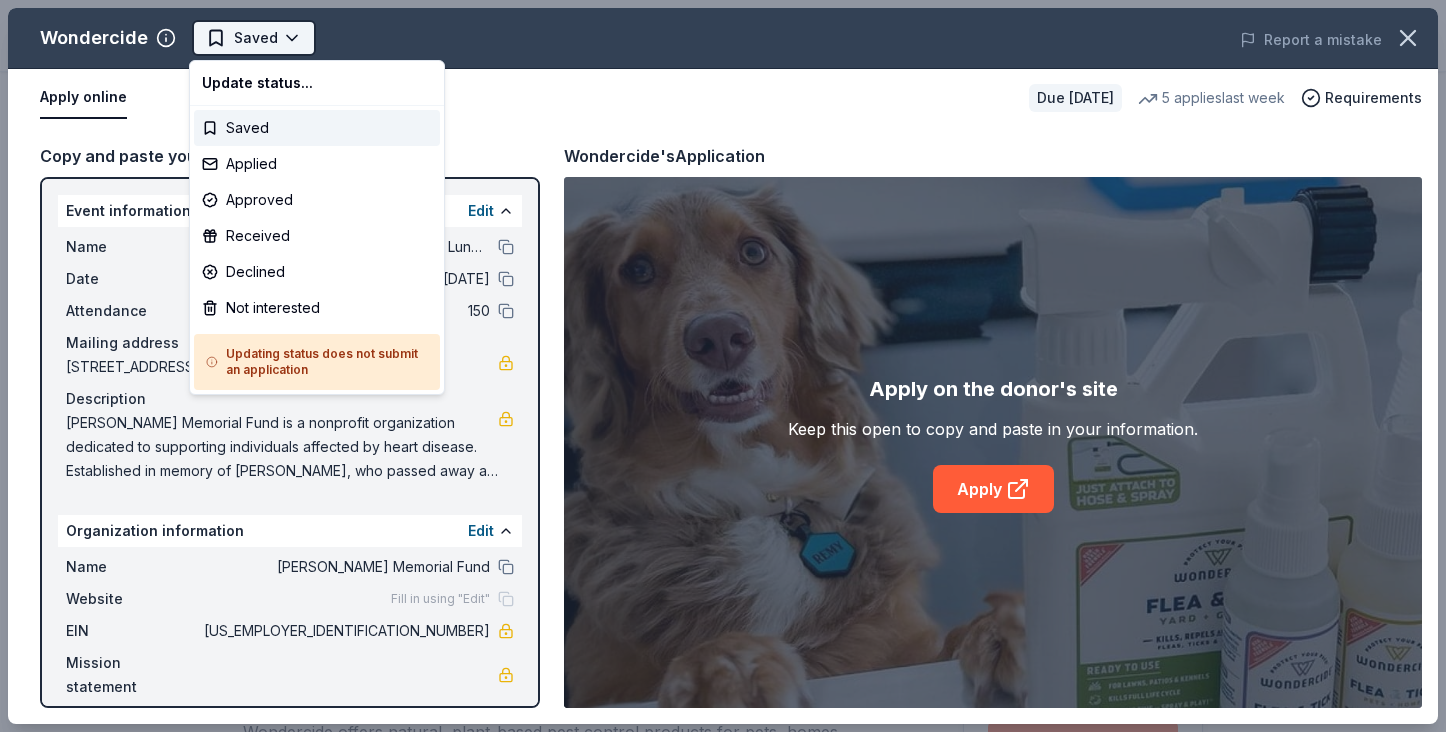 scroll, scrollTop: 0, scrollLeft: 0, axis: both 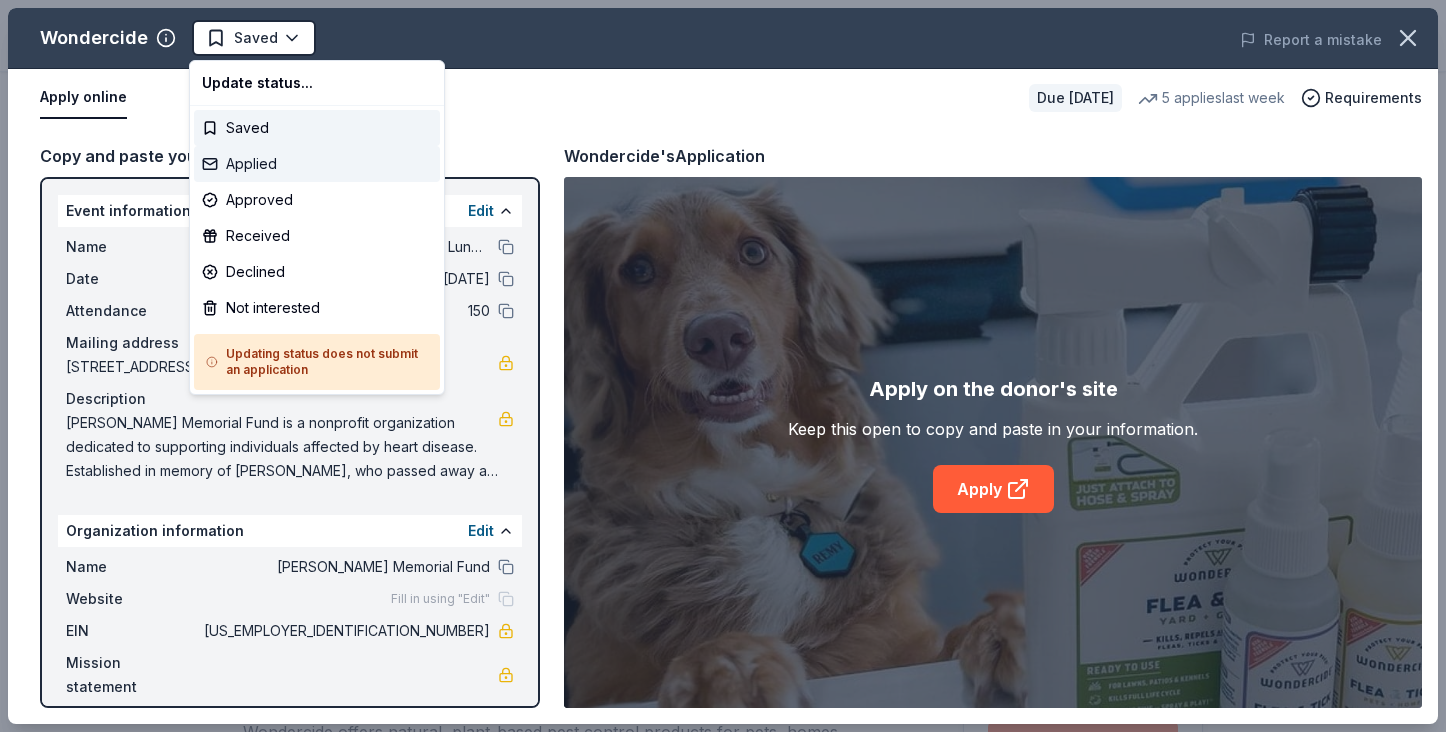 click on "Applied" at bounding box center (317, 164) 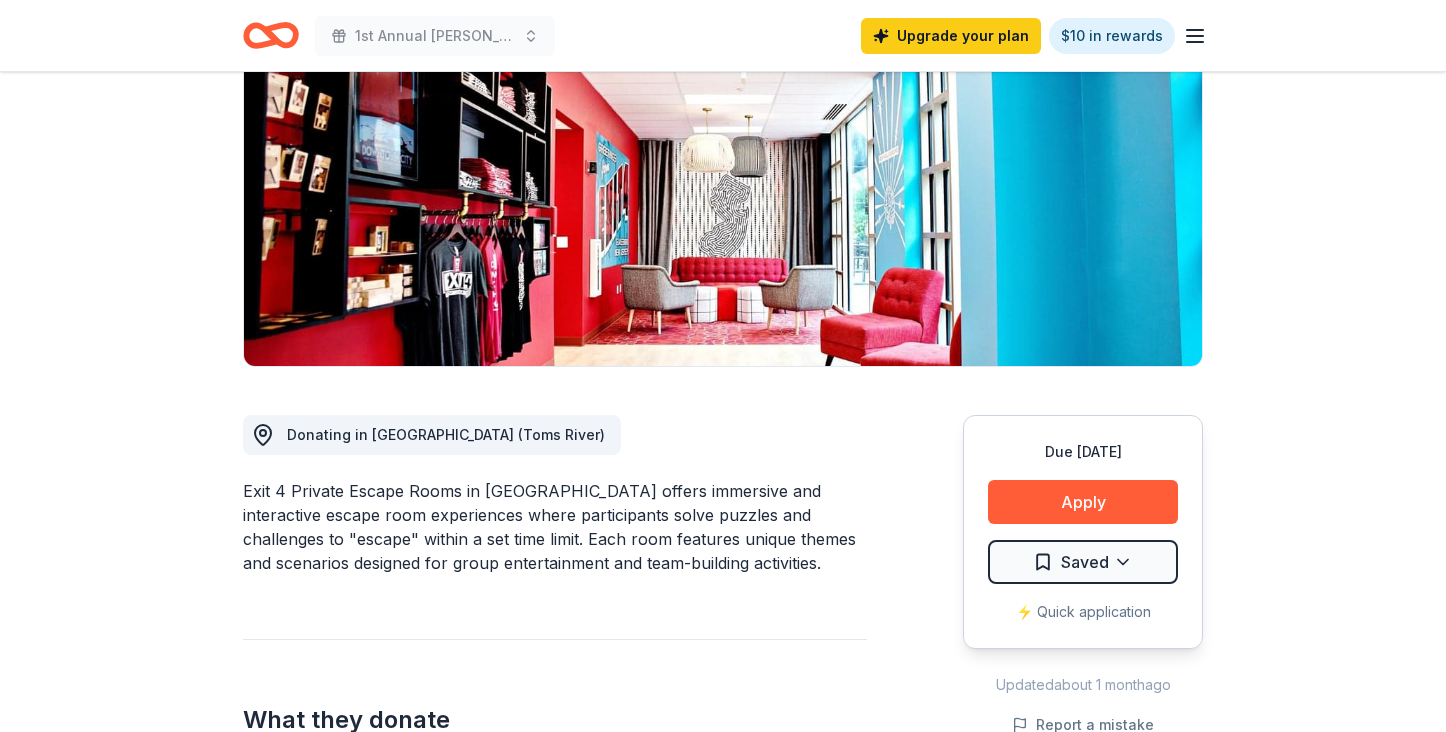 scroll, scrollTop: 298, scrollLeft: 0, axis: vertical 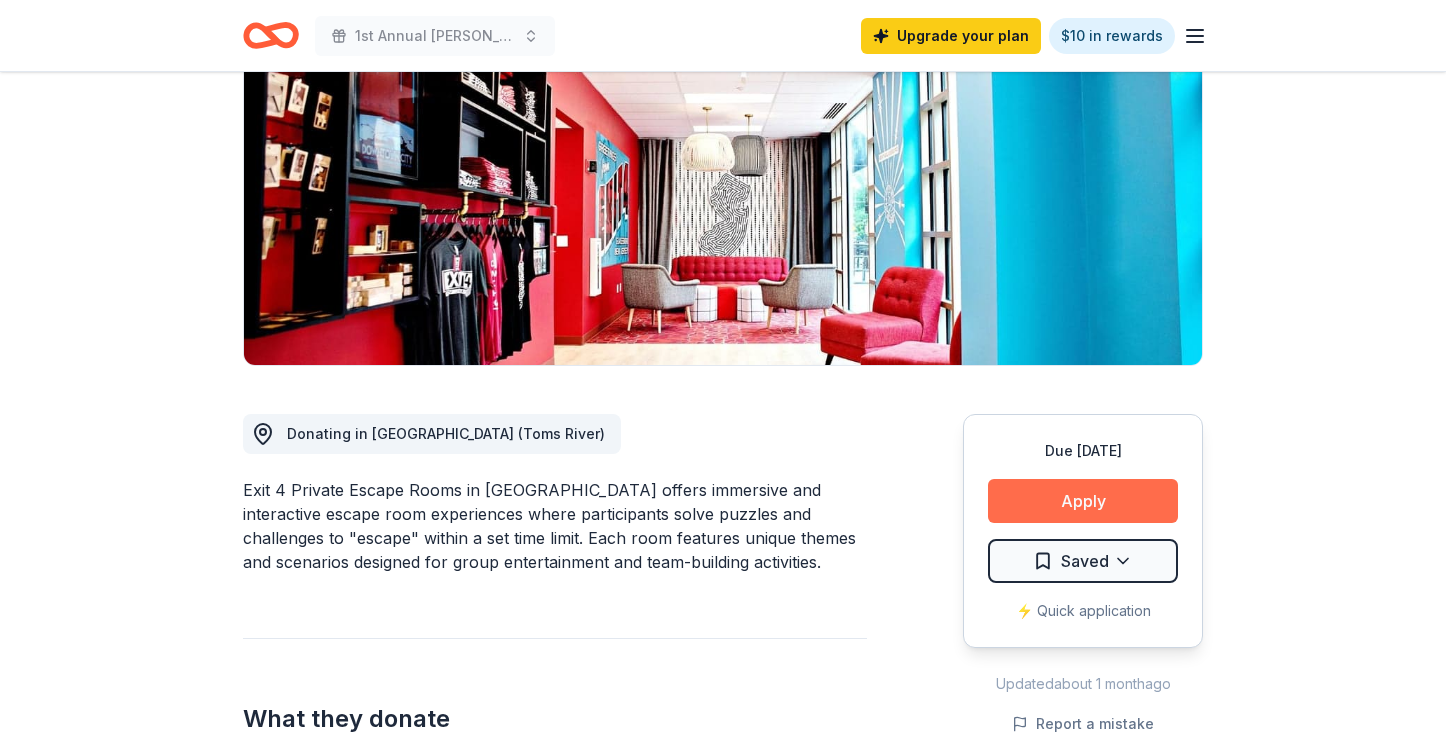 click on "Apply" at bounding box center [1083, 501] 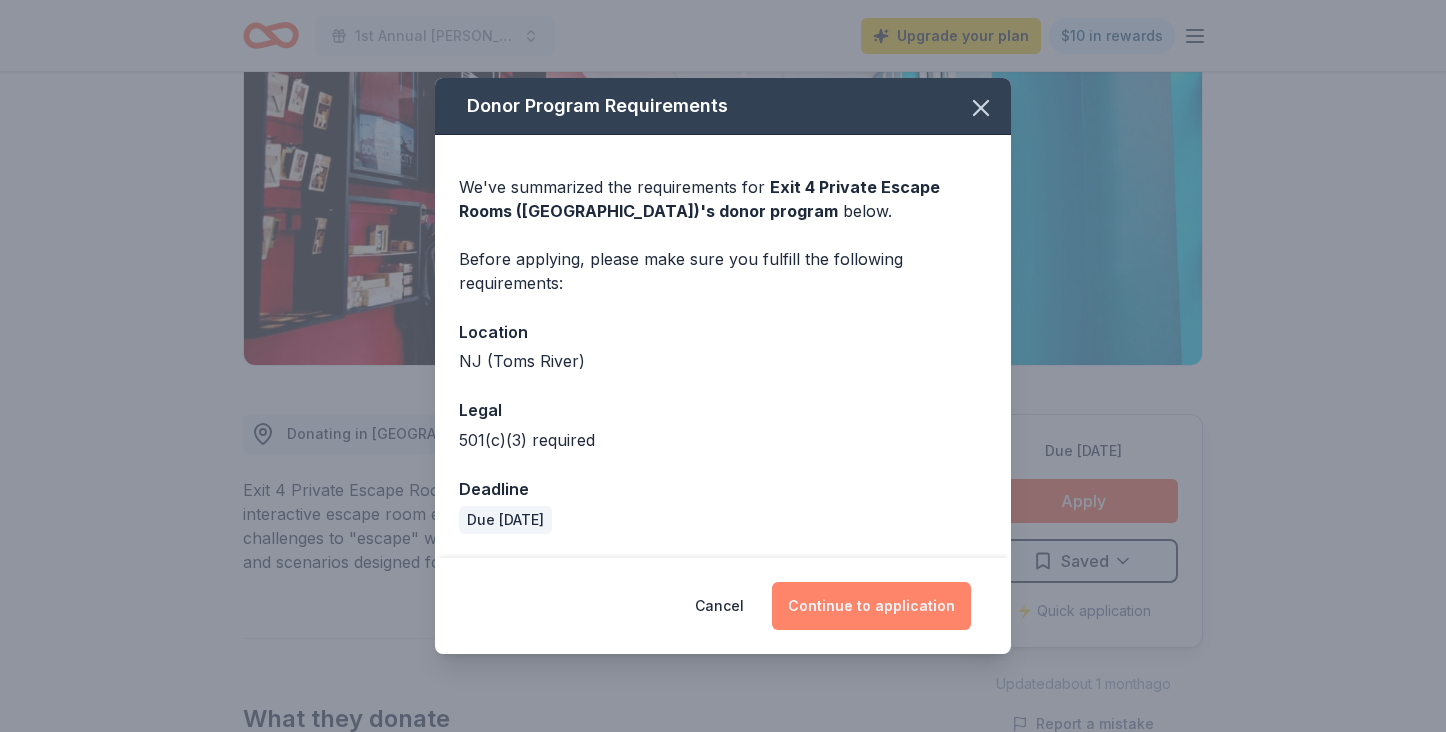 click on "Continue to application" at bounding box center [871, 606] 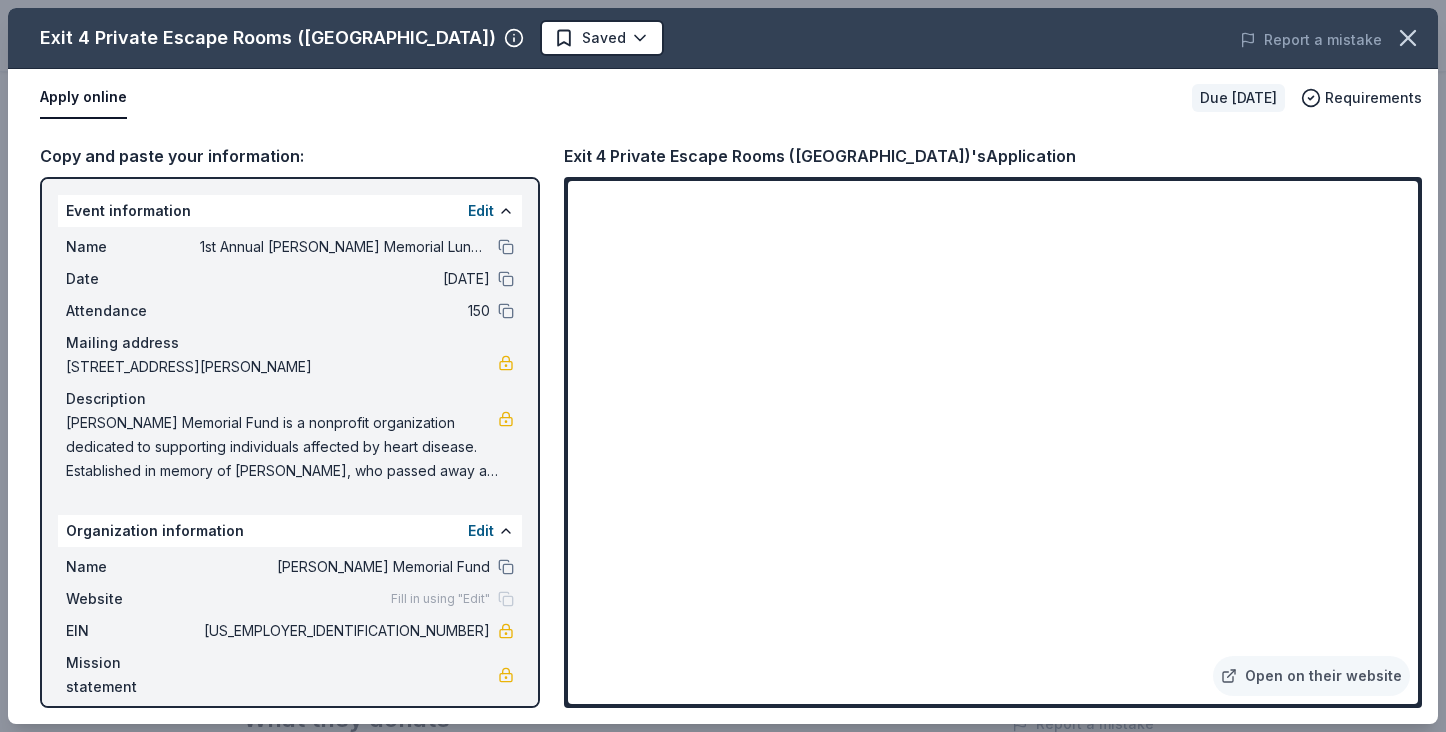 drag, startPoint x: 566, startPoint y: 156, endPoint x: 615, endPoint y: 156, distance: 49 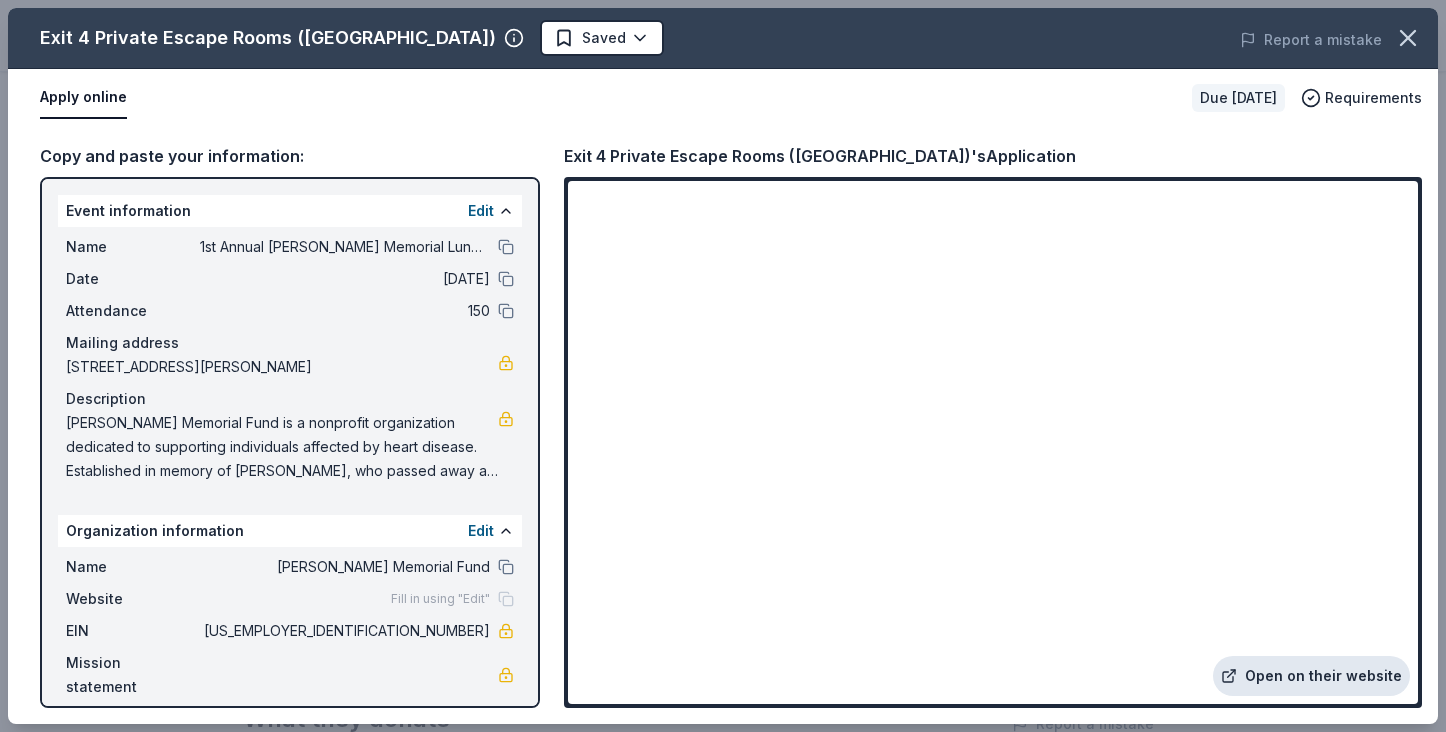 click on "Open on their website" at bounding box center (1311, 676) 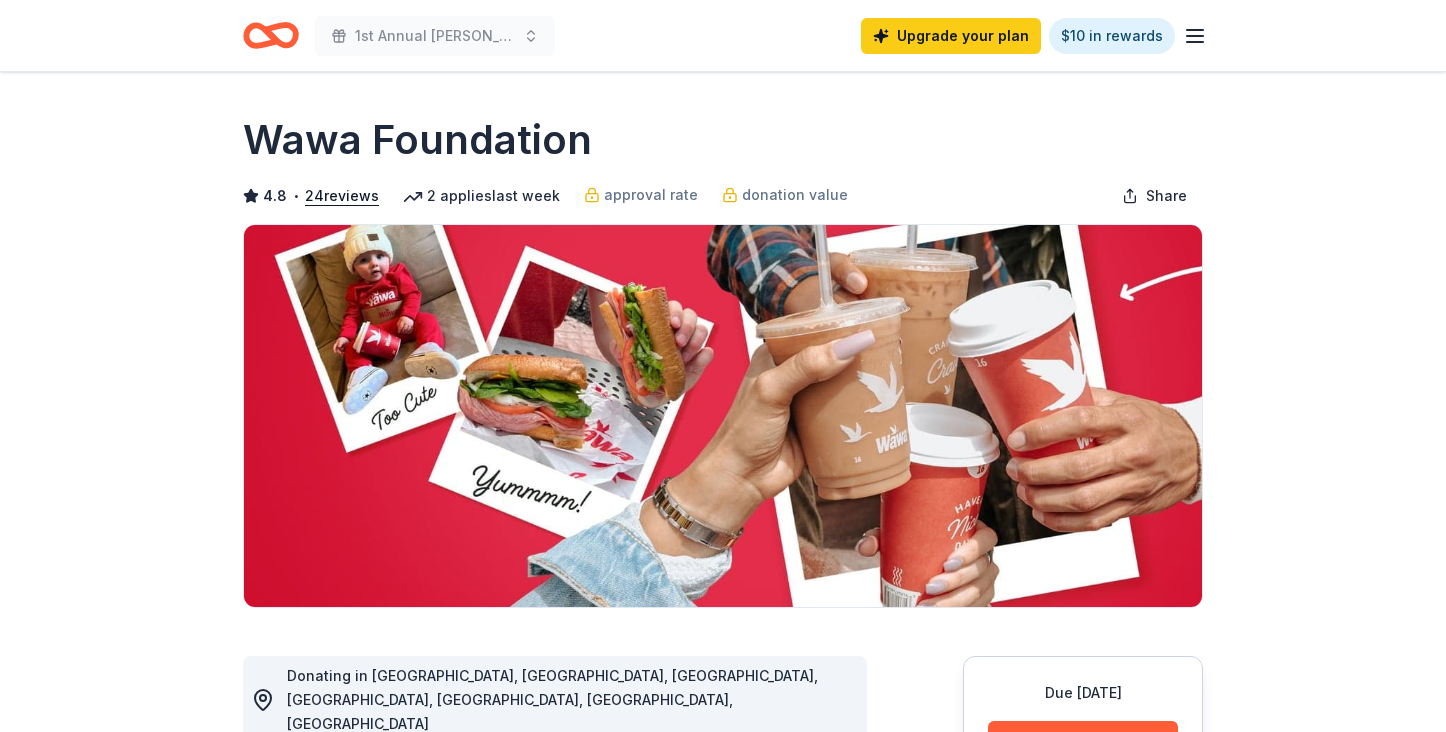 scroll, scrollTop: 0, scrollLeft: 0, axis: both 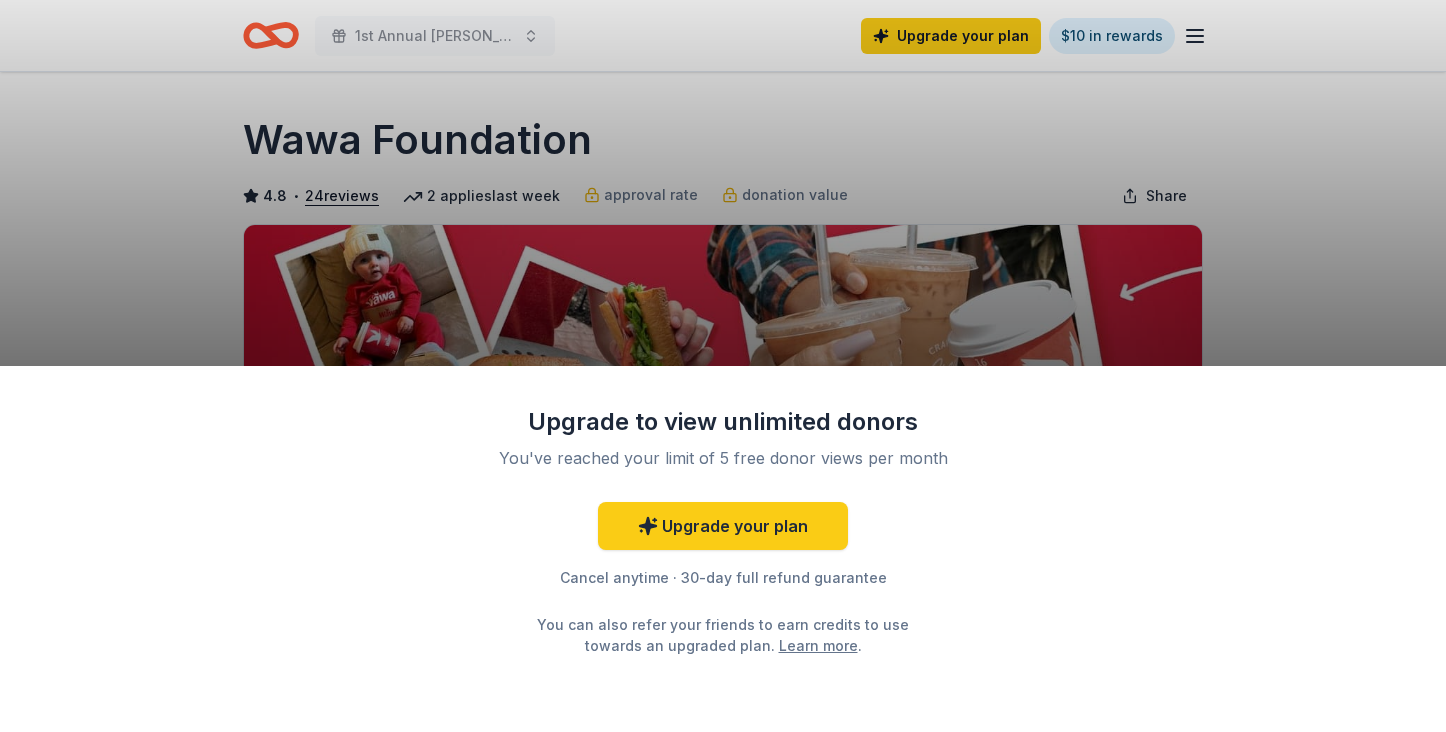 click on "Upgrade to view unlimited donors You've reached your limit of 5 free donor views per month Upgrade your plan Cancel anytime · 30-day full refund guarantee You can also refer your friends to earn credits to use towards an upgraded plan.   Learn more ." at bounding box center (723, 366) 